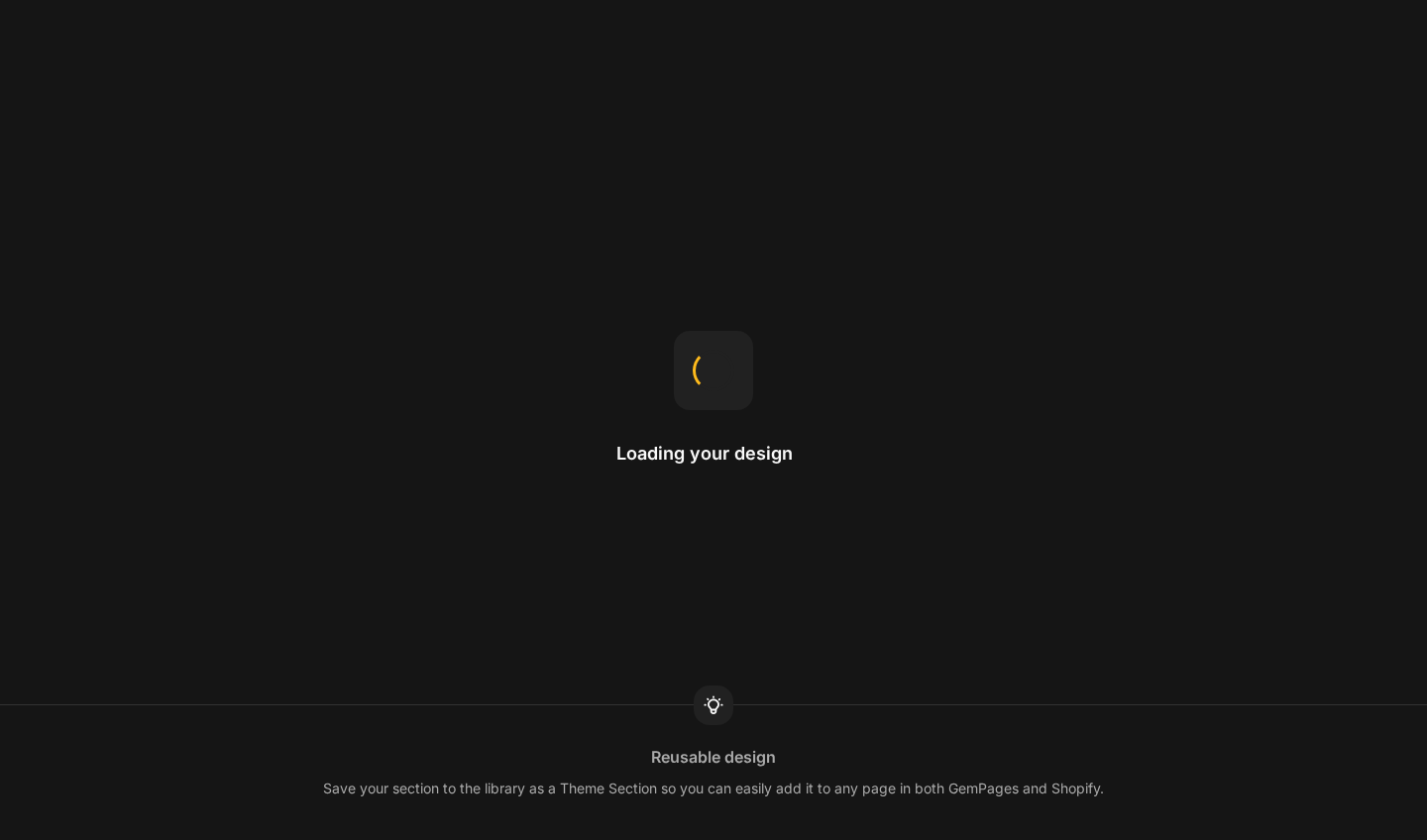 scroll, scrollTop: 0, scrollLeft: 0, axis: both 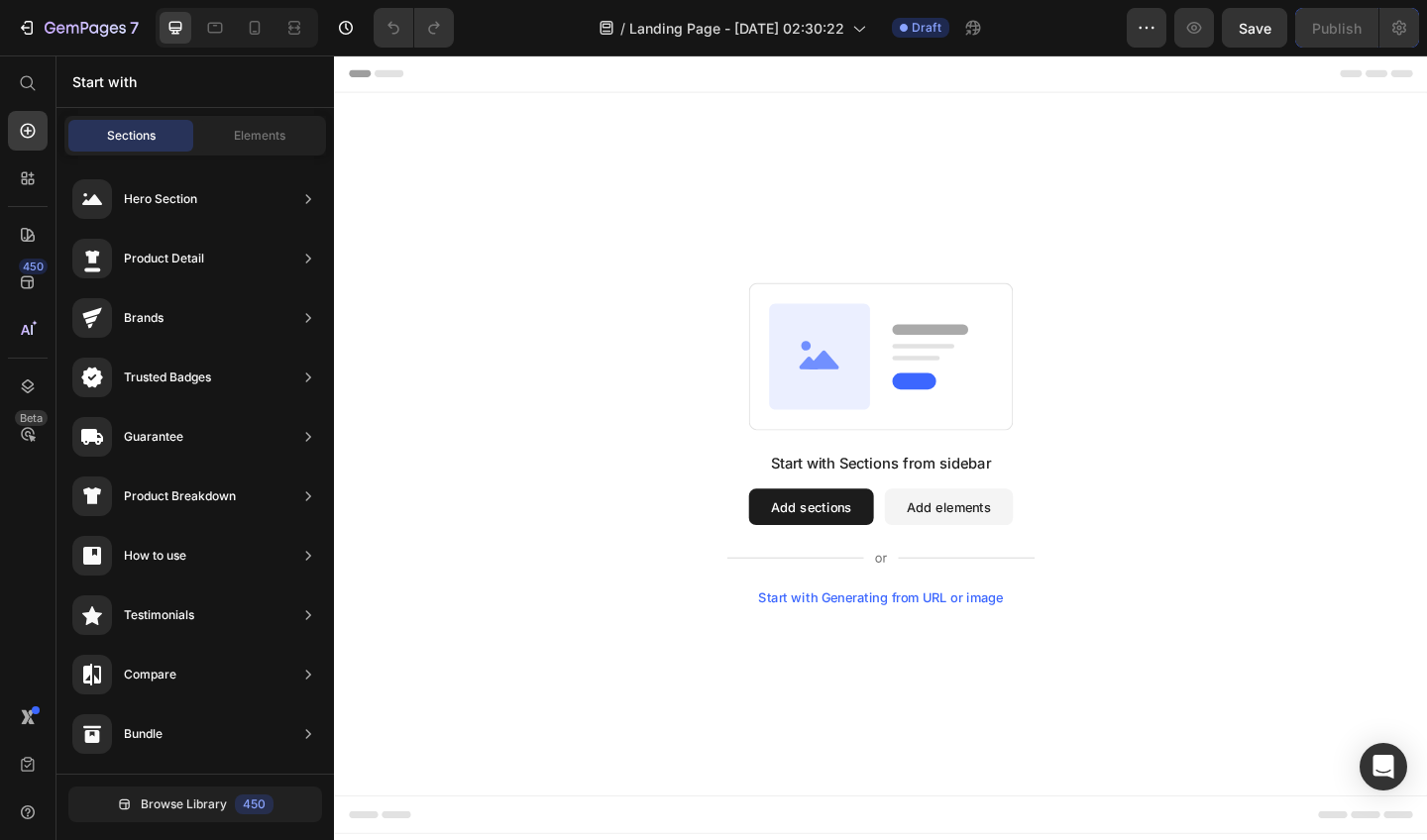 click on "Add sections" at bounding box center (852, 547) 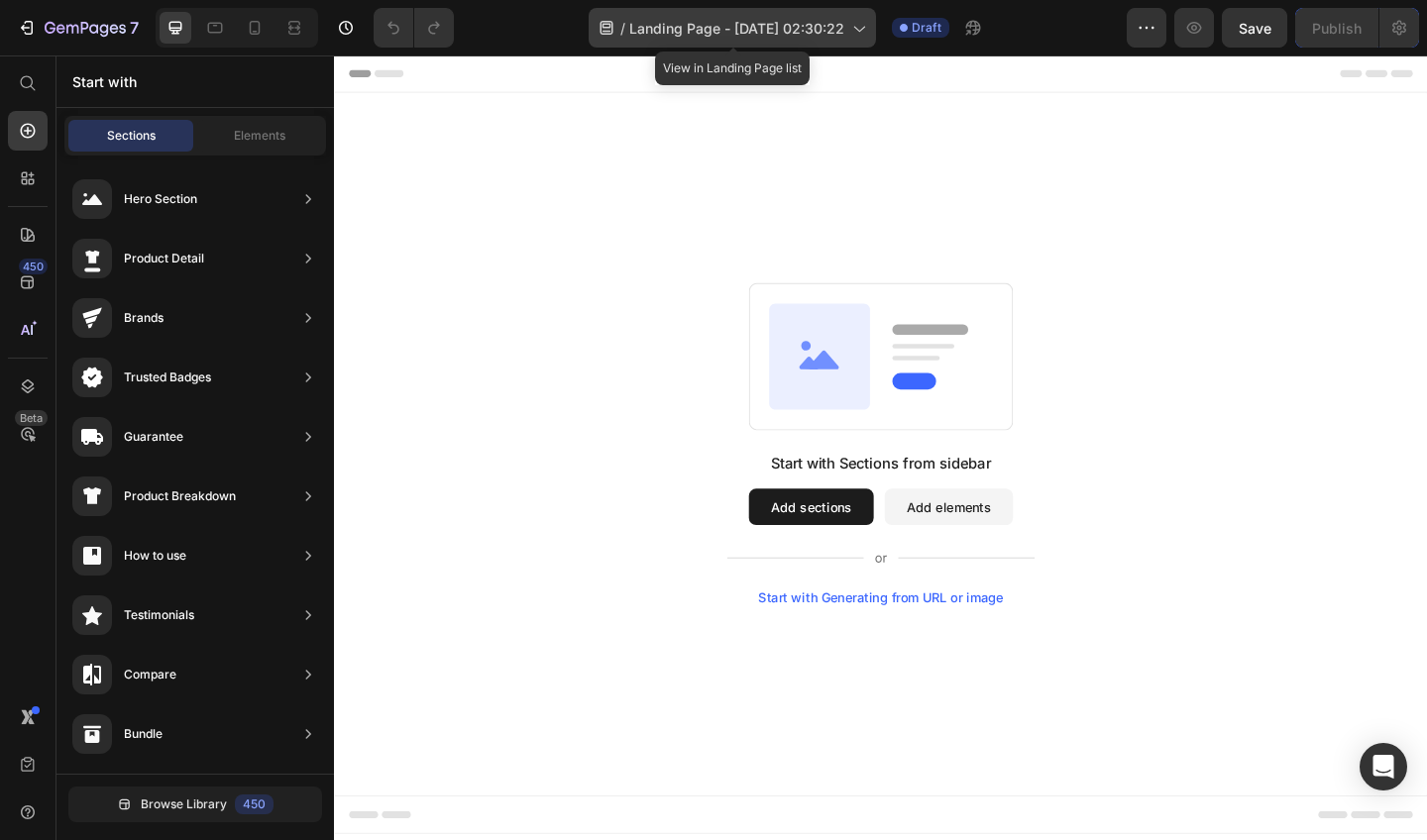 click 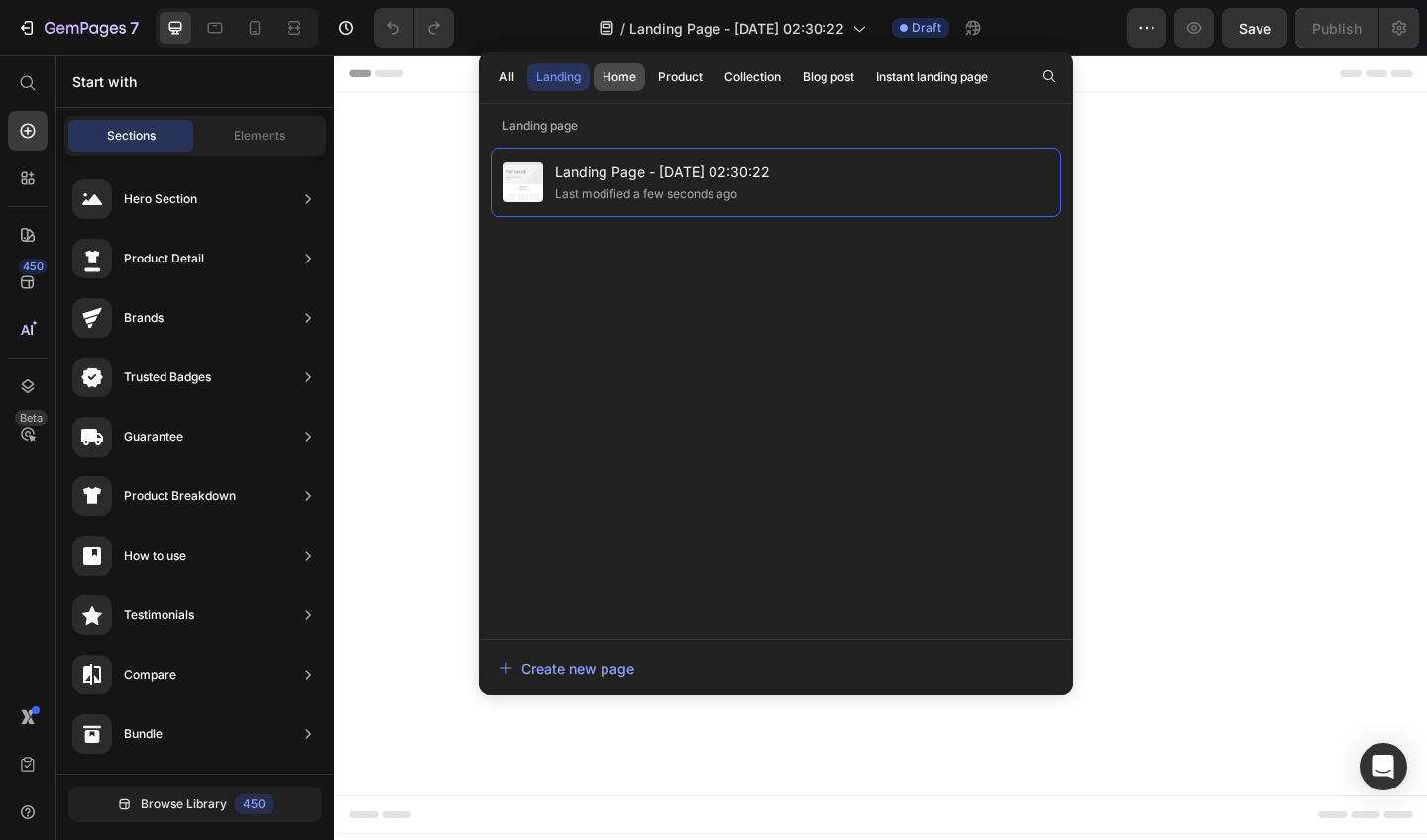 click on "Home" at bounding box center [619, 77] 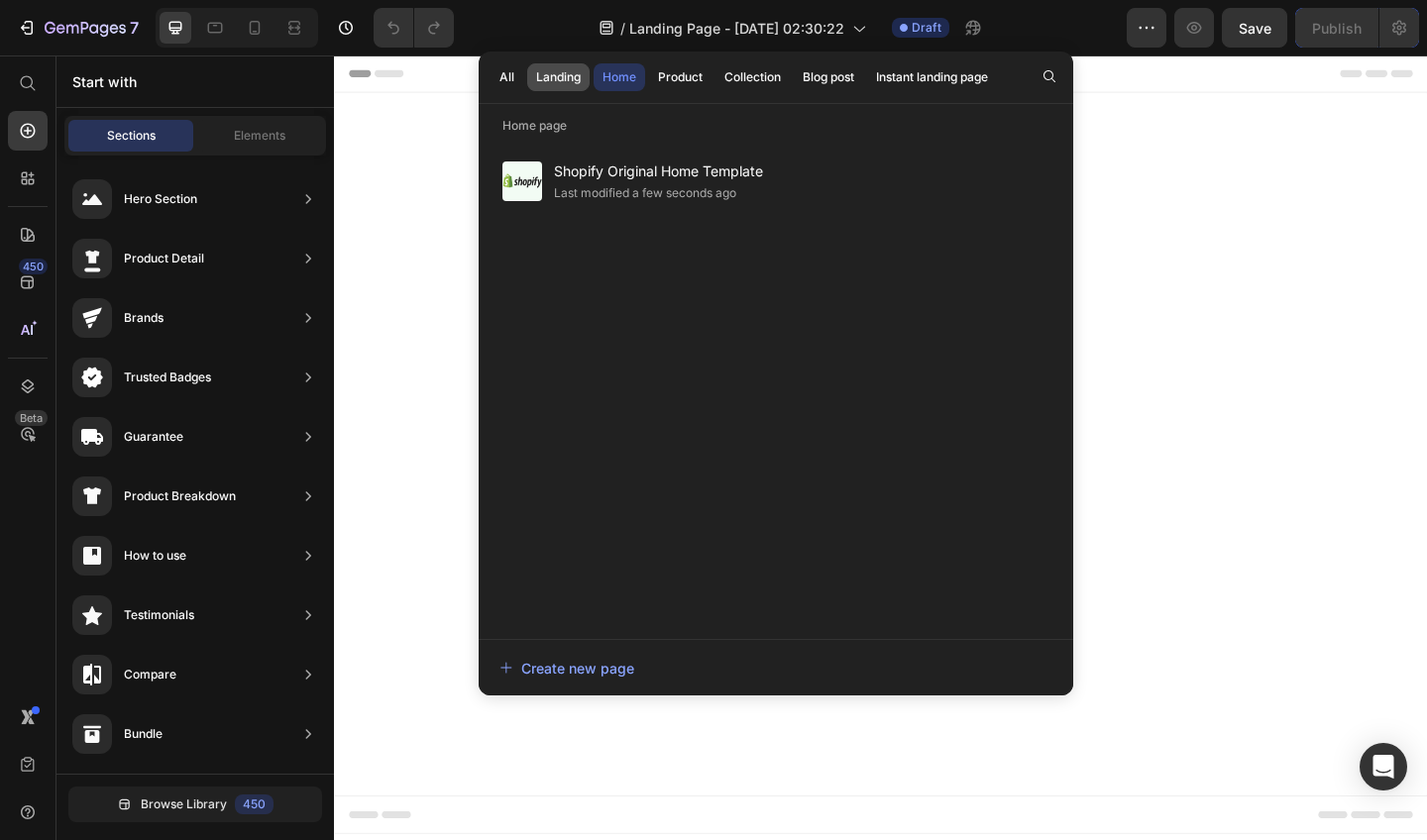 click on "Landing" at bounding box center (558, 77) 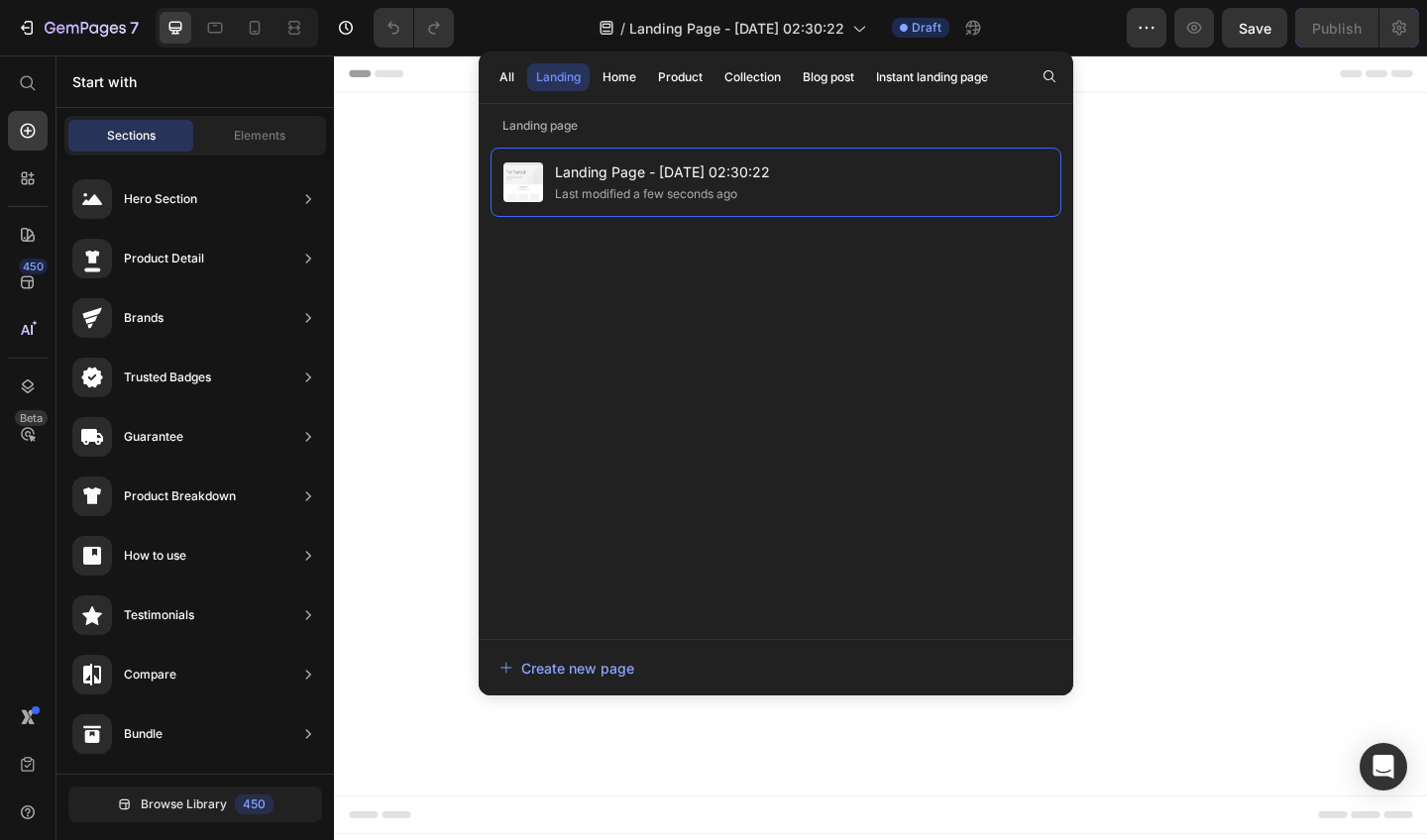 click on "Start with Sections from sidebar Add sections Add elements Start with Generating from URL or image" at bounding box center [929, 478] 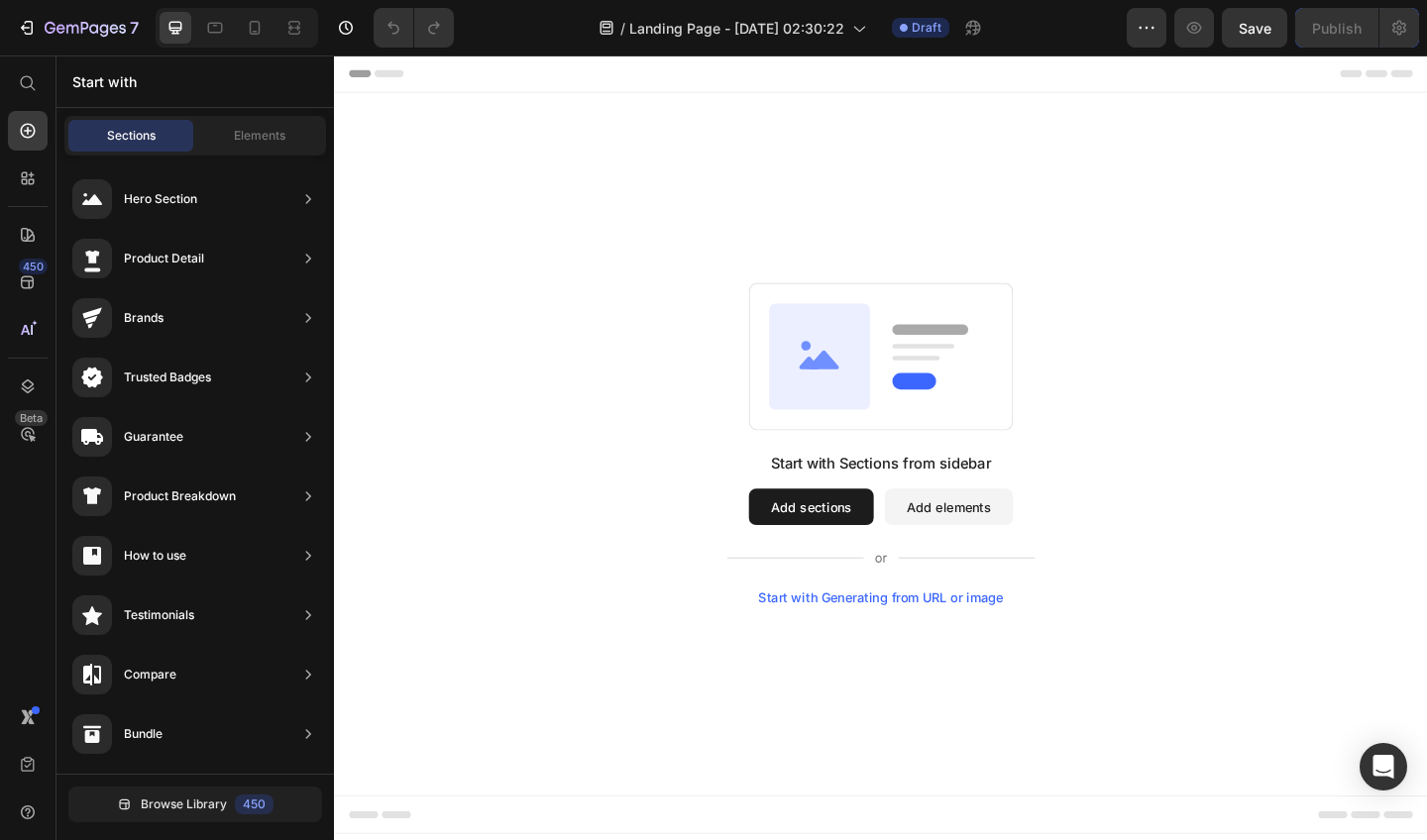 click on "Add sections" at bounding box center [852, 547] 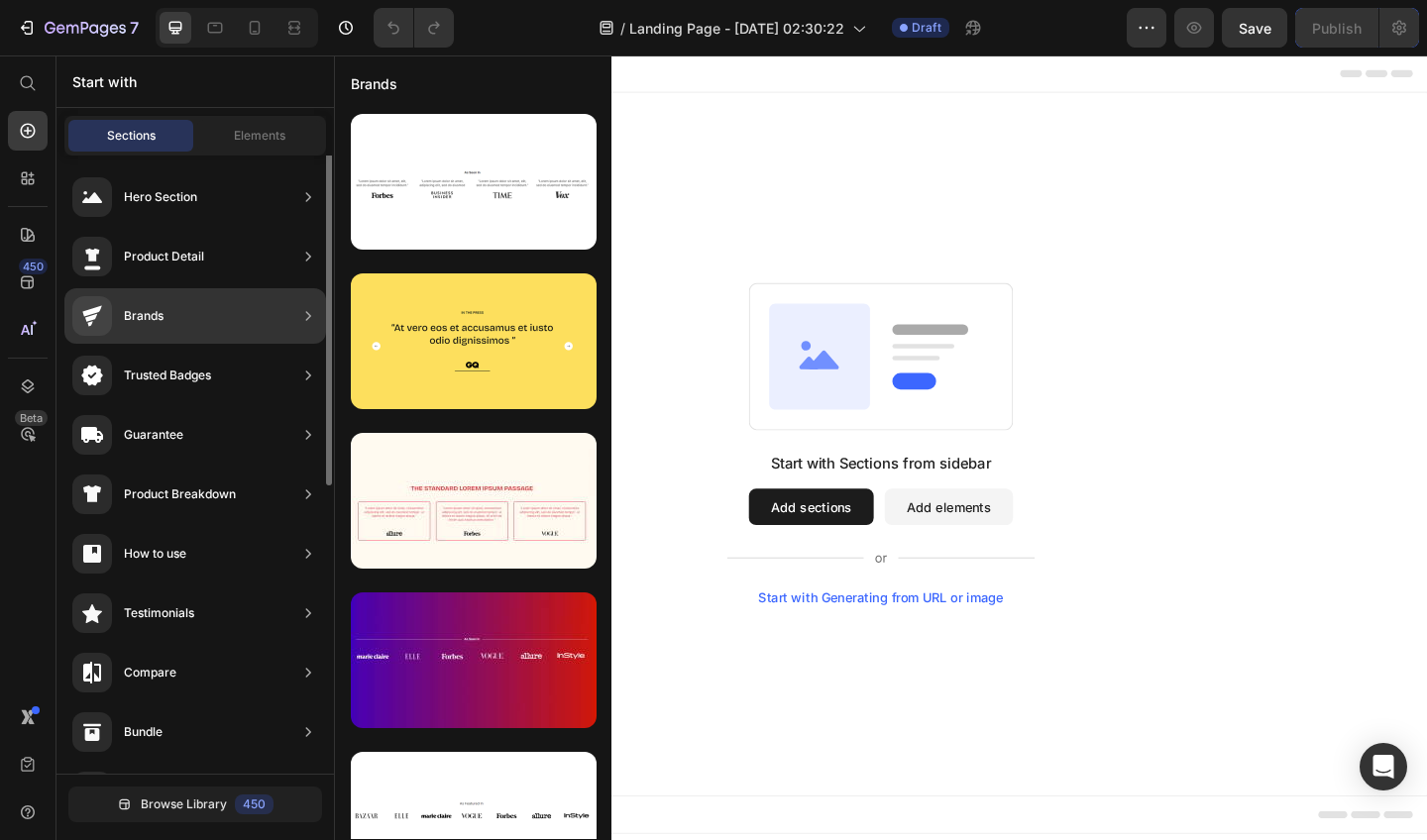 scroll, scrollTop: 0, scrollLeft: 0, axis: both 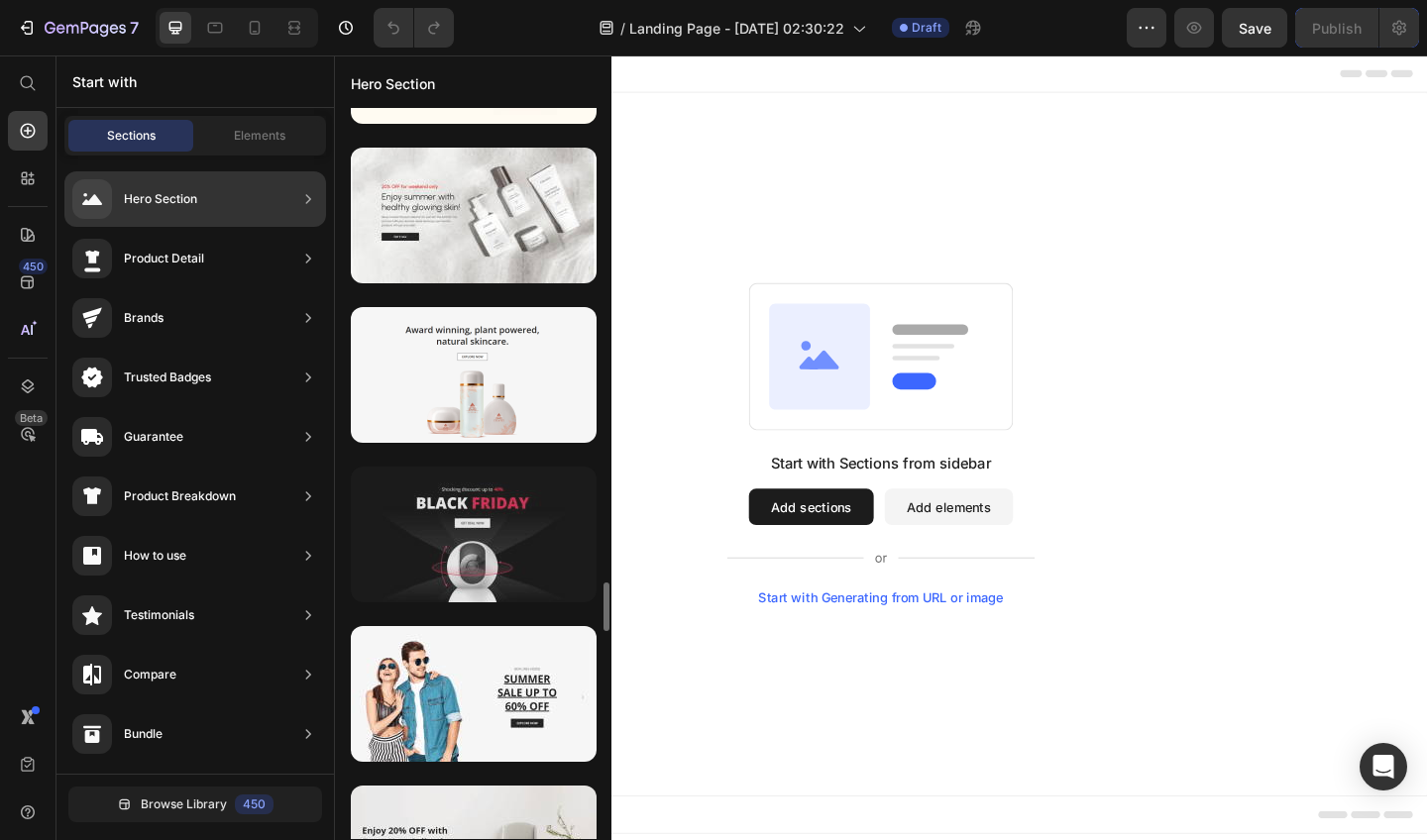 click at bounding box center [474, 534] 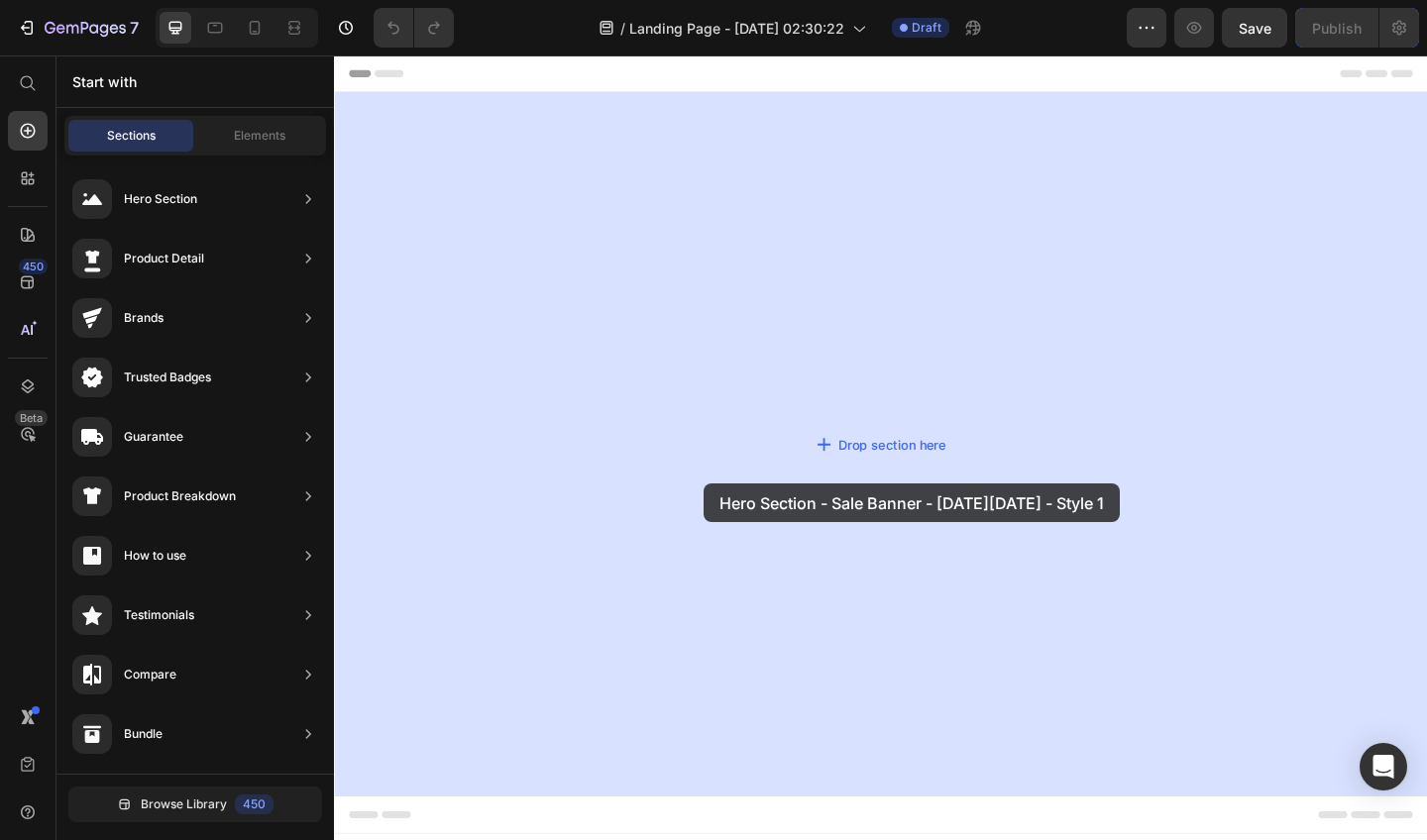 drag, startPoint x: 871, startPoint y: 605, endPoint x: 674, endPoint y: 549, distance: 204.80479 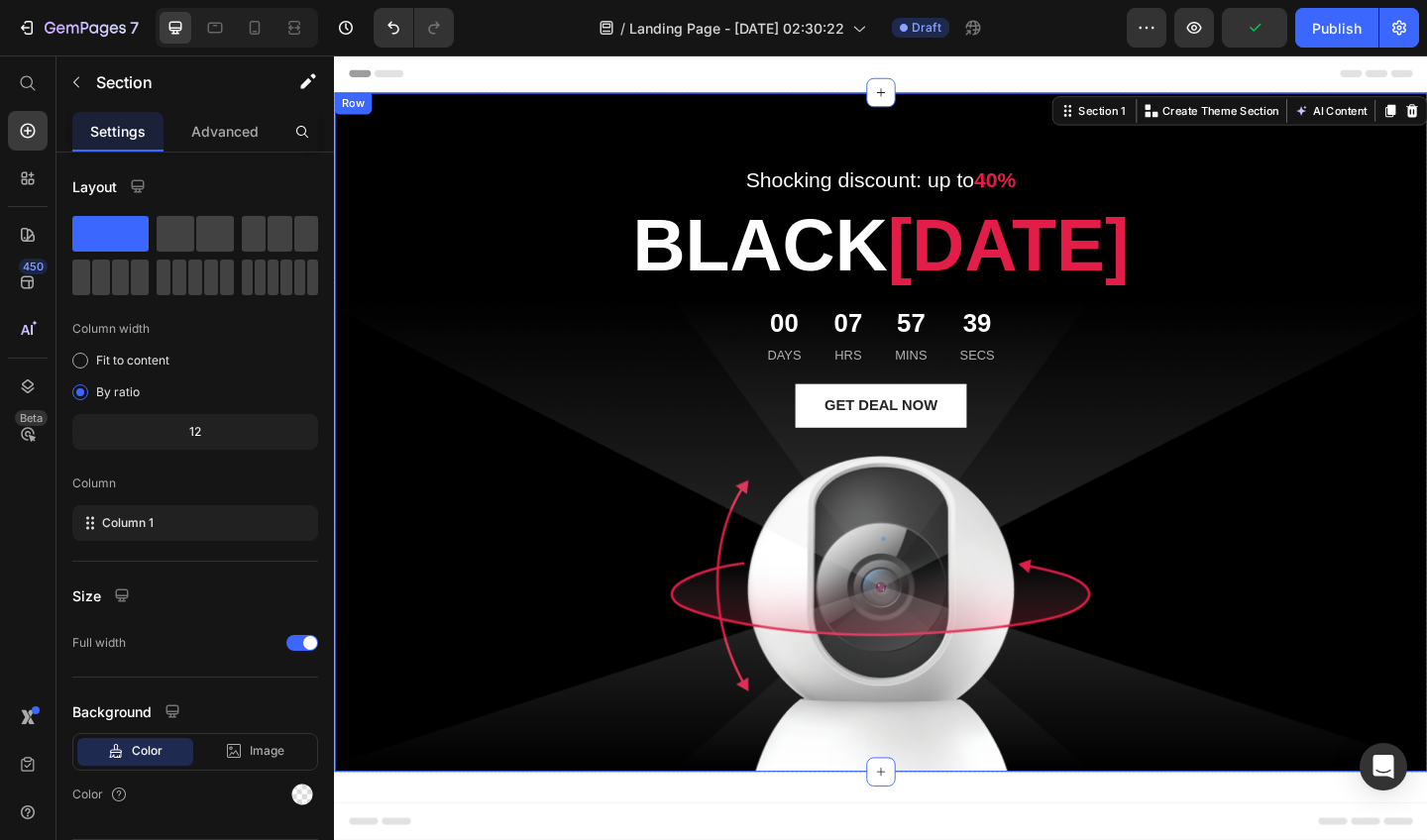 click on "Shocking discount: up to  40% Text block [DATE][DATE] Heading 00 Days 07 Hrs 57 Mins 39 Secs Countdown Timer GET DEAL NOW Button Row" at bounding box center [929, 466] 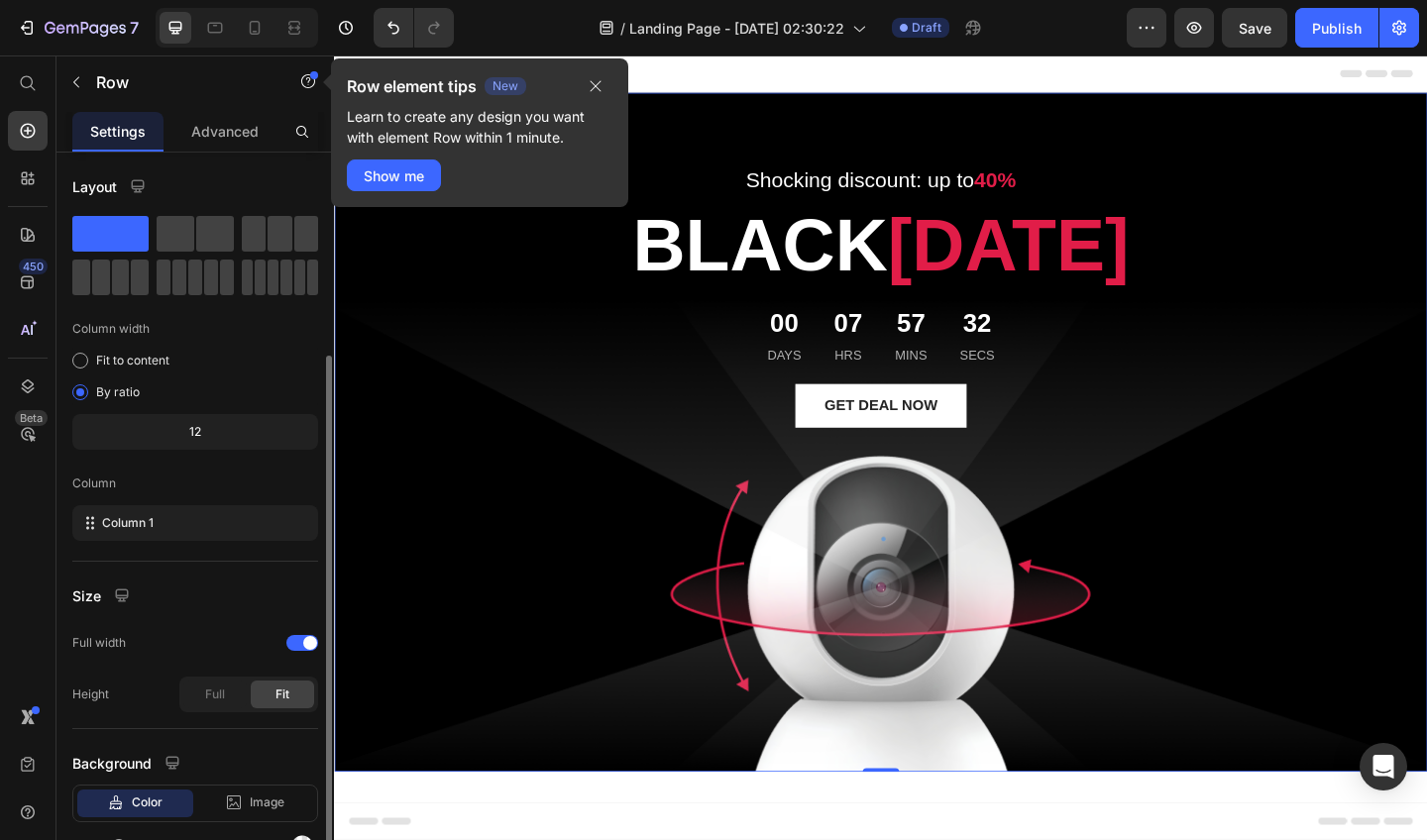 scroll, scrollTop: 108, scrollLeft: 0, axis: vertical 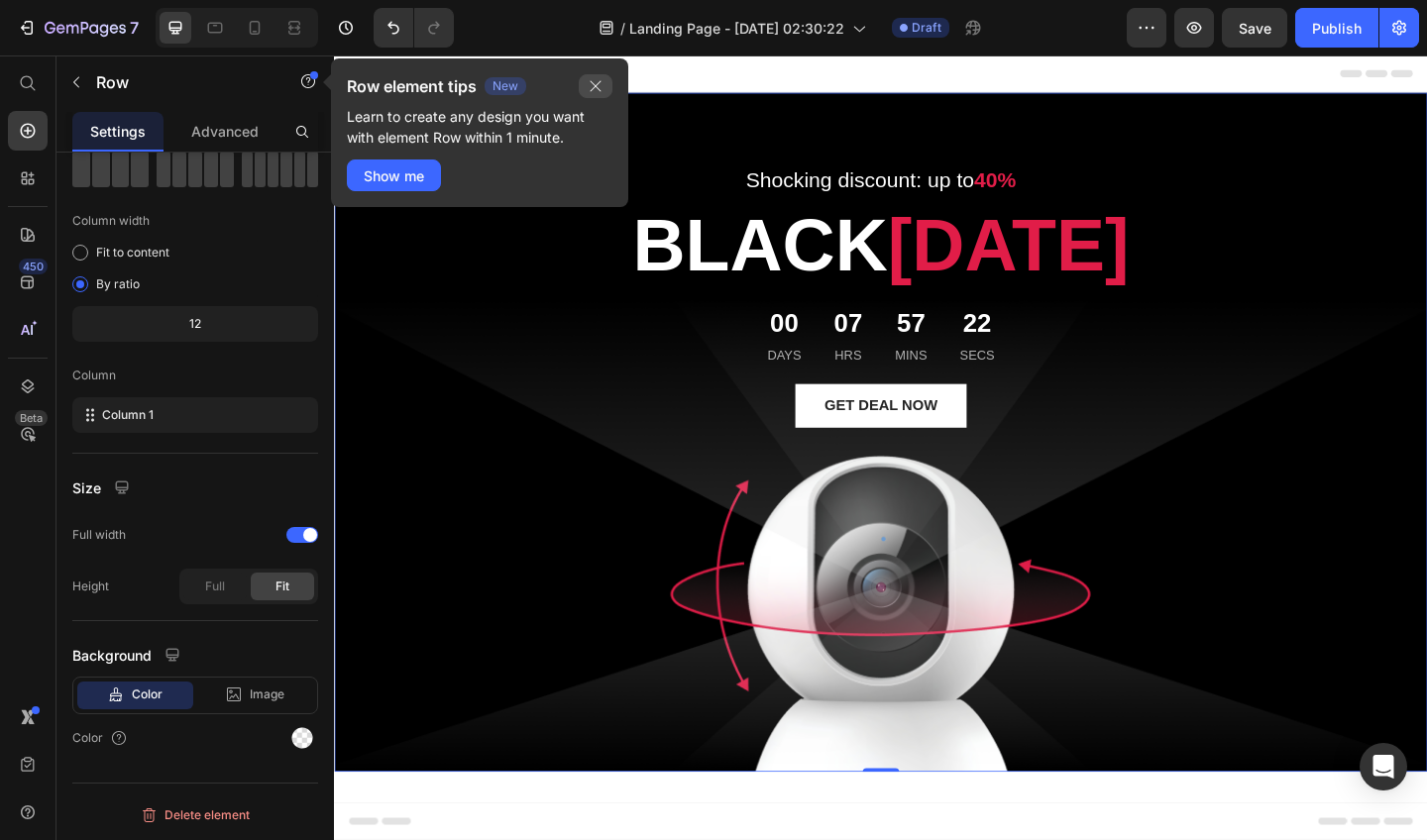 click 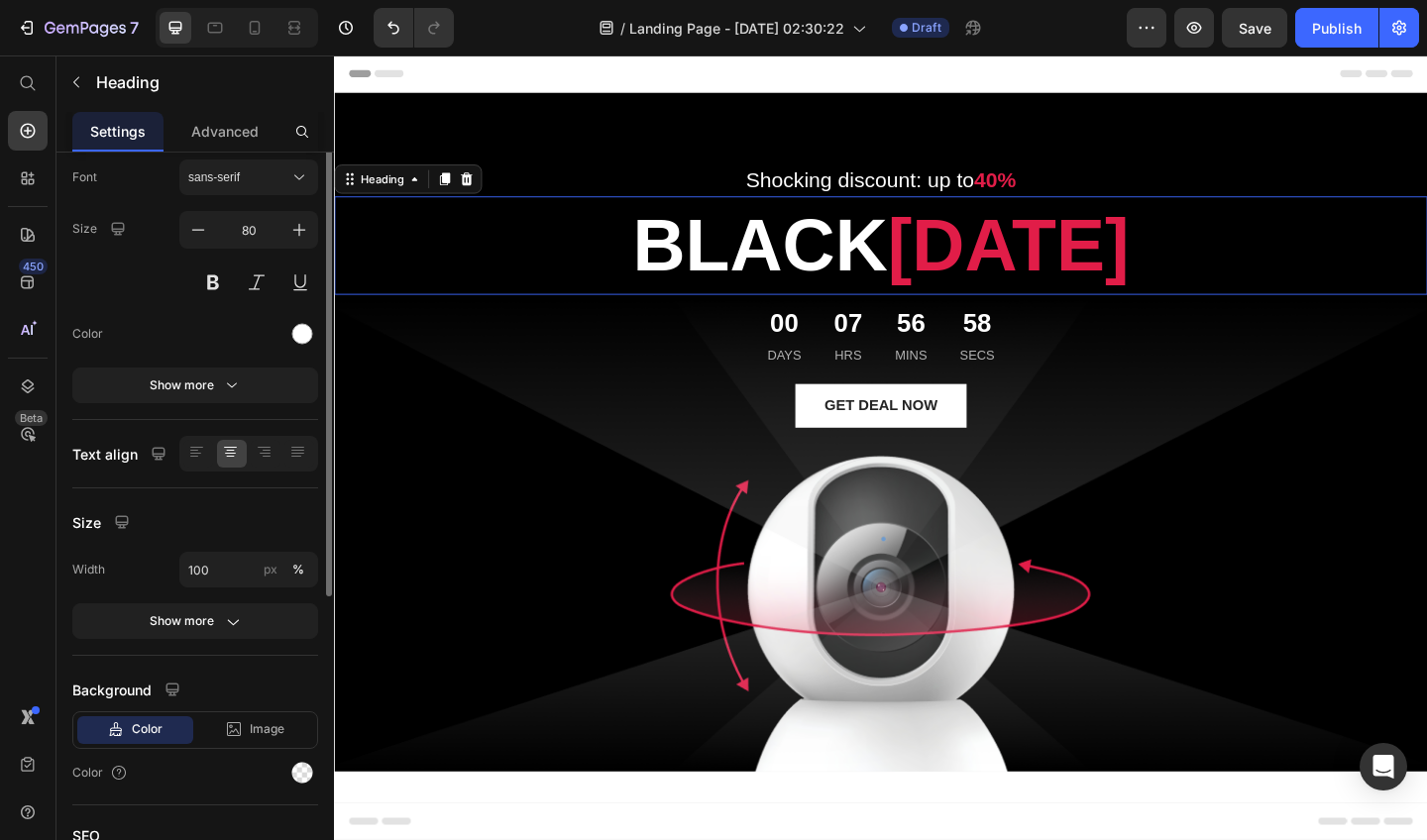 scroll, scrollTop: 0, scrollLeft: 0, axis: both 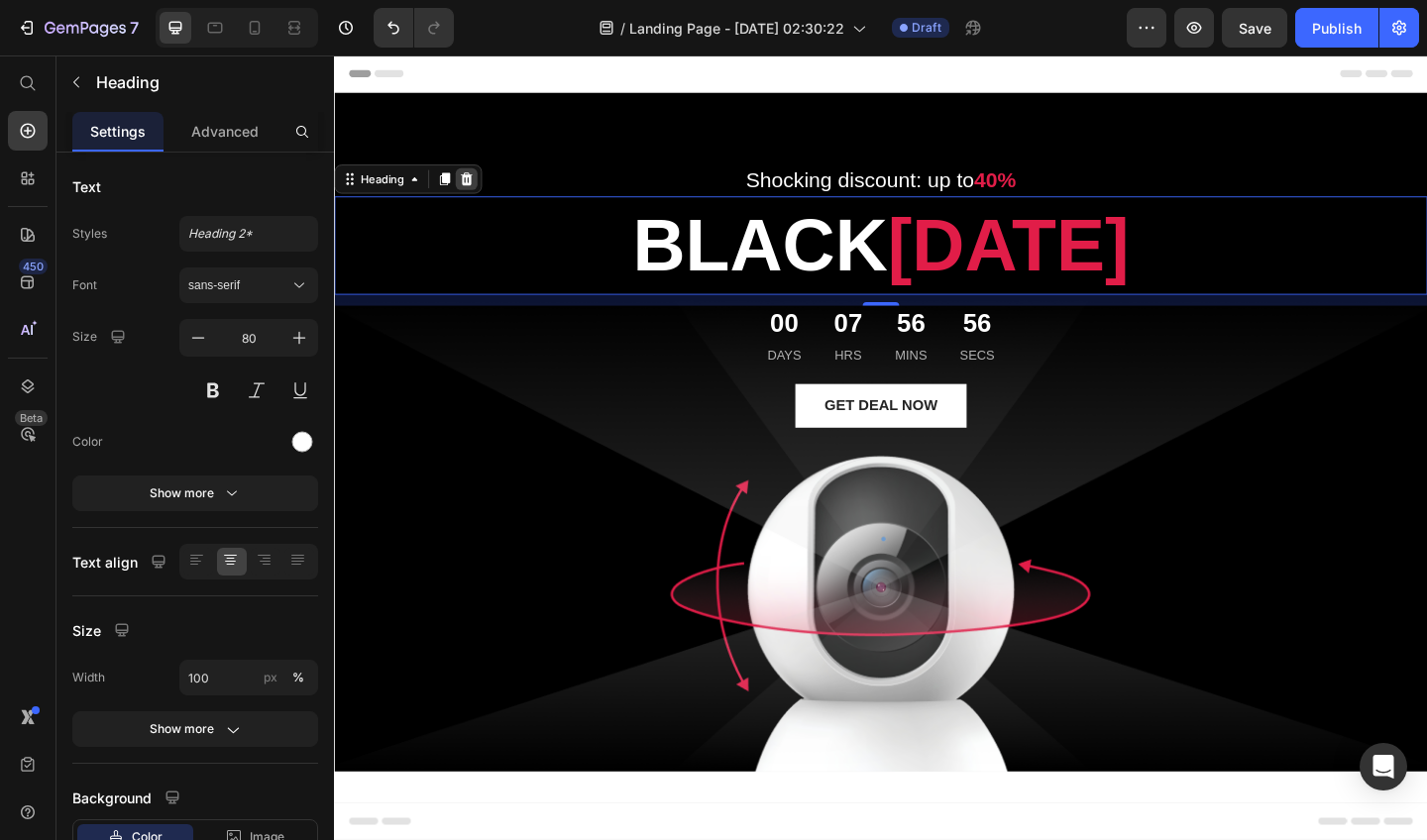 click 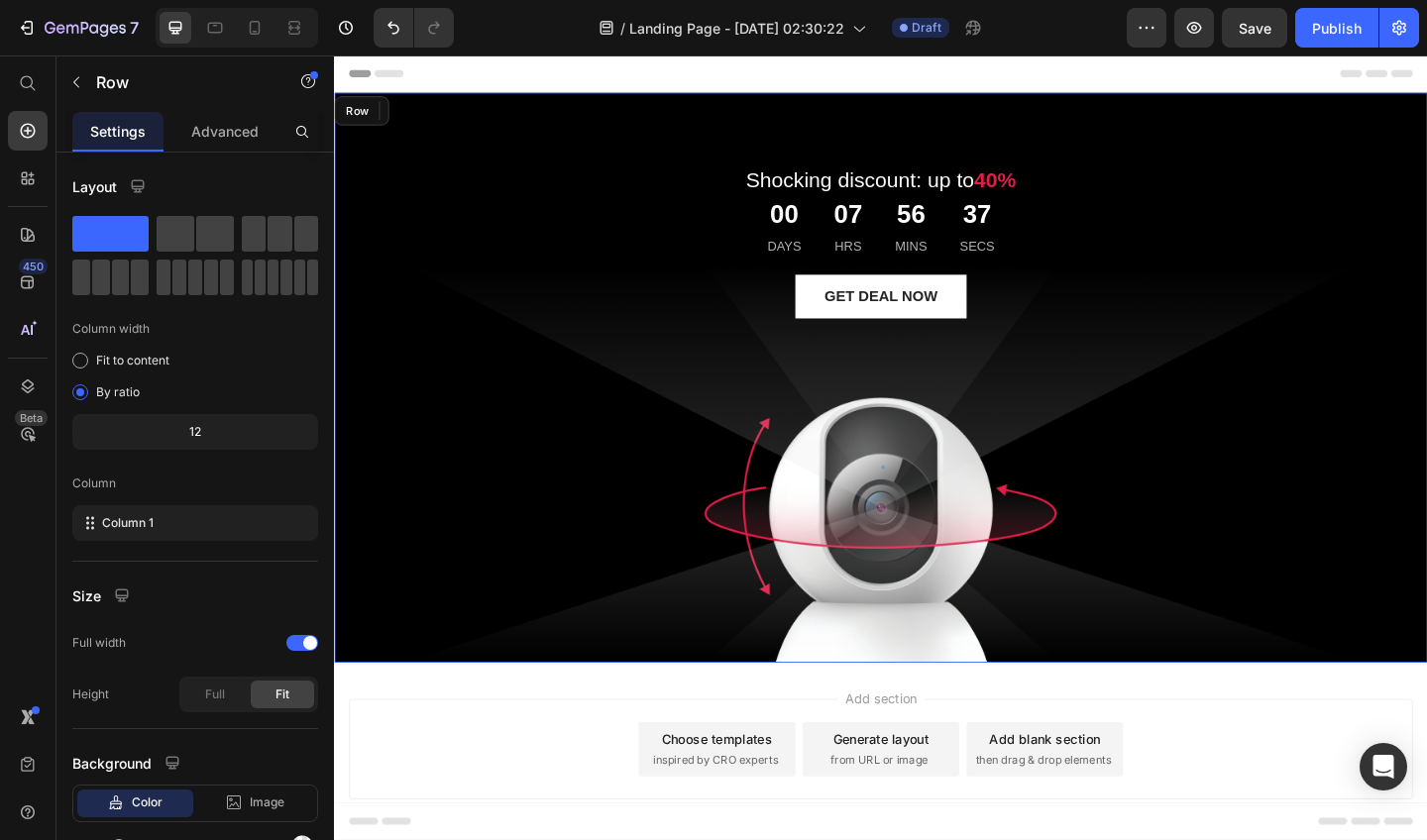 click on "Shocking discount: up to  40% Text block 00 Days 07 Hrs 56 Mins 37 Secs Countdown Timer GET DEAL NOW Button Row" at bounding box center [929, 406] 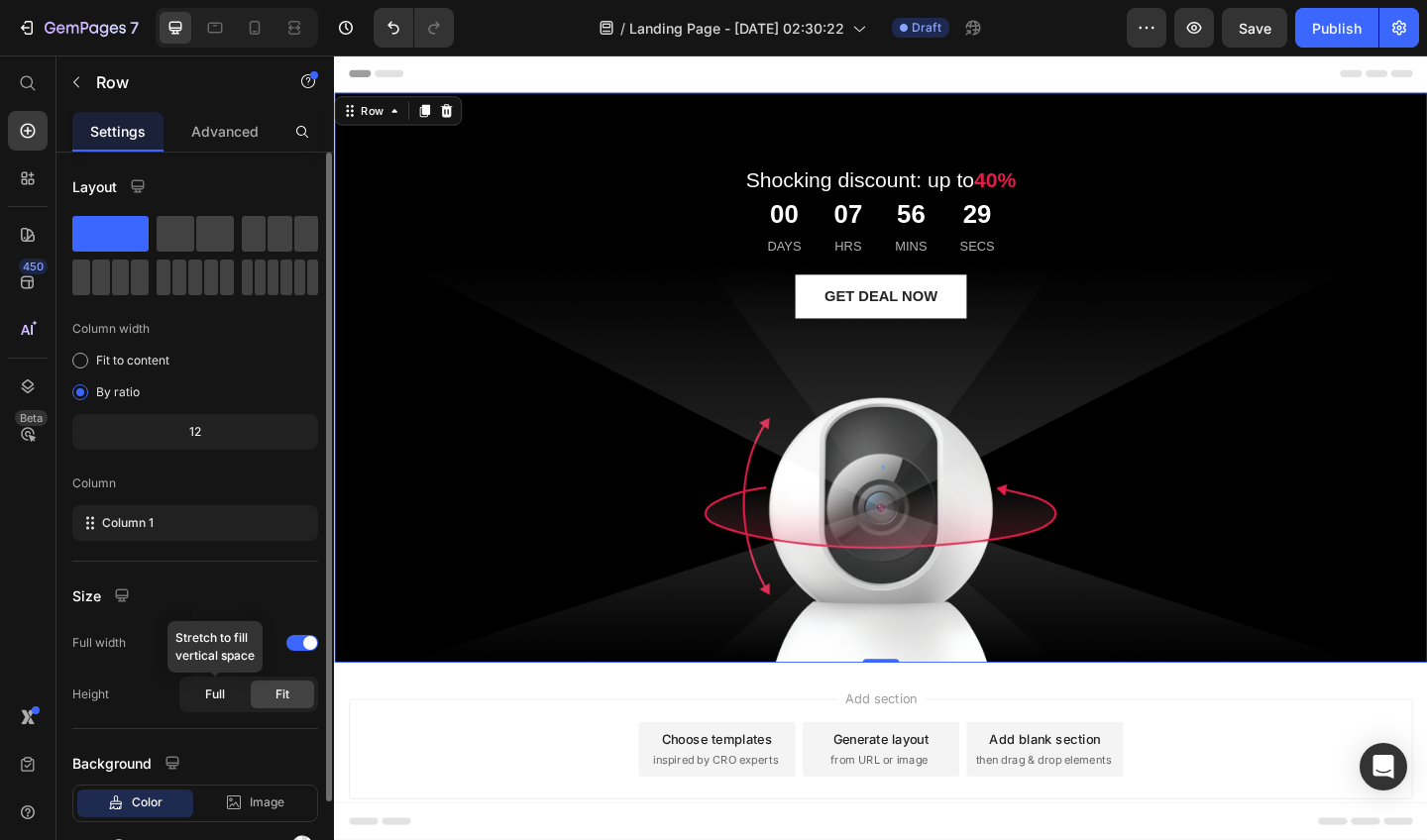 click on "Full" 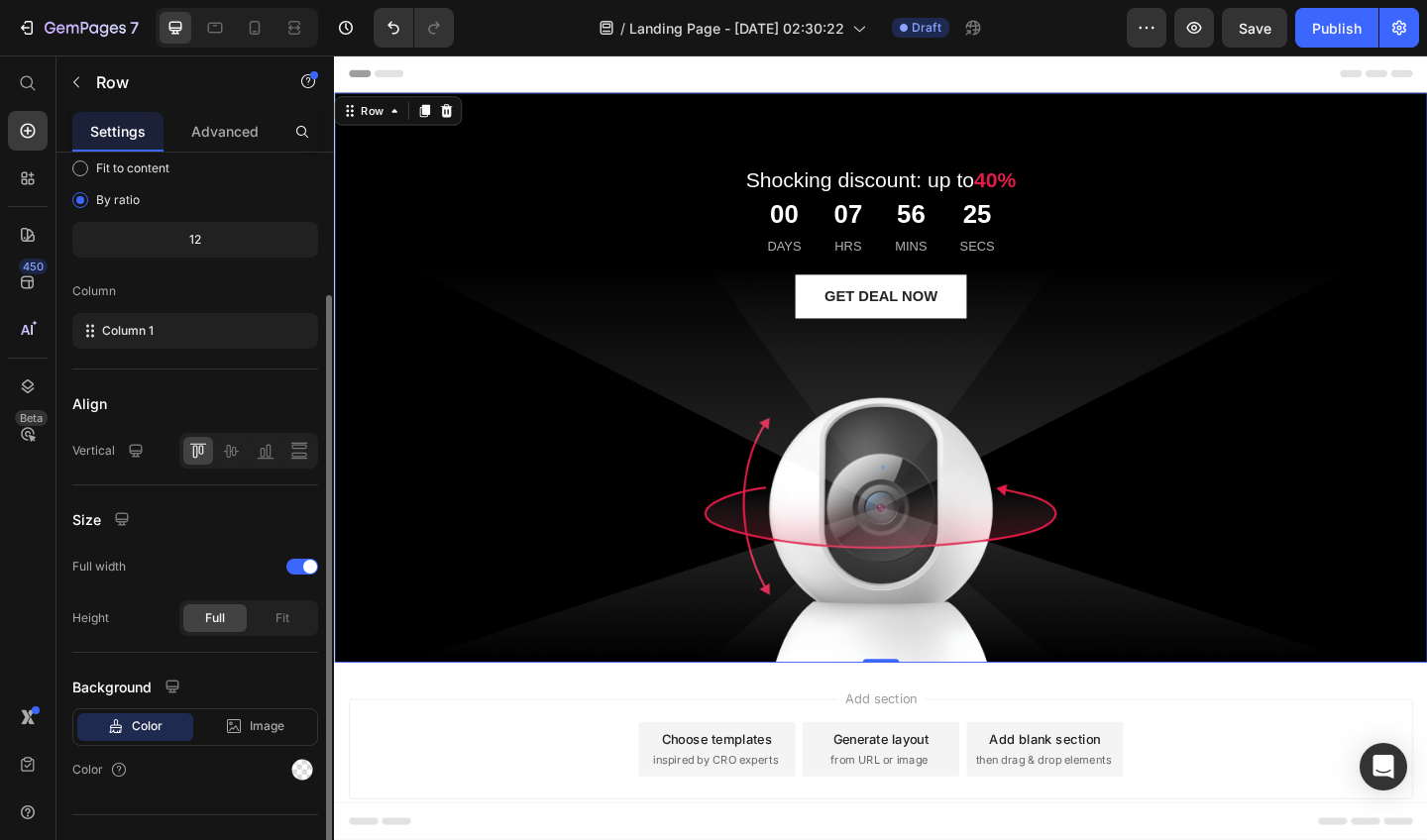 scroll, scrollTop: 197, scrollLeft: 0, axis: vertical 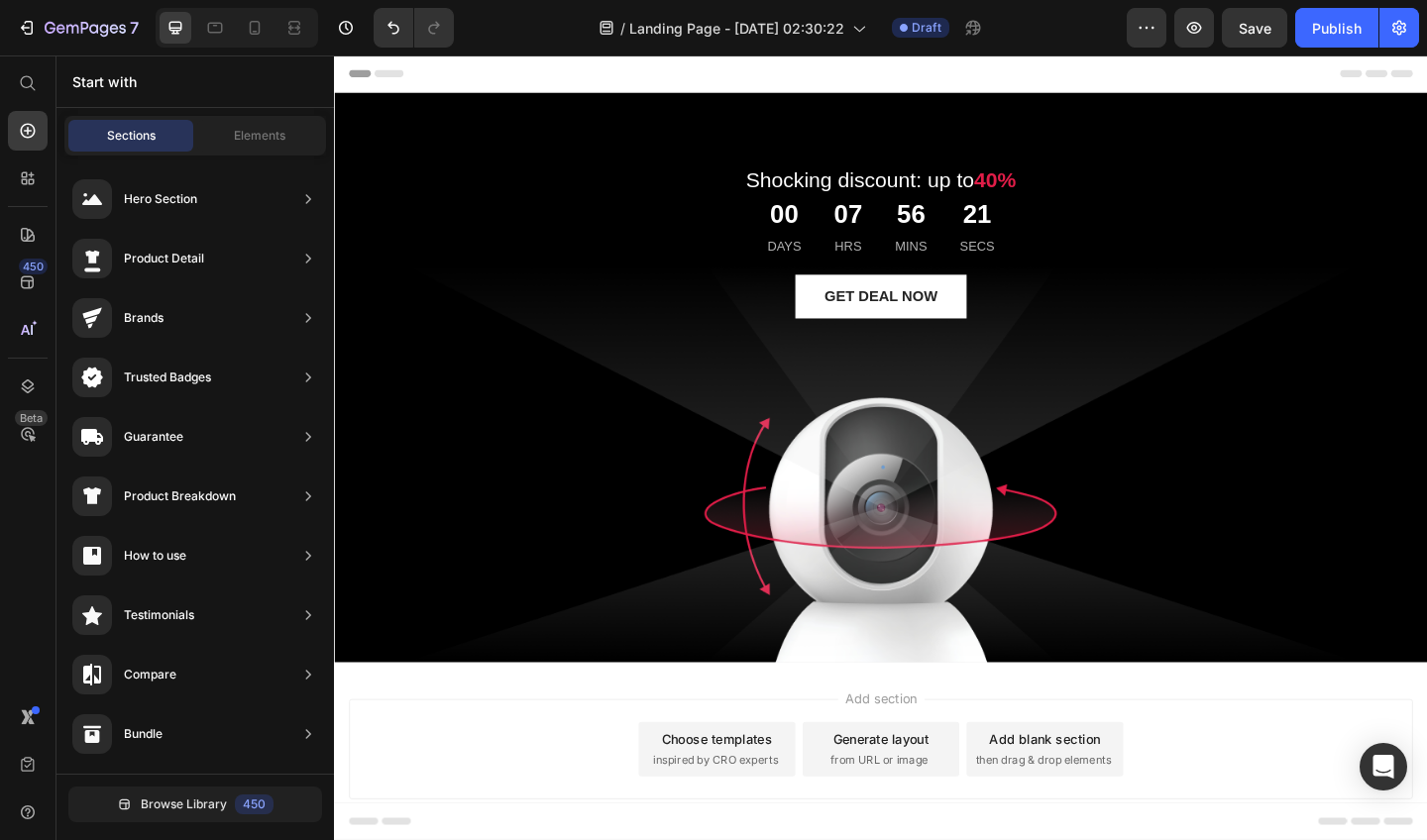 click on "Header" at bounding box center (929, 75) 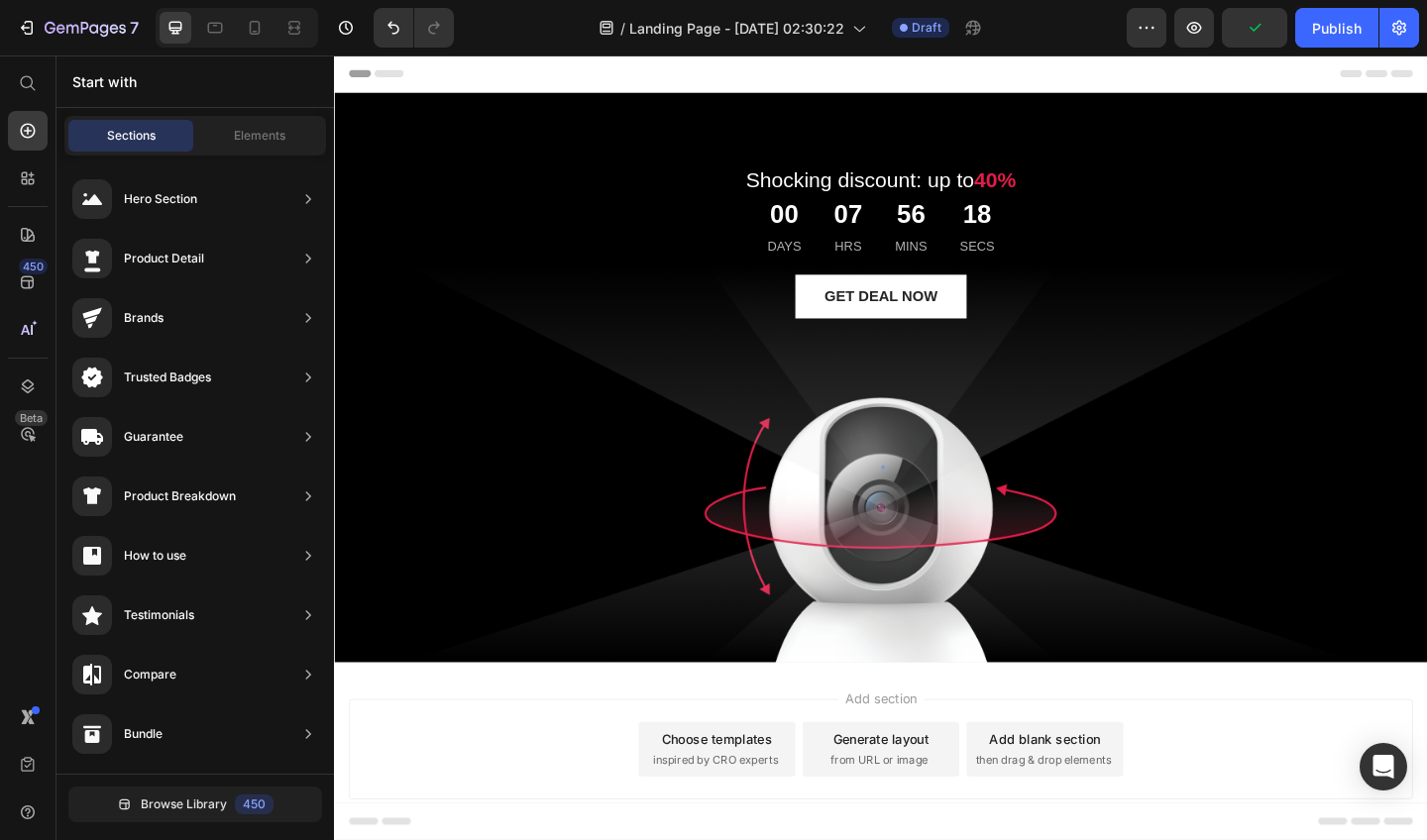 click on "Header" at bounding box center [390, 75] 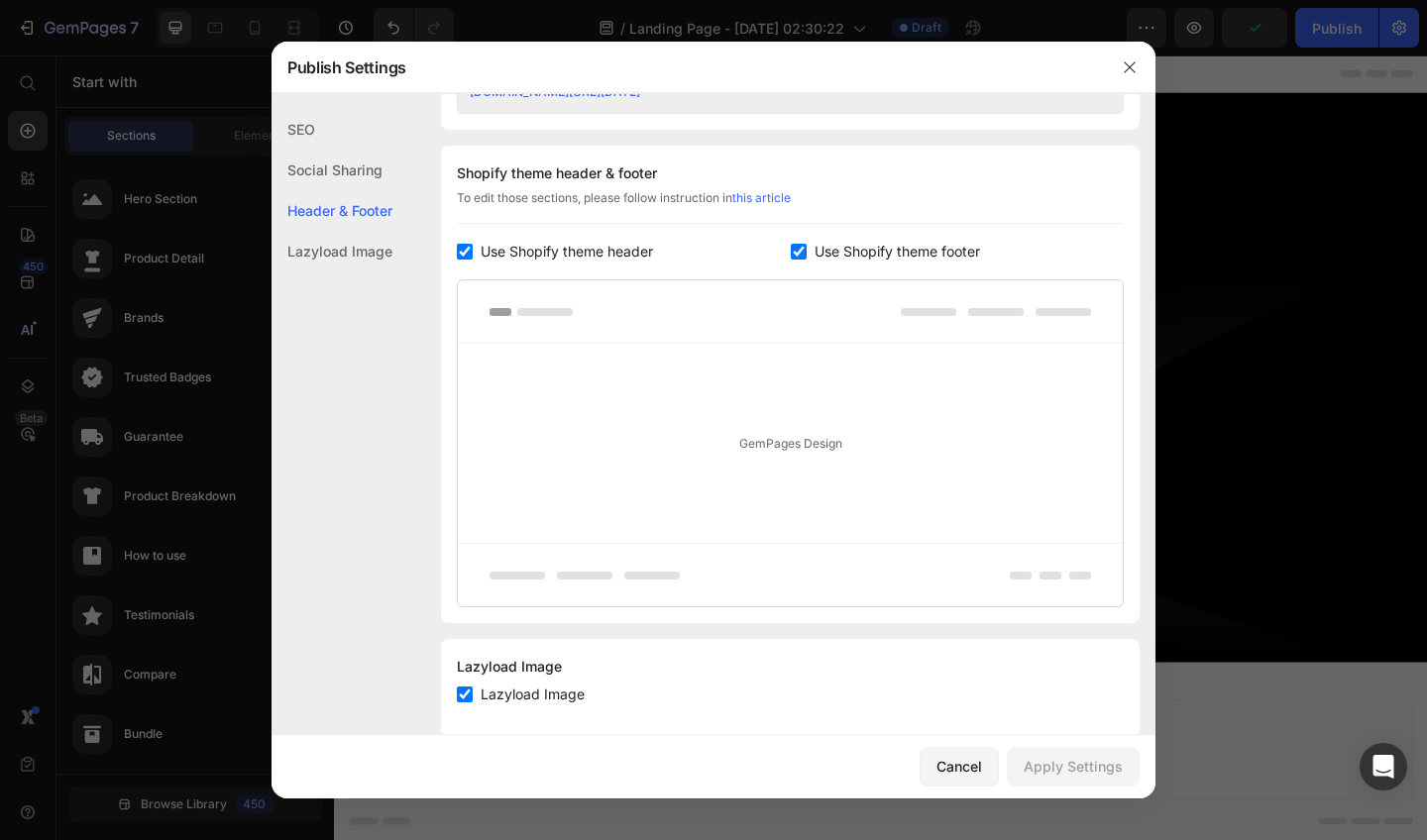 scroll, scrollTop: 928, scrollLeft: 0, axis: vertical 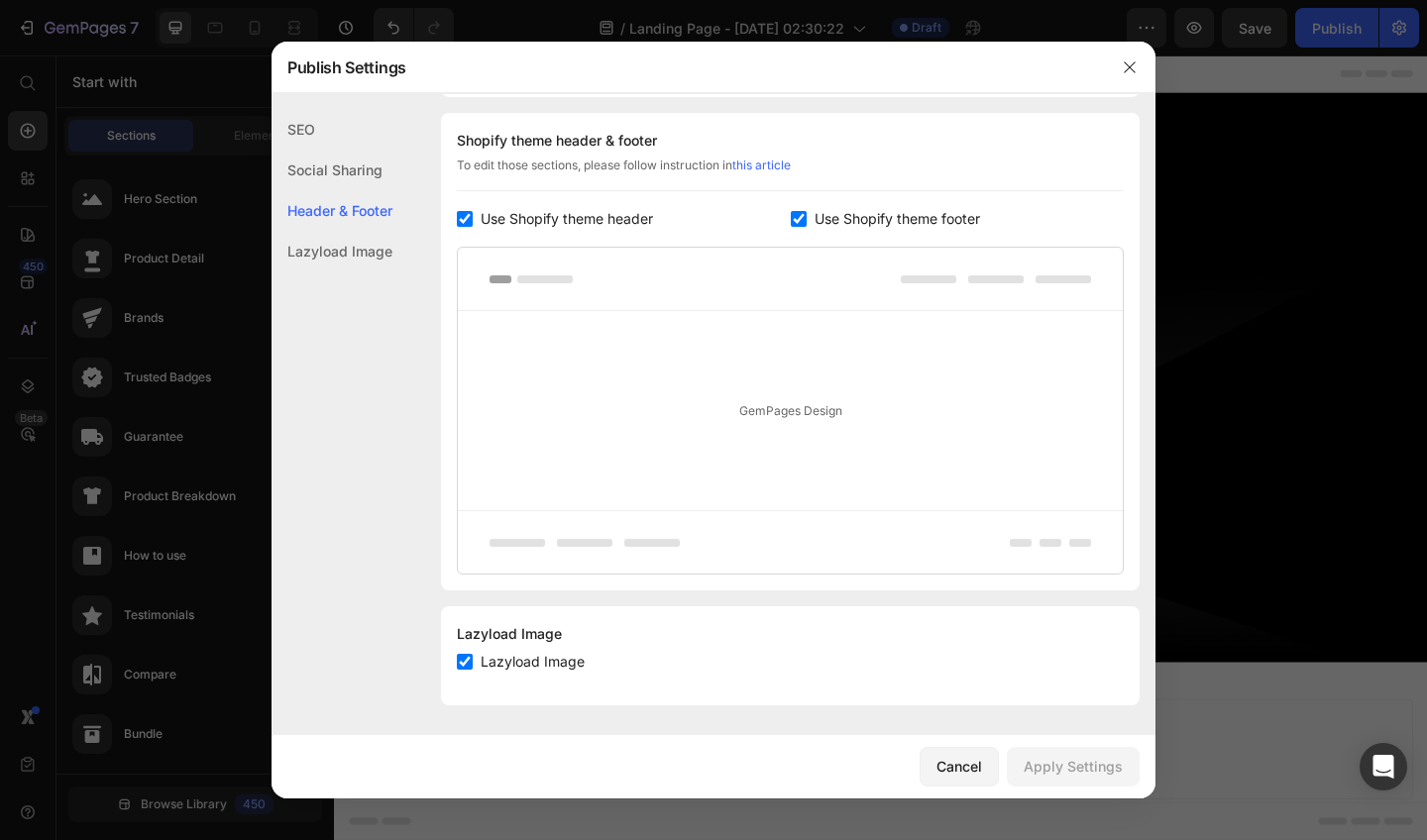 click at bounding box center [465, 219] 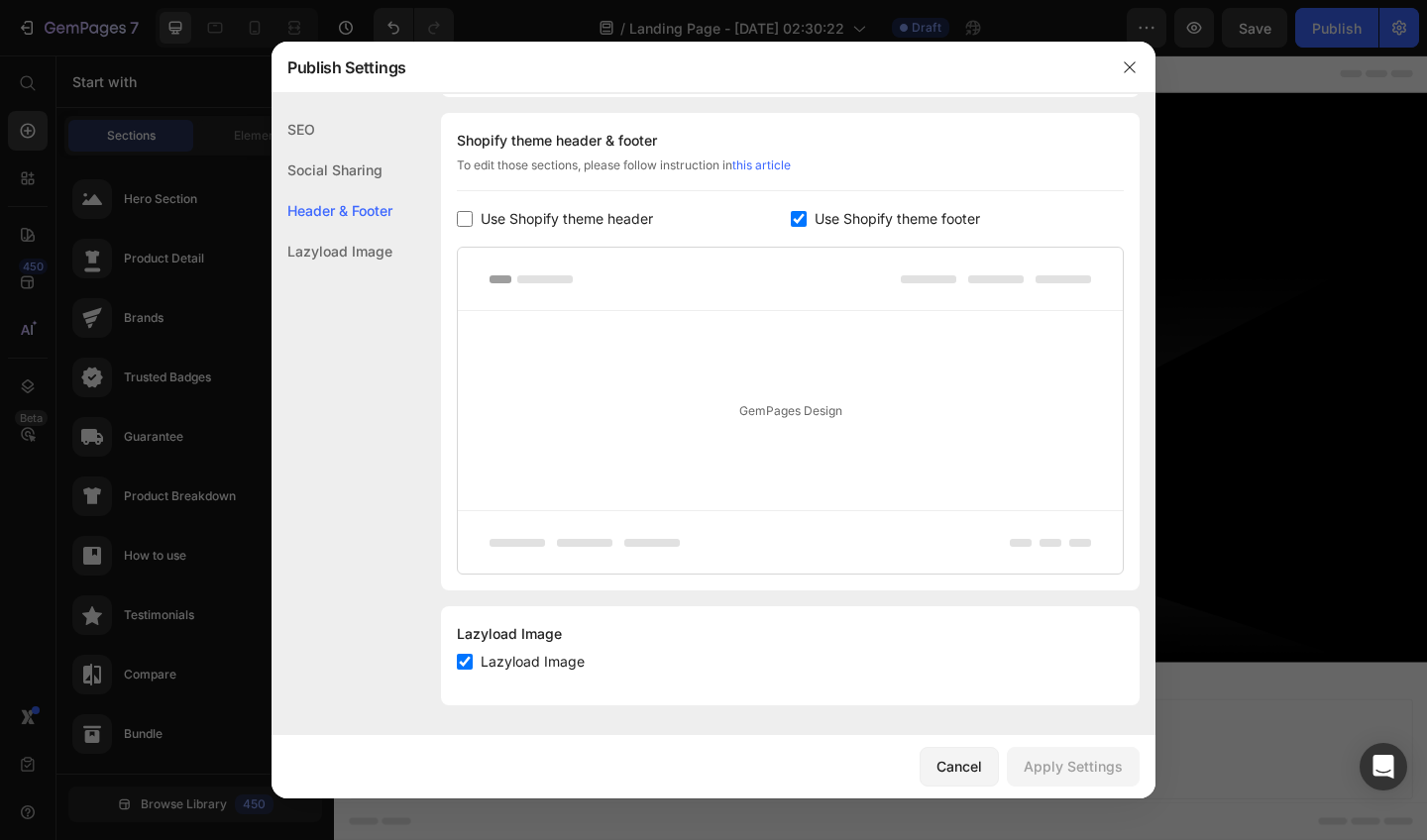 checkbox on "false" 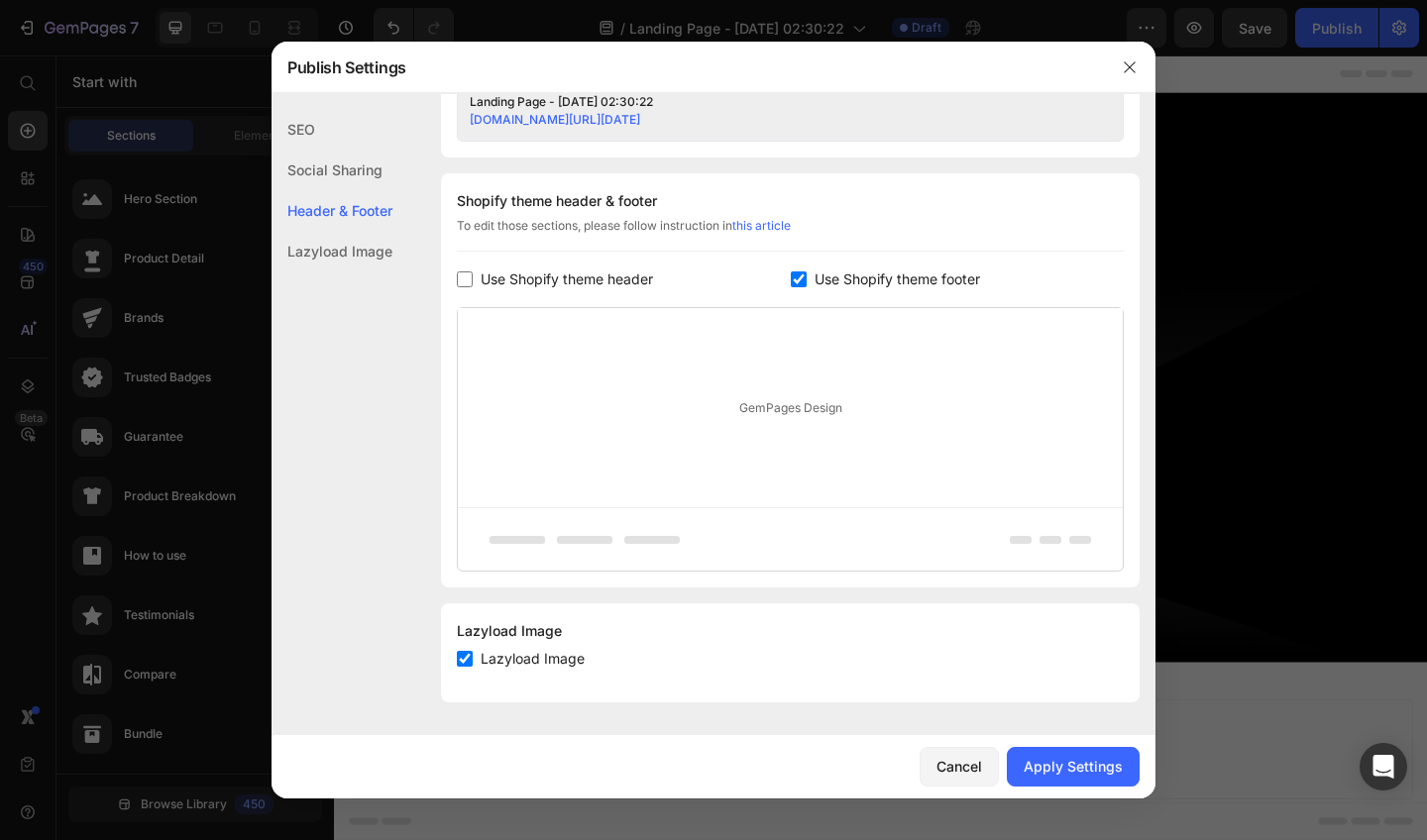 scroll, scrollTop: 868, scrollLeft: 0, axis: vertical 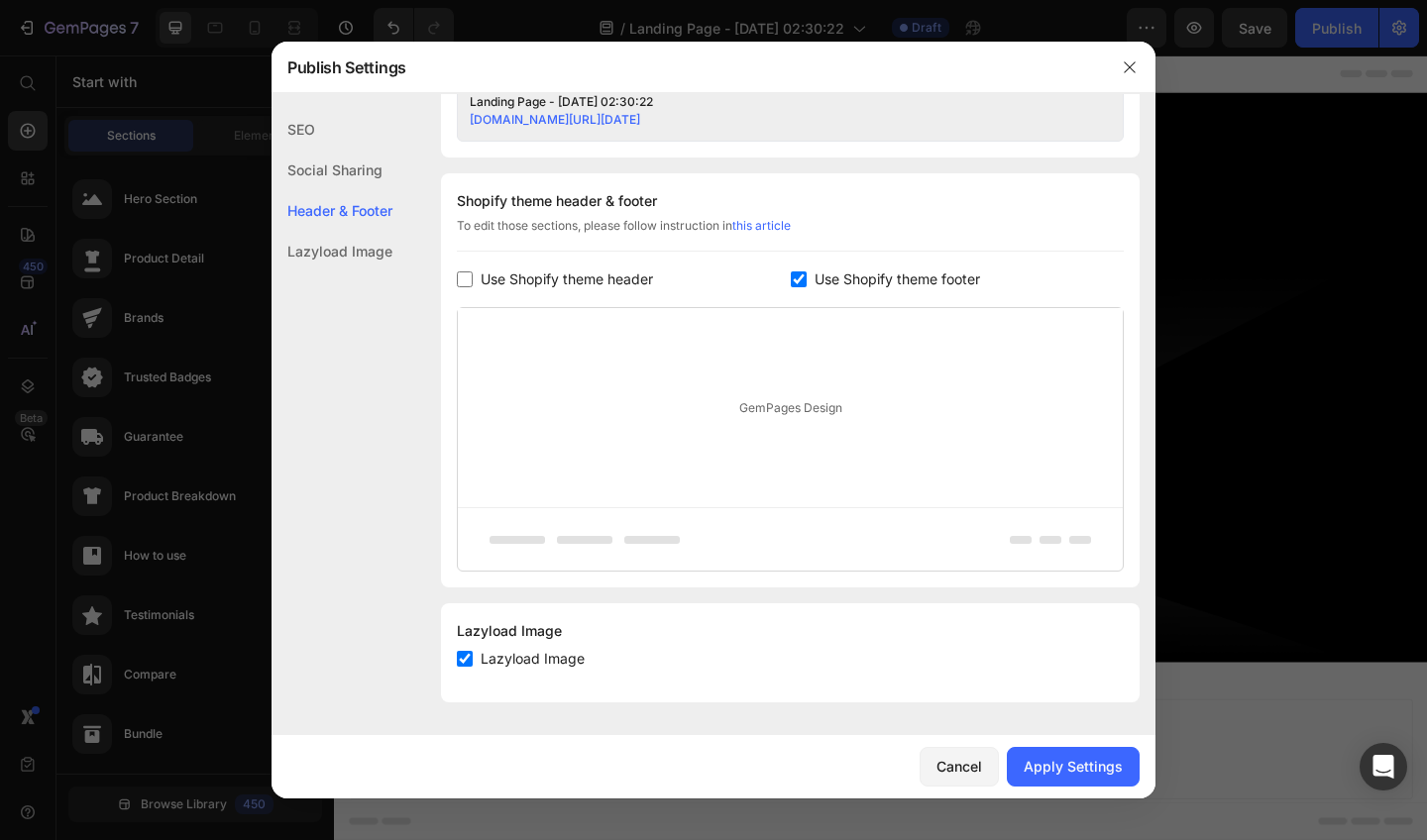 click at bounding box center (799, 279) 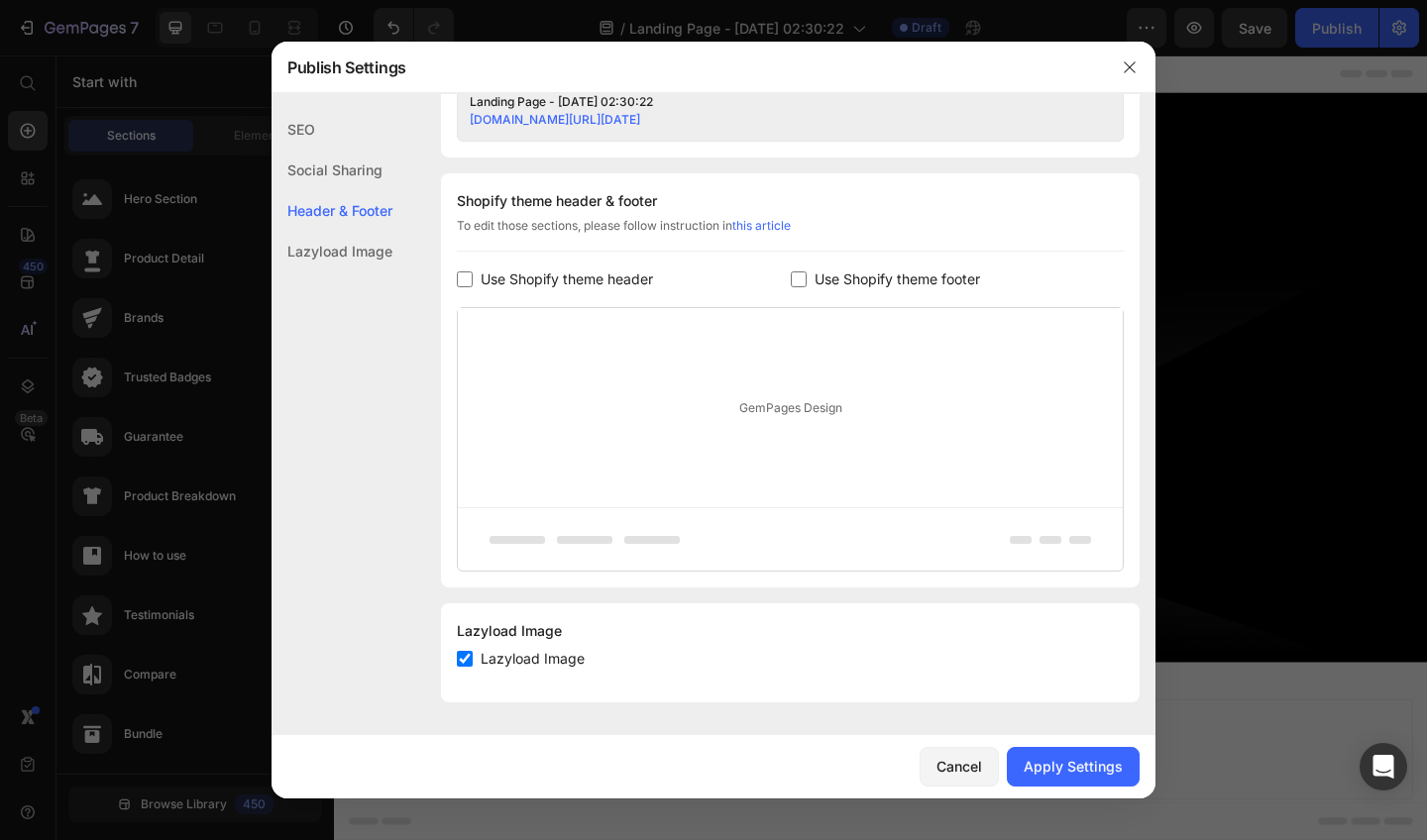 checkbox on "false" 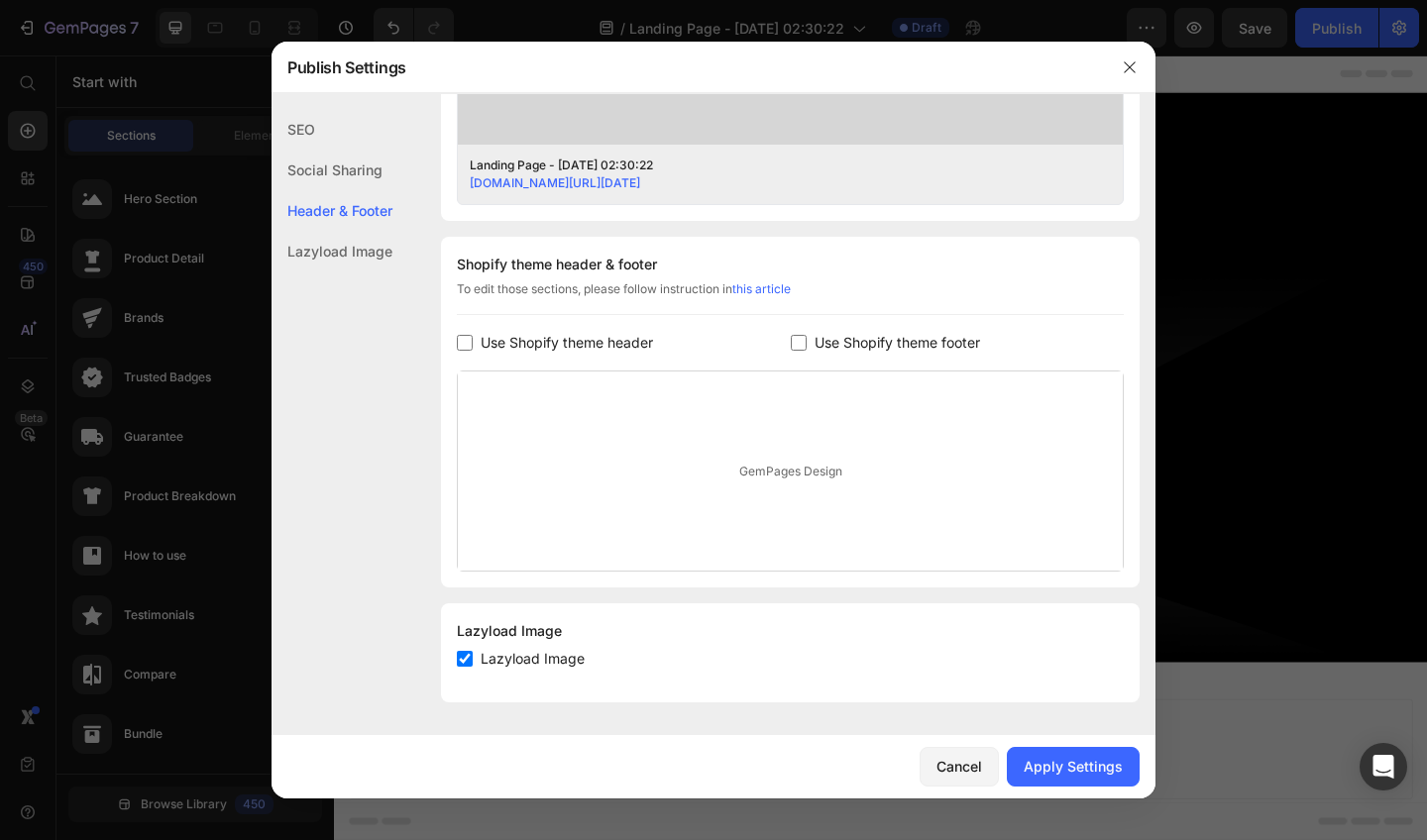 scroll, scrollTop: 804, scrollLeft: 0, axis: vertical 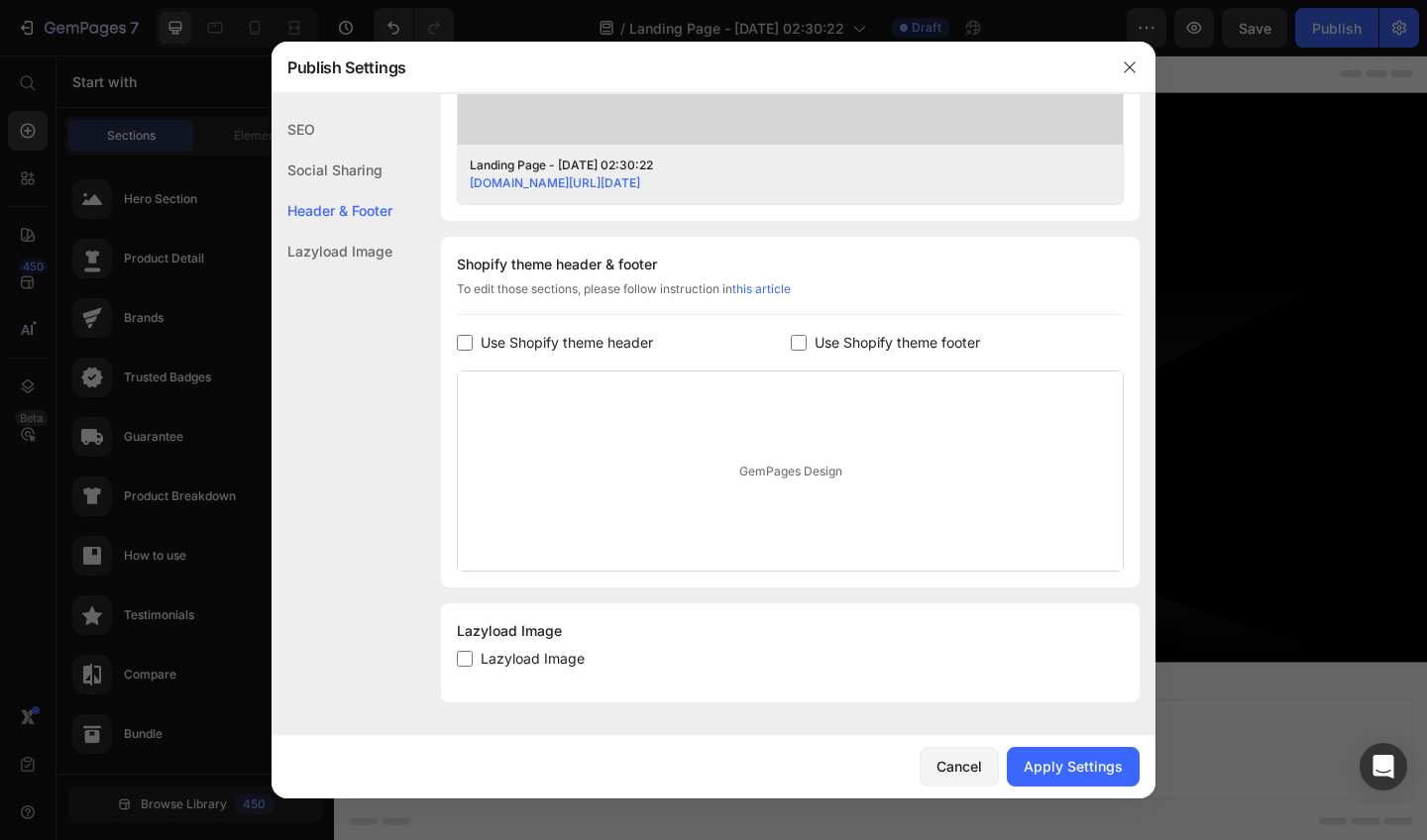 checkbox on "false" 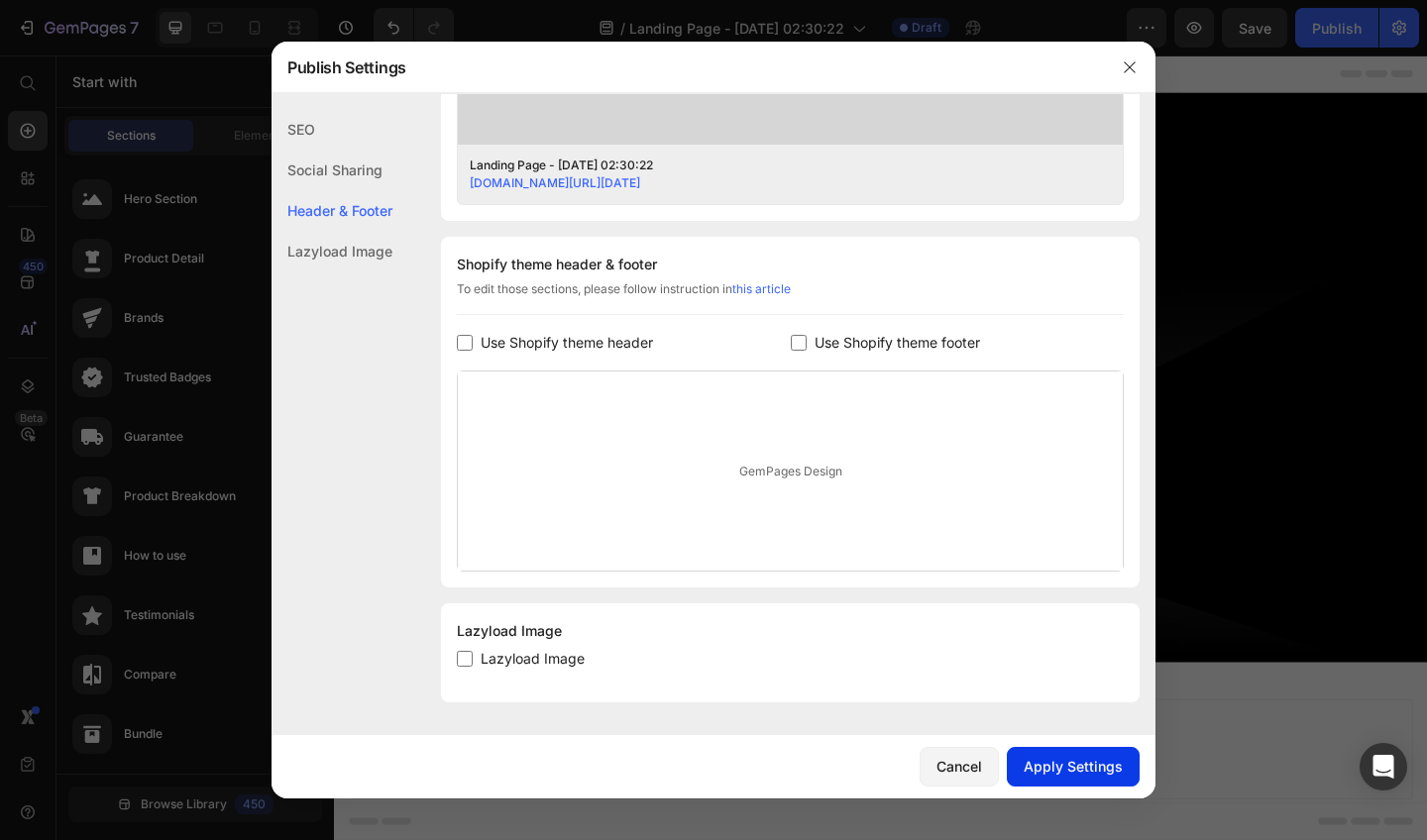 click on "Apply Settings" at bounding box center (1073, 766) 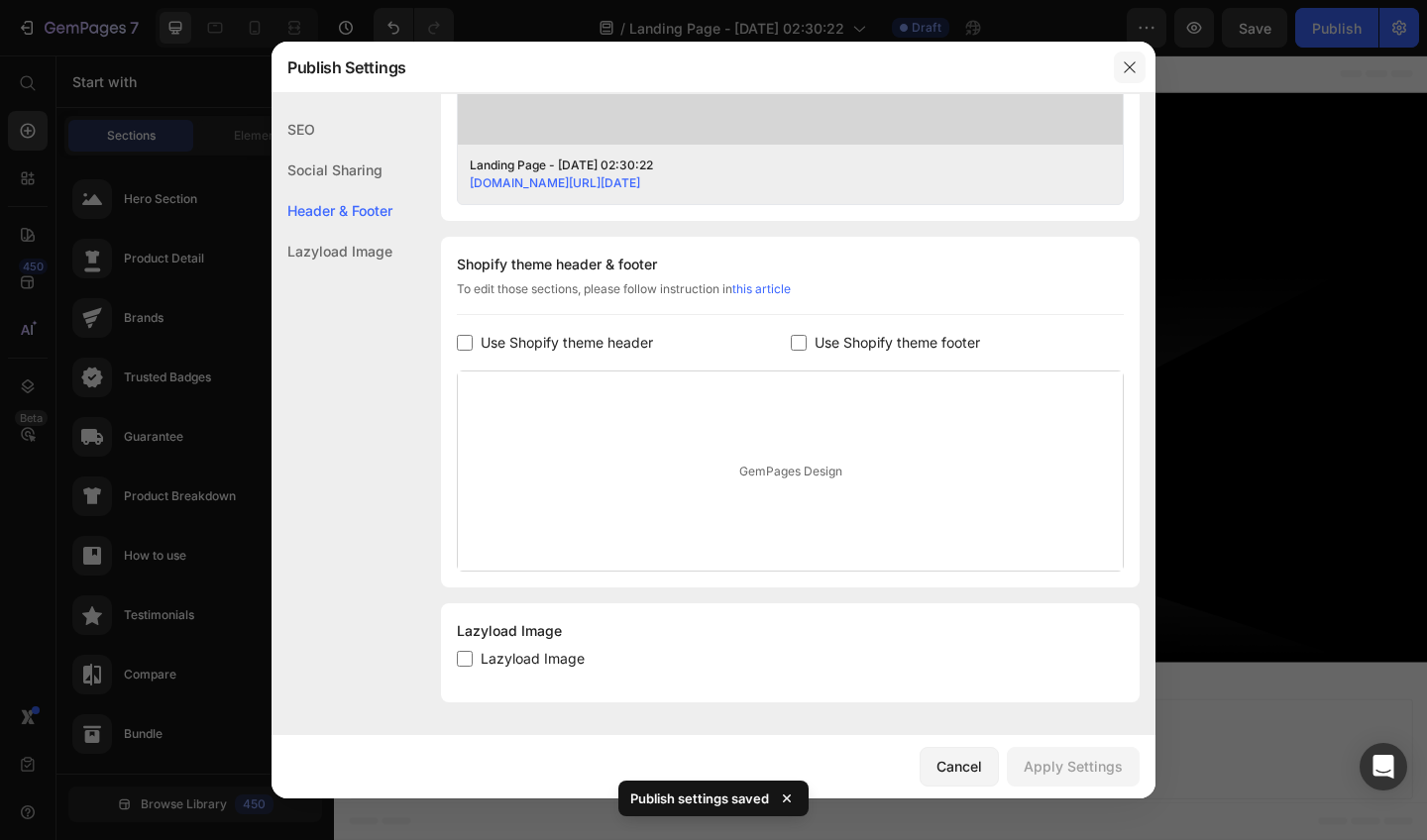 click 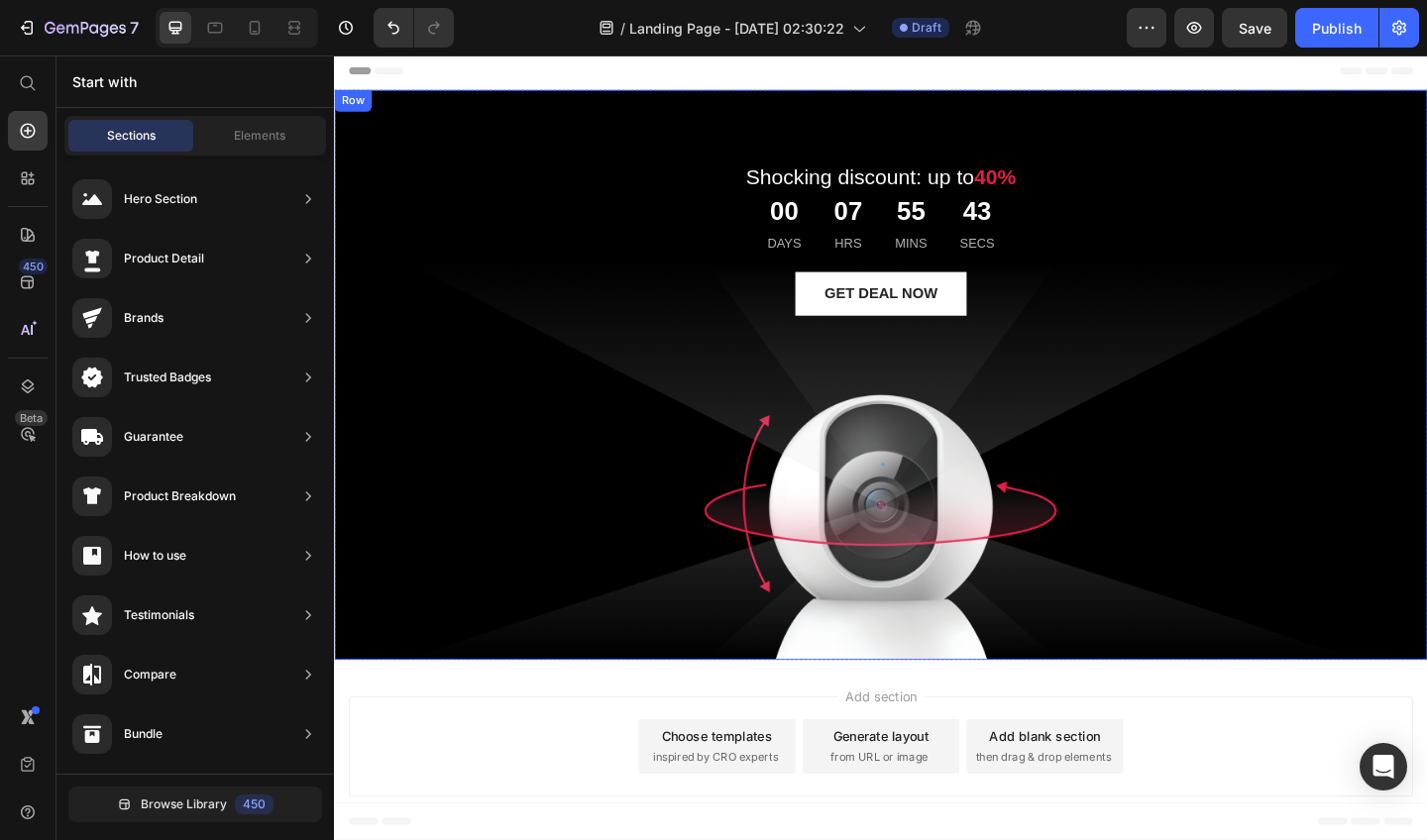 scroll, scrollTop: 1, scrollLeft: 0, axis: vertical 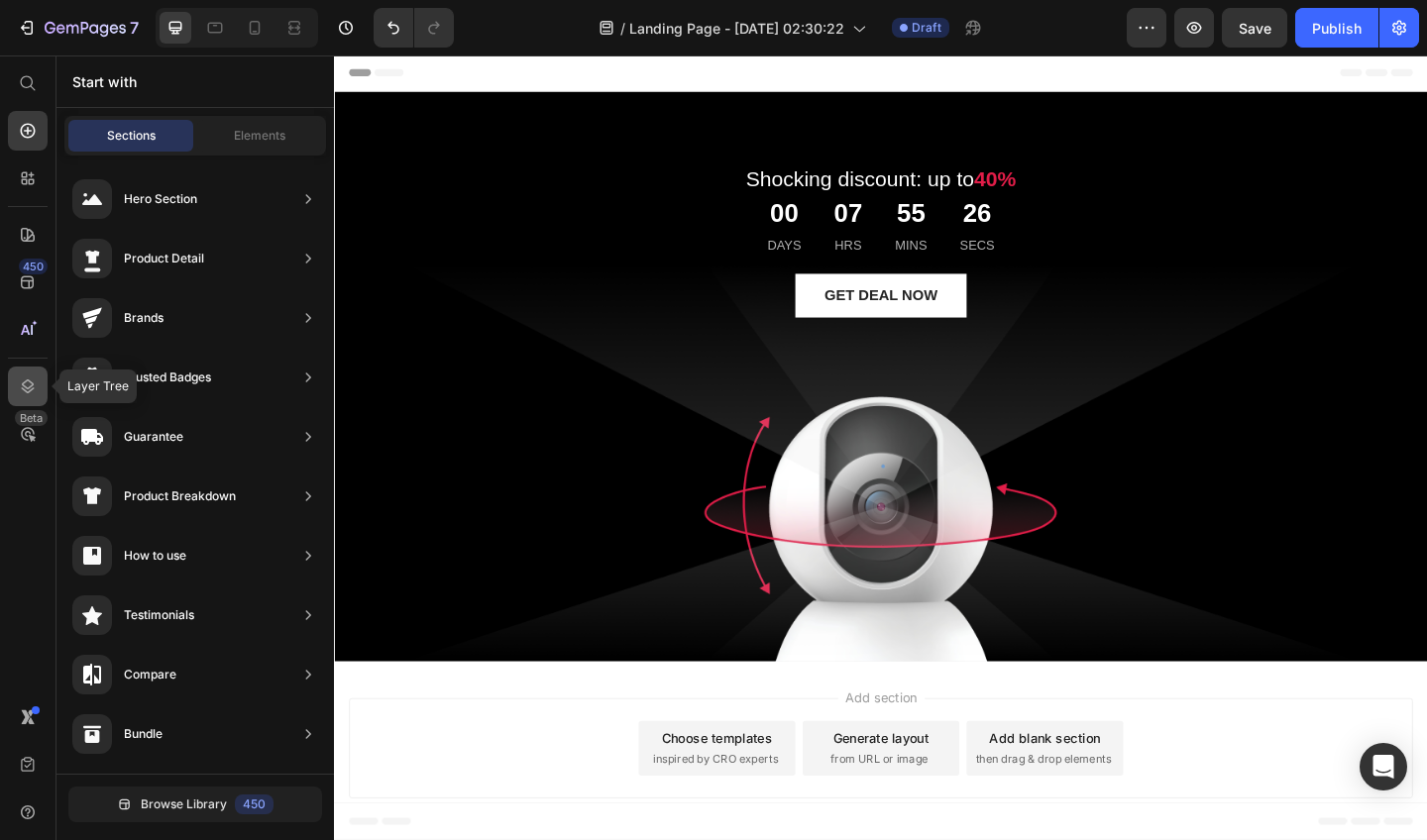 click 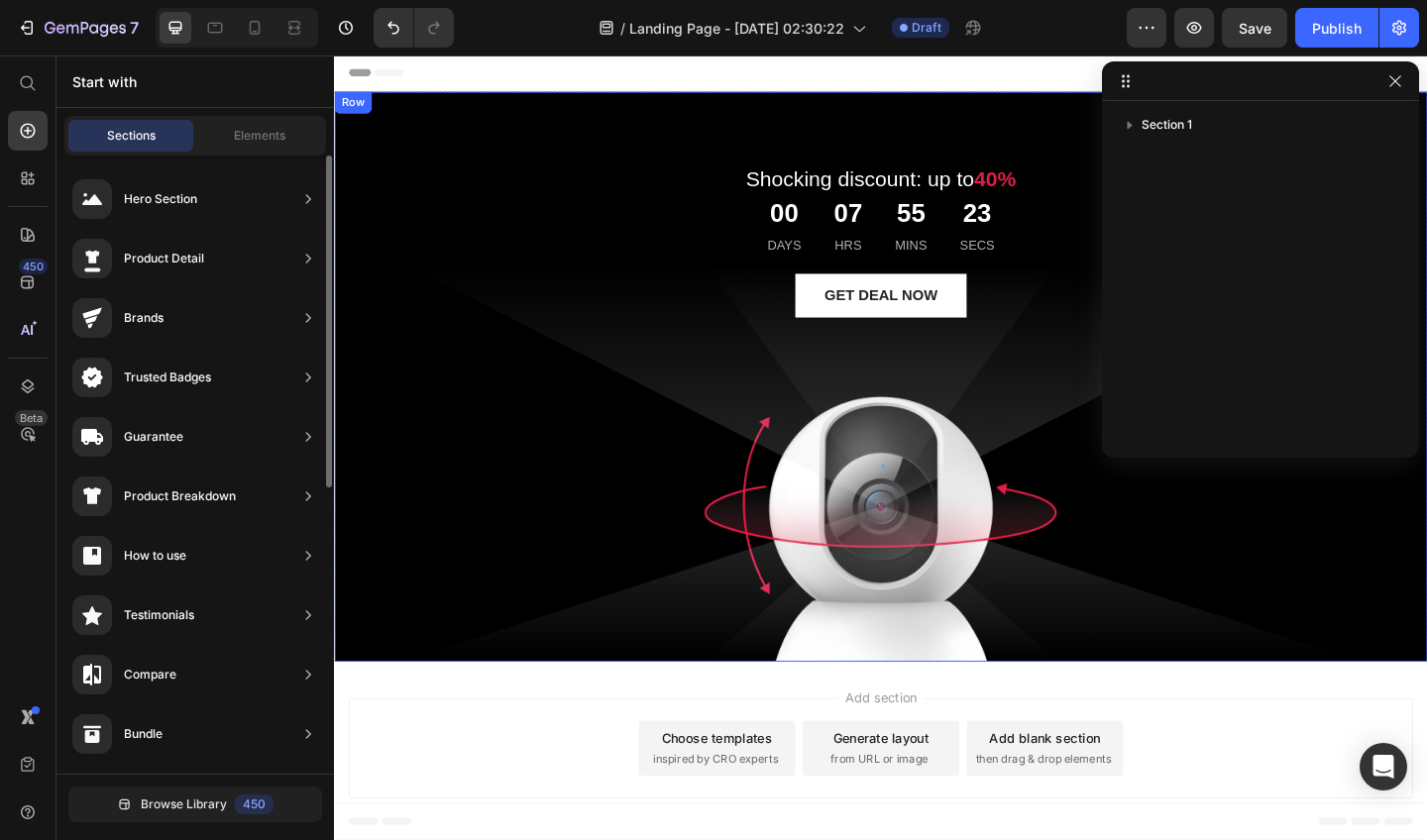 scroll, scrollTop: 54, scrollLeft: 0, axis: vertical 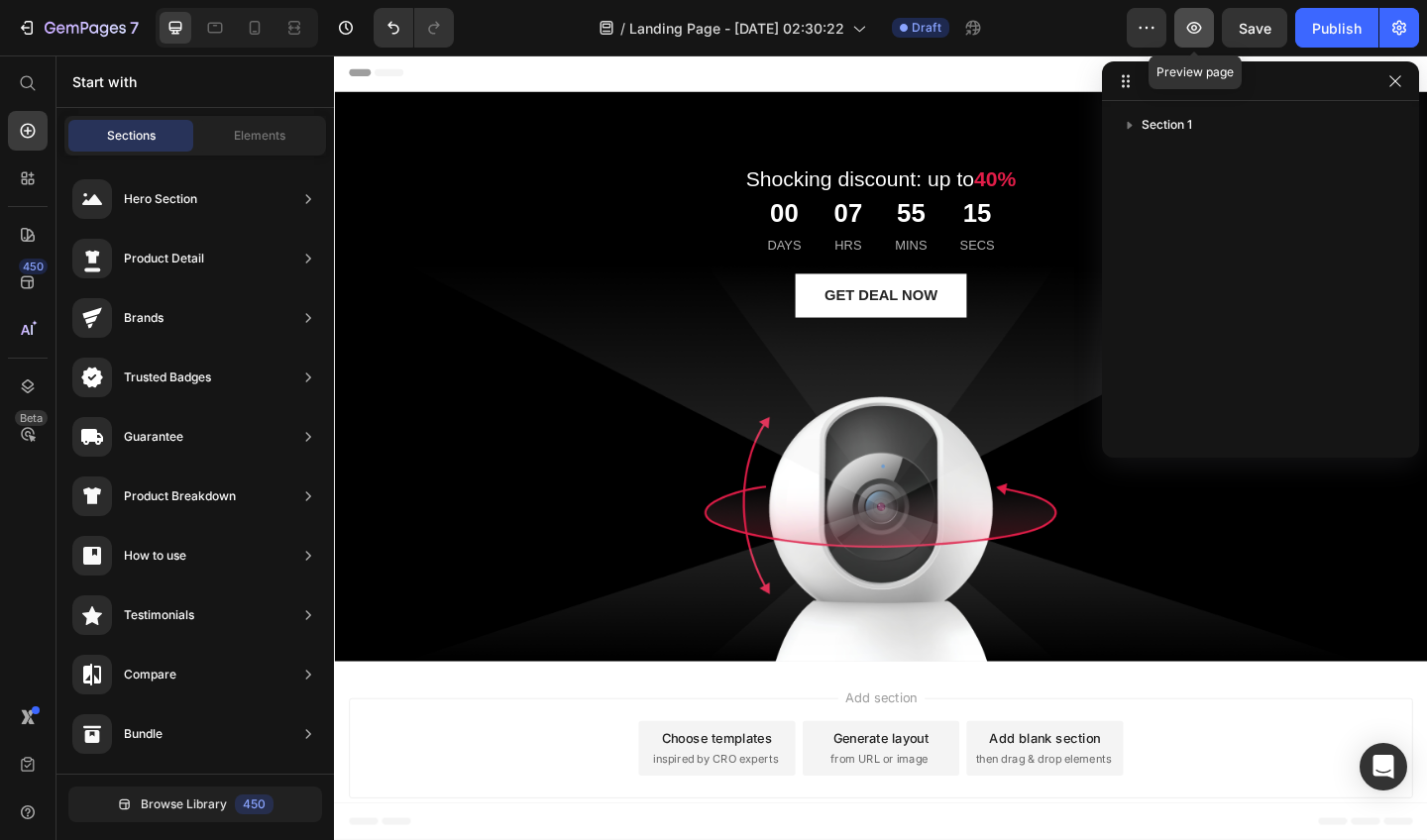 click 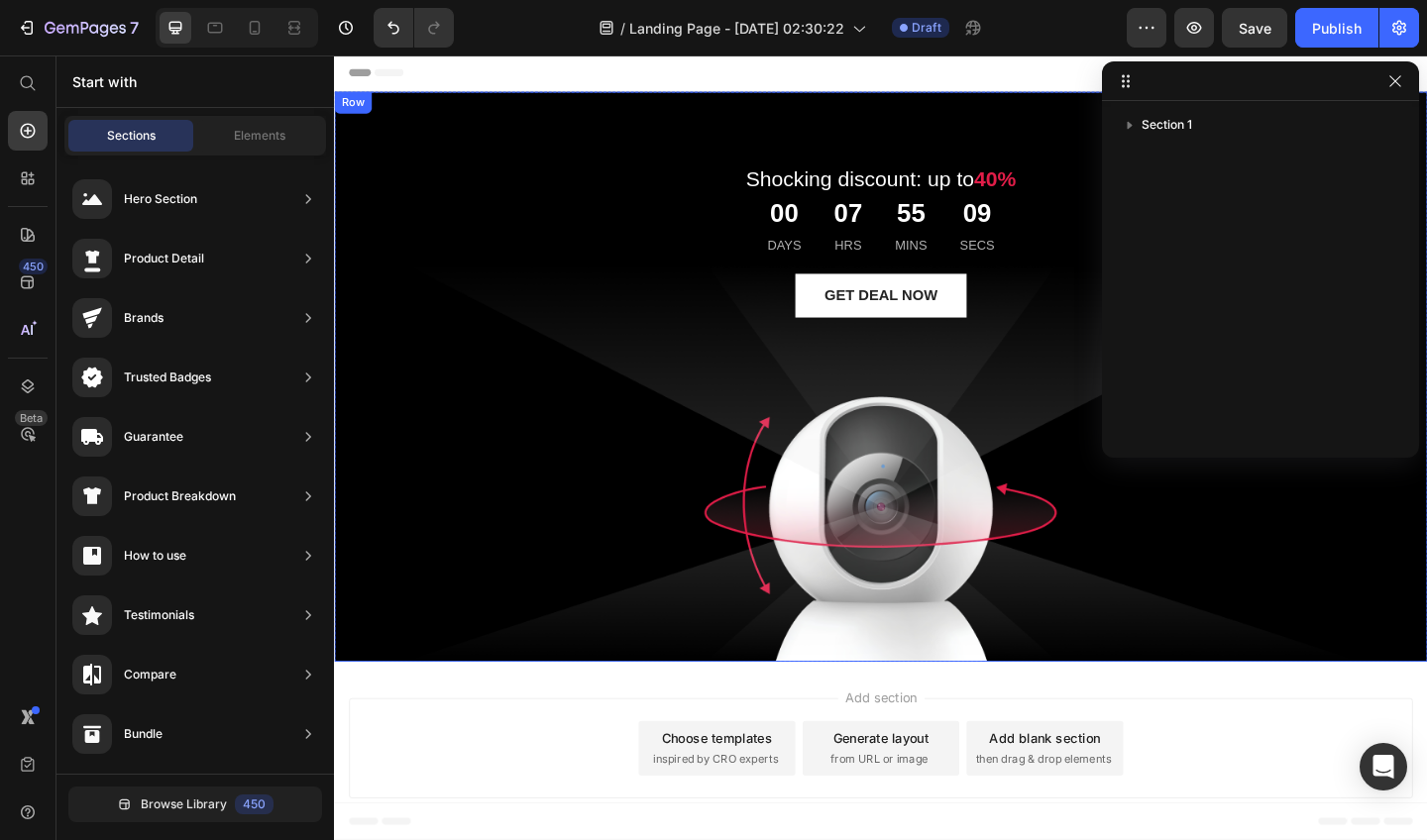 click on "Shocking discount: up to  40% Text block 00 Days 07 Hrs 55 Mins 09 Secs Countdown Timer GET DEAL NOW Button Row" at bounding box center [929, 405] 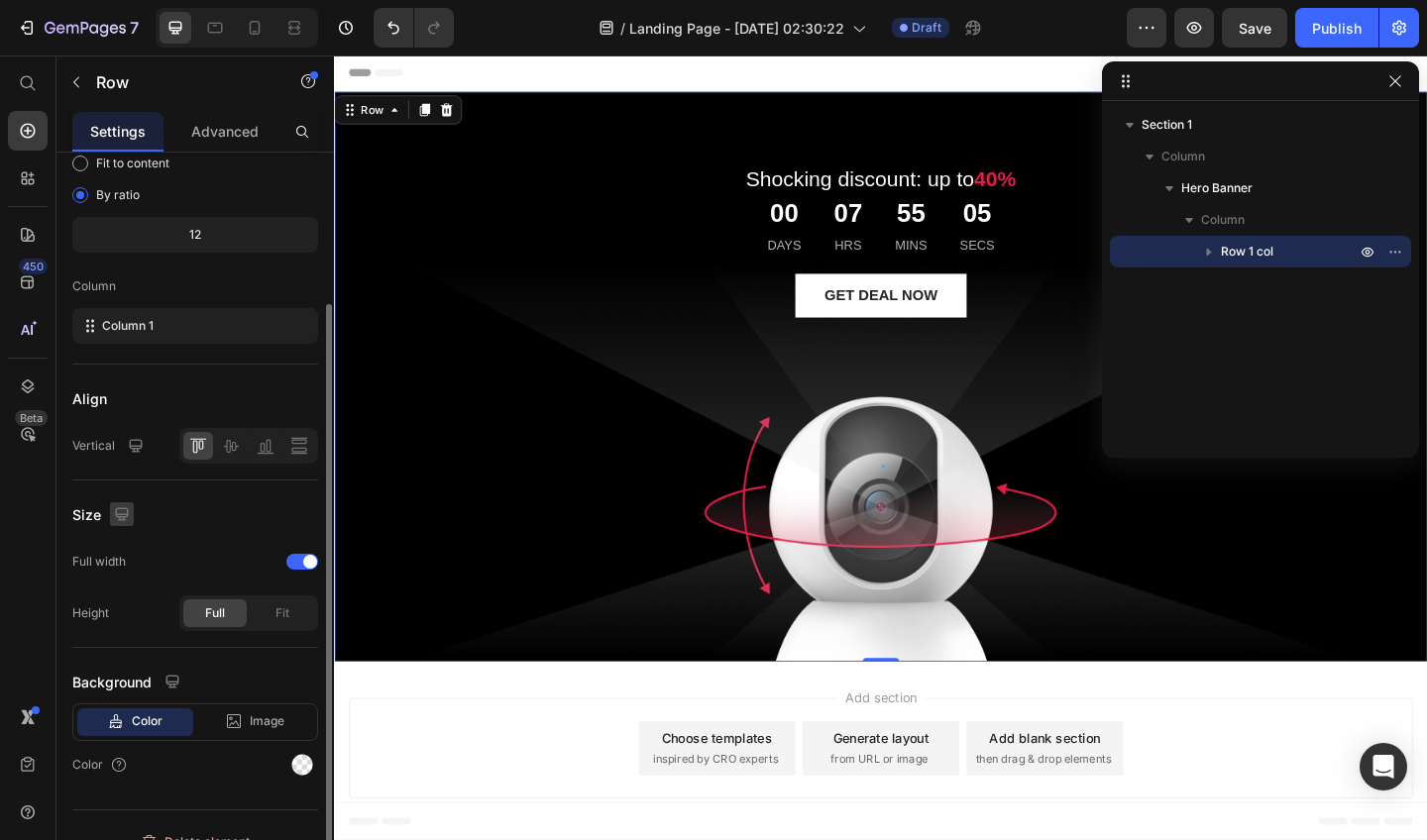 click 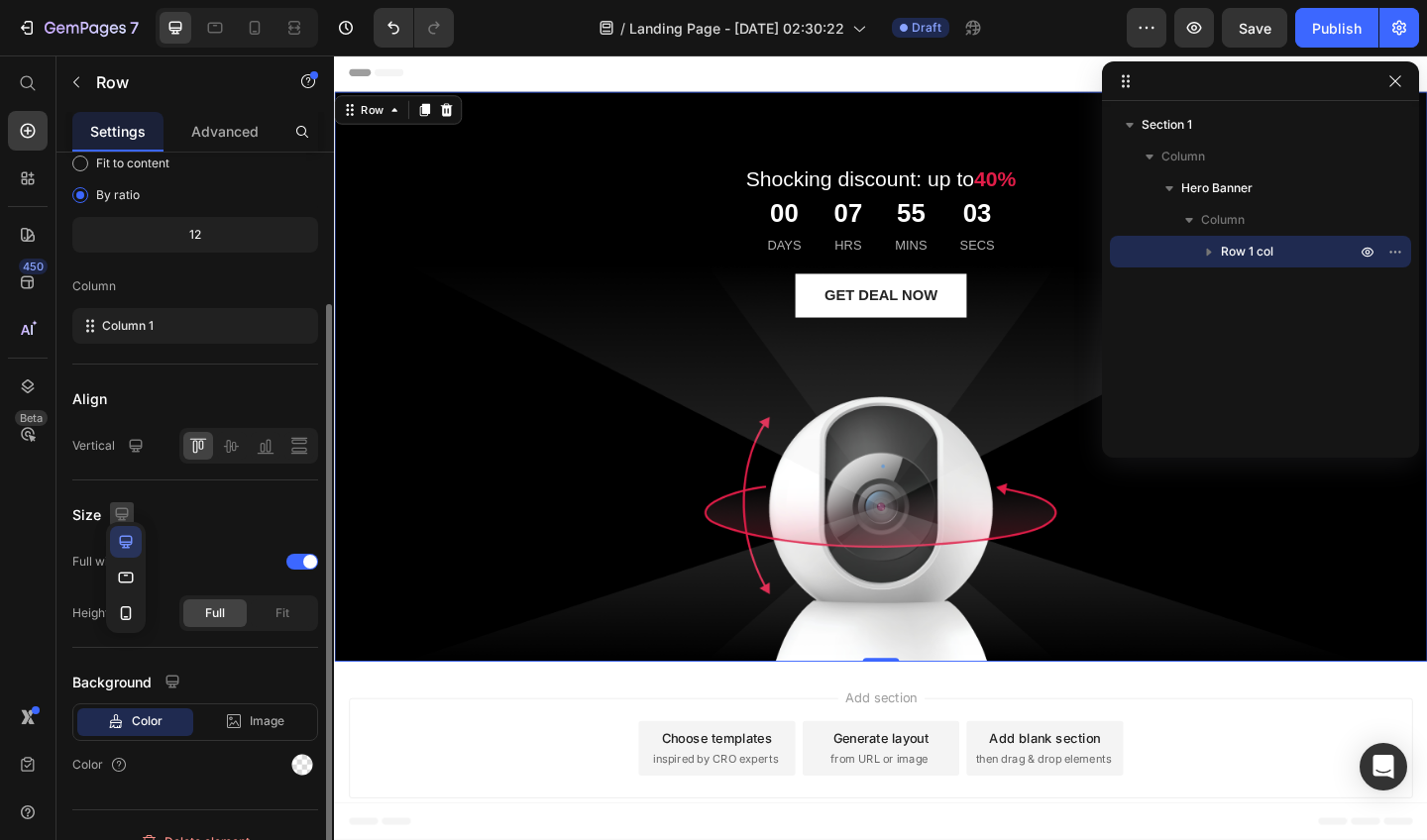 click 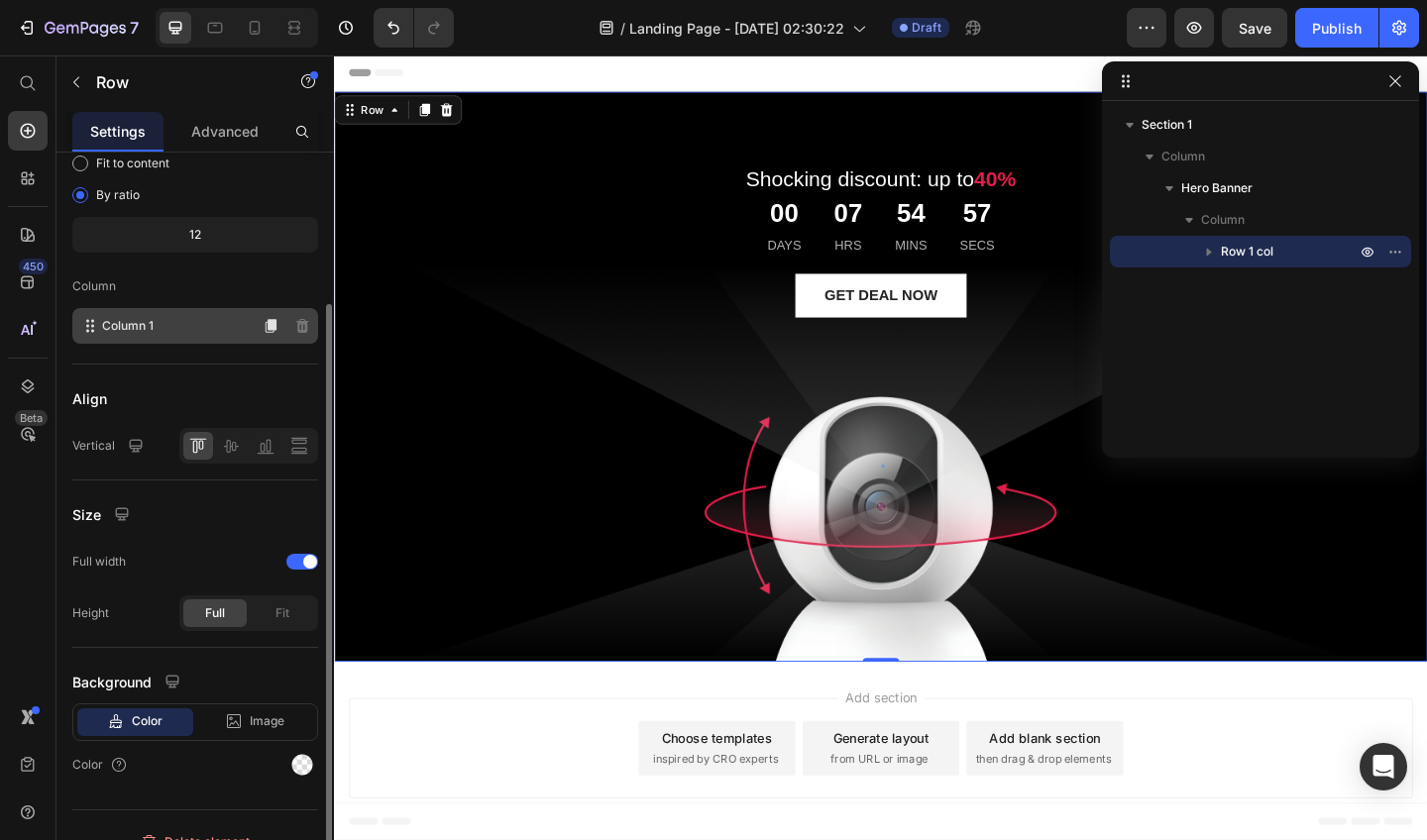 click on "Column 1" at bounding box center [128, 326] 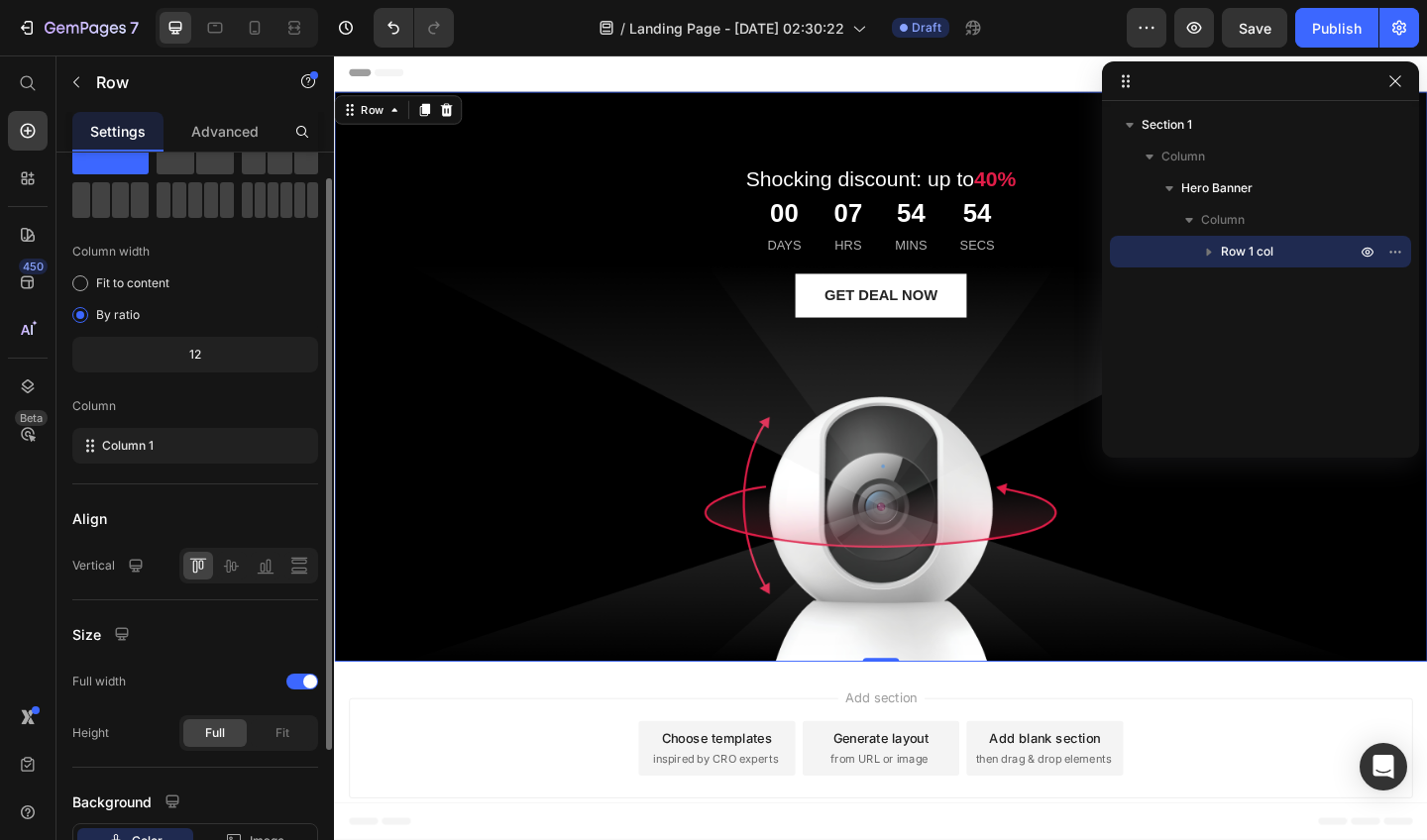 scroll, scrollTop: 0, scrollLeft: 0, axis: both 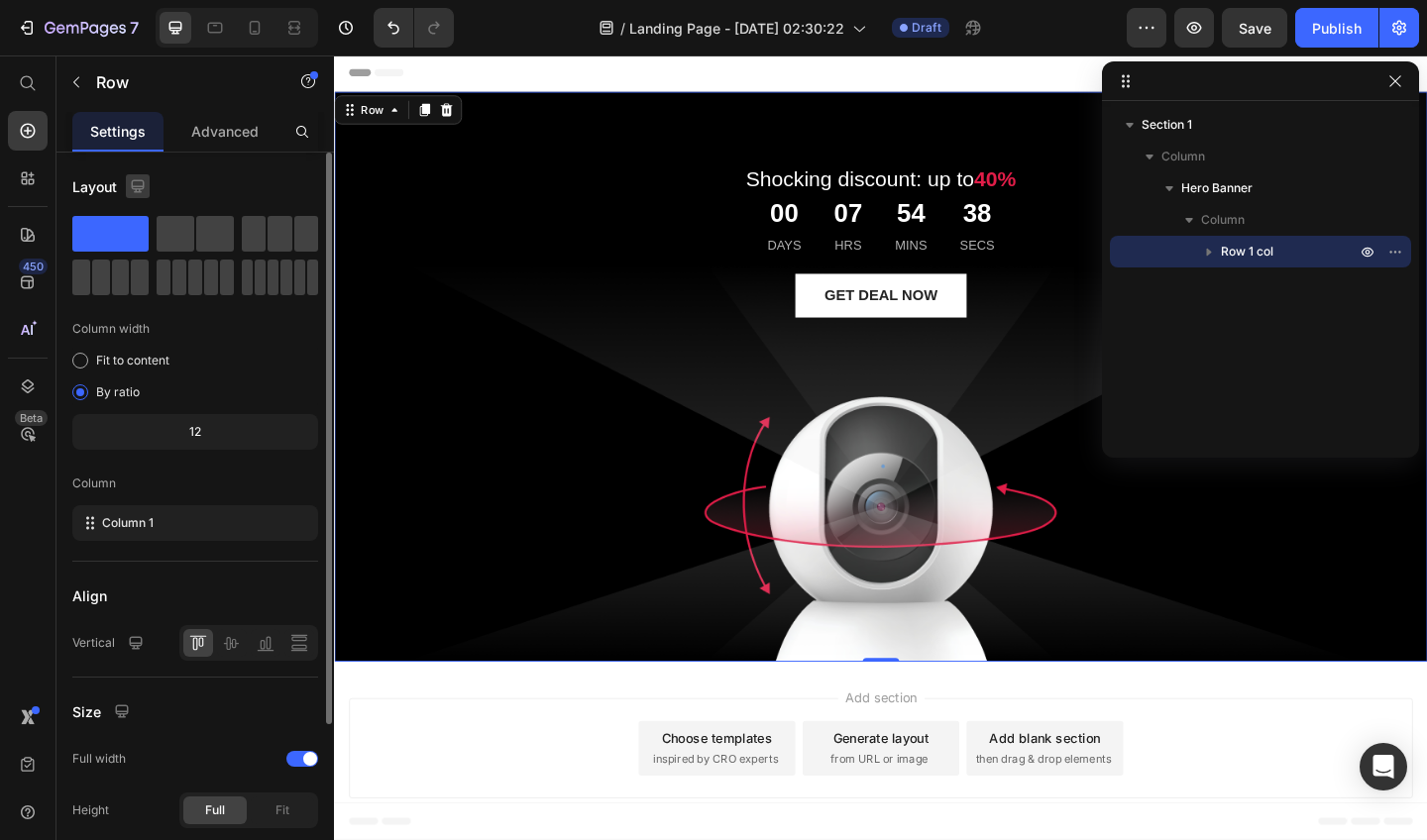 click 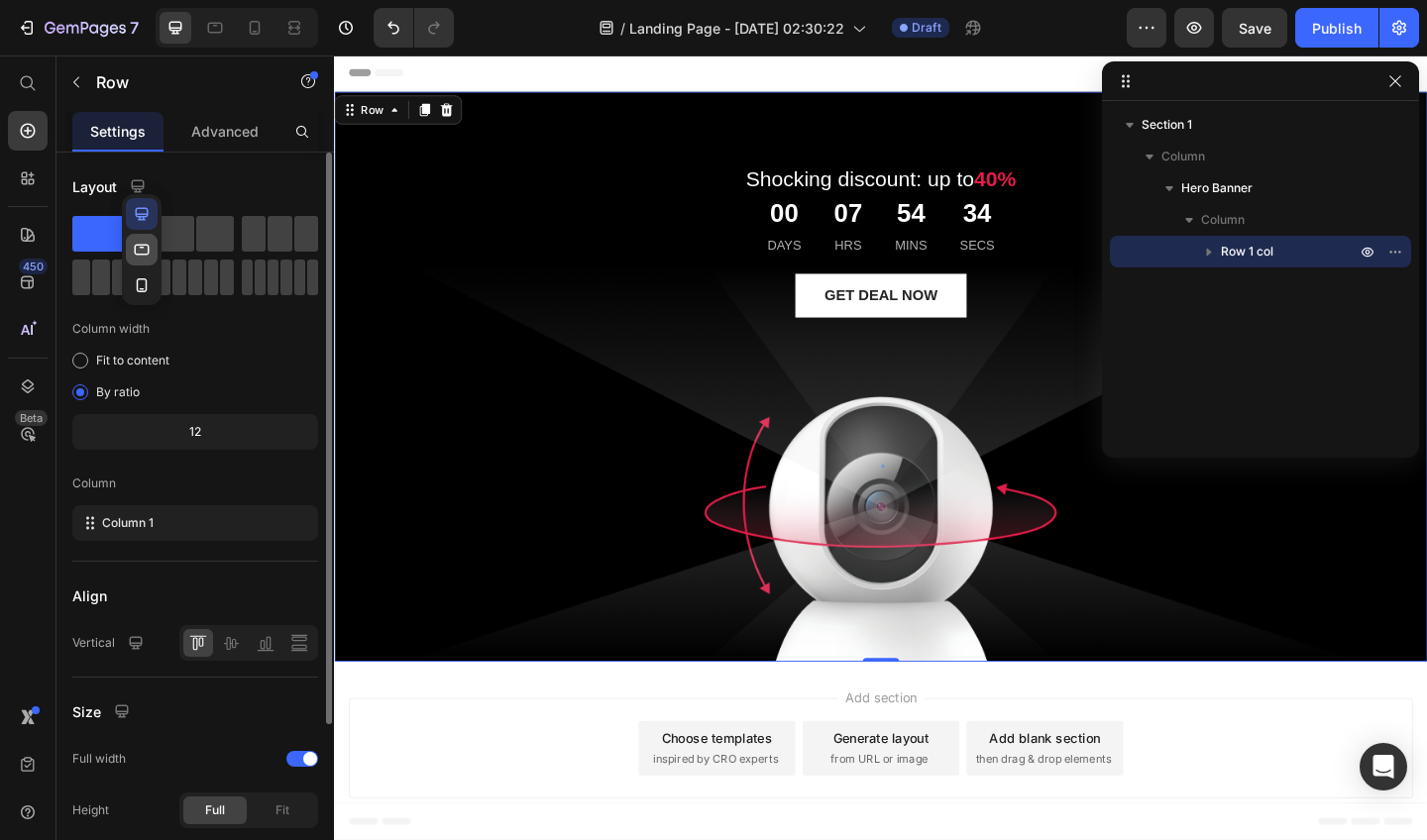 click 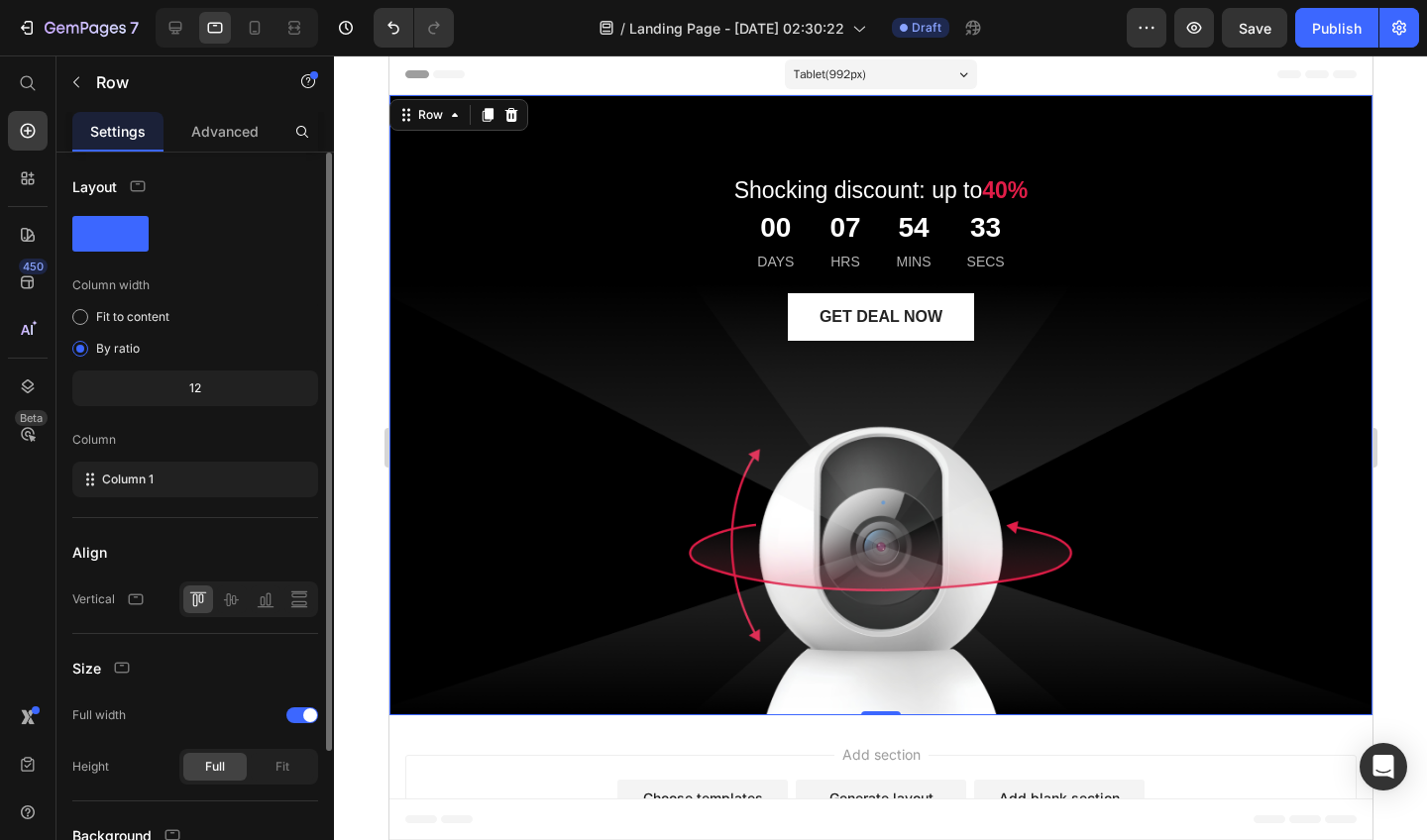 scroll, scrollTop: 0, scrollLeft: 0, axis: both 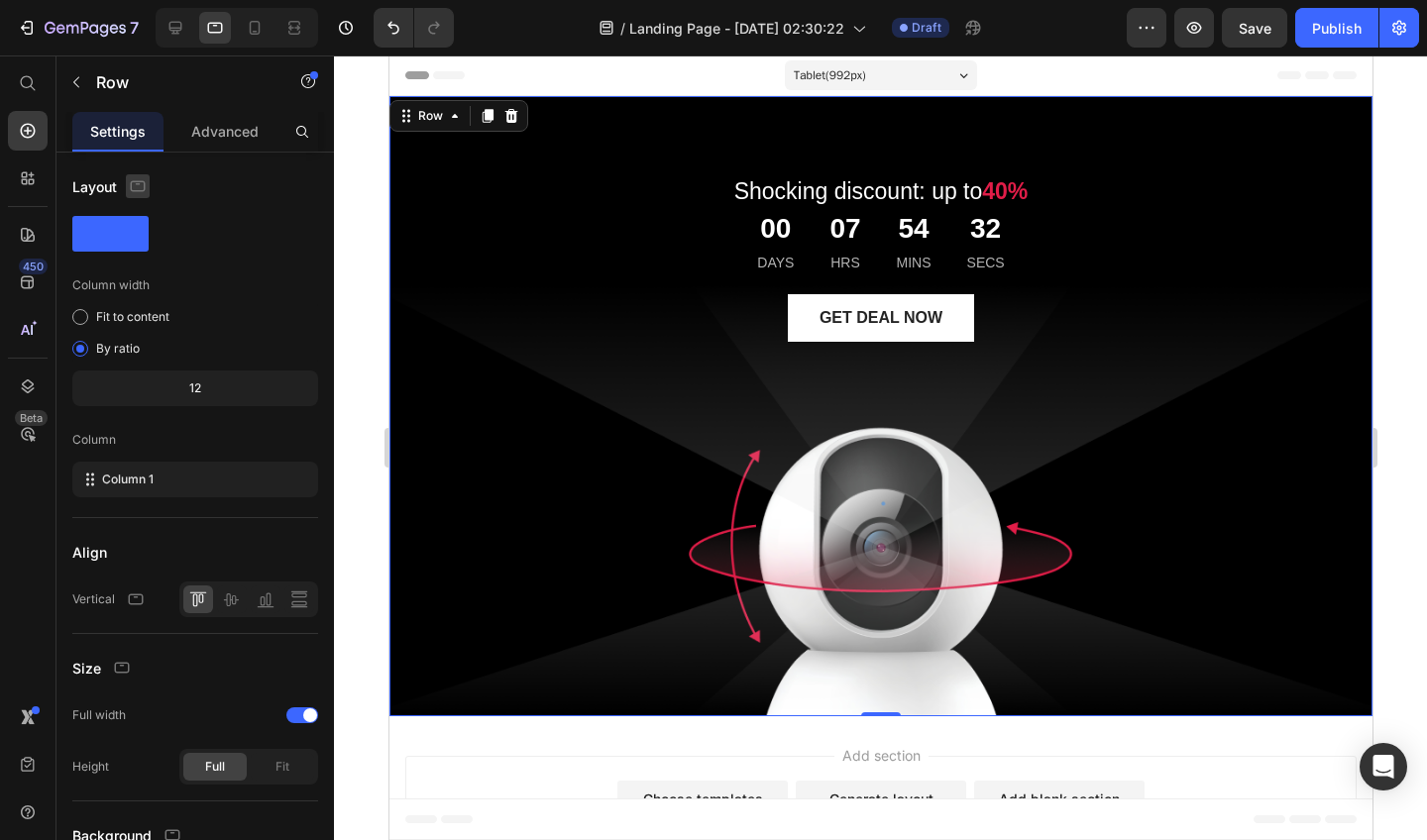 click 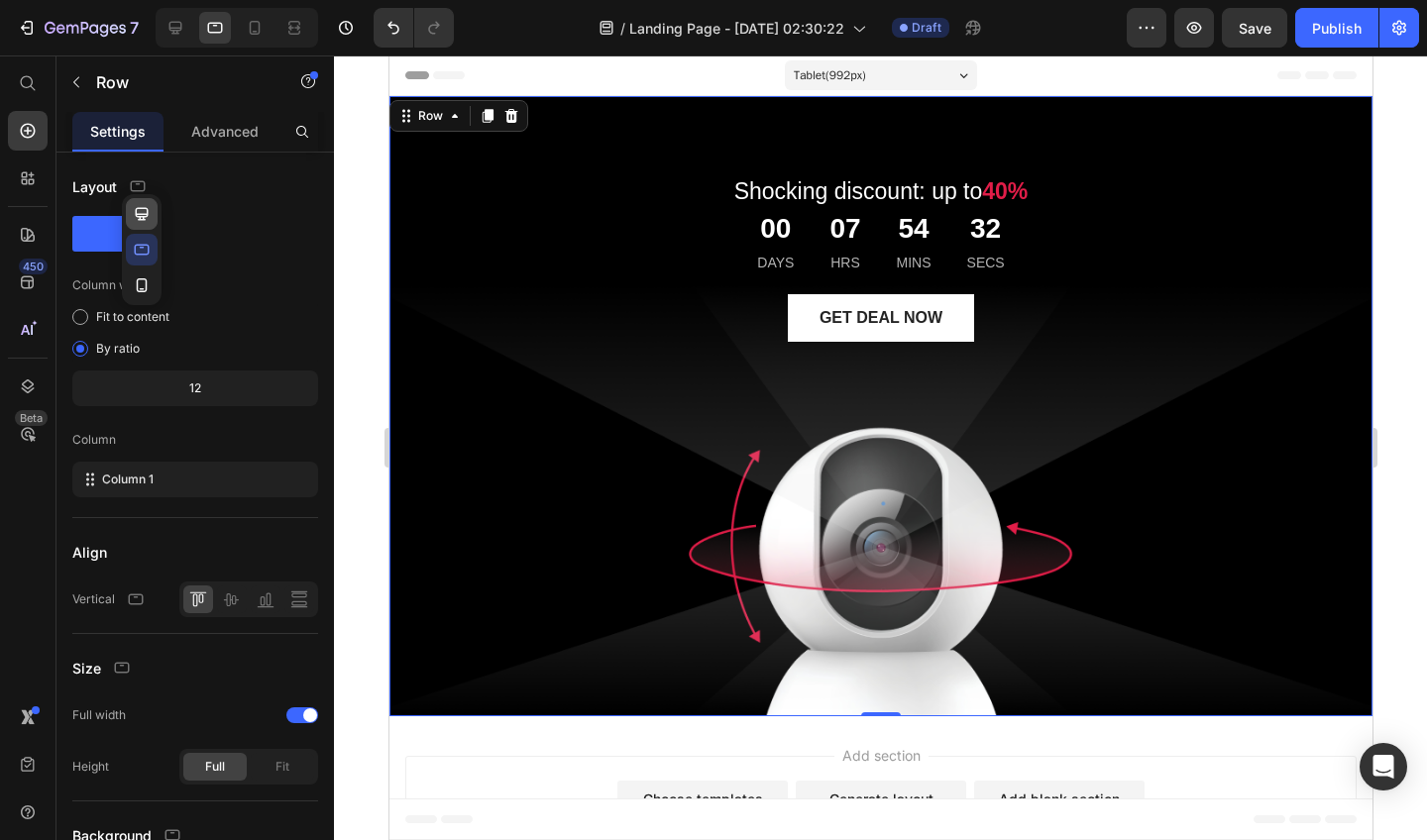 click 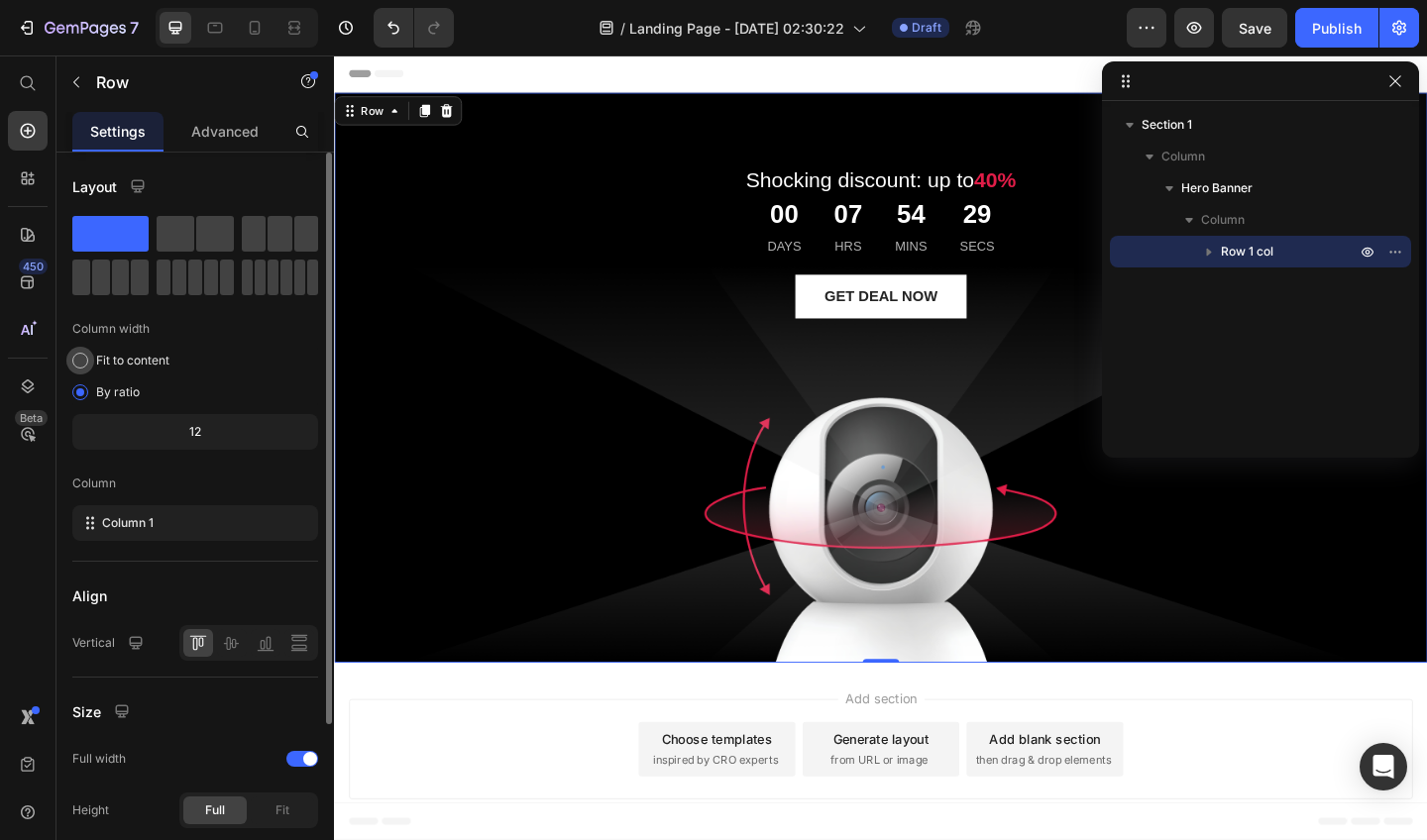 click at bounding box center [80, 361] 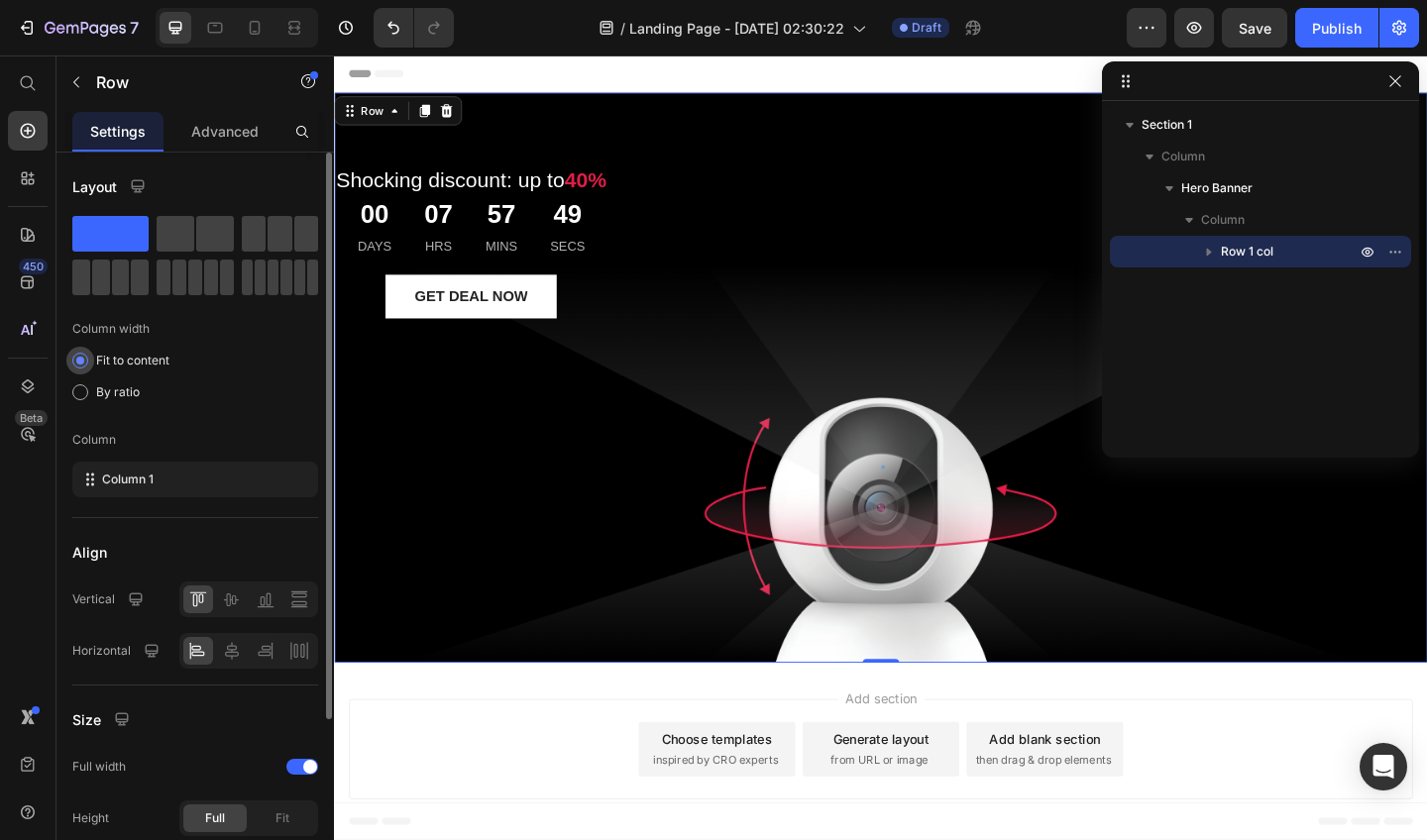 click at bounding box center (80, 361) 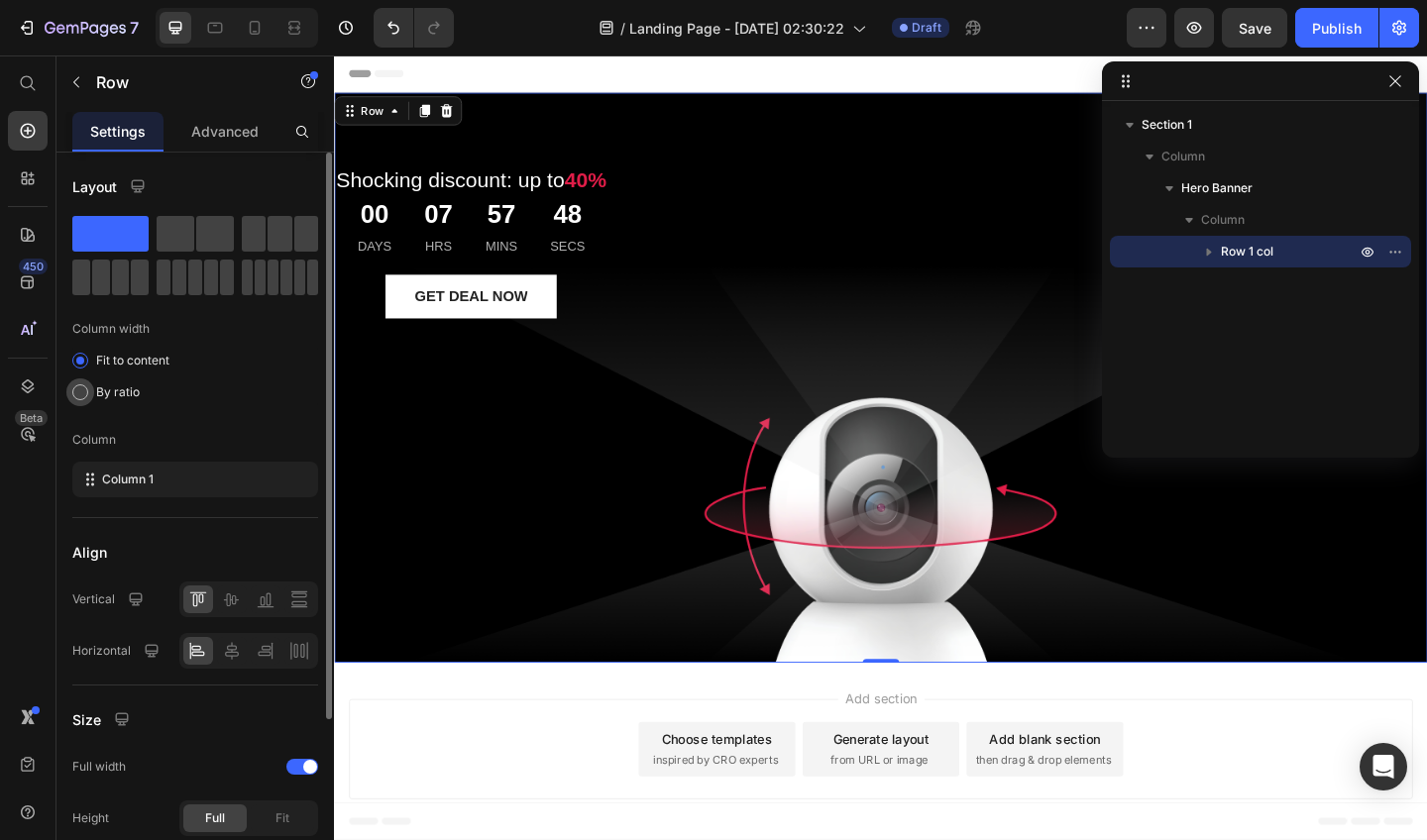 click at bounding box center (80, 392) 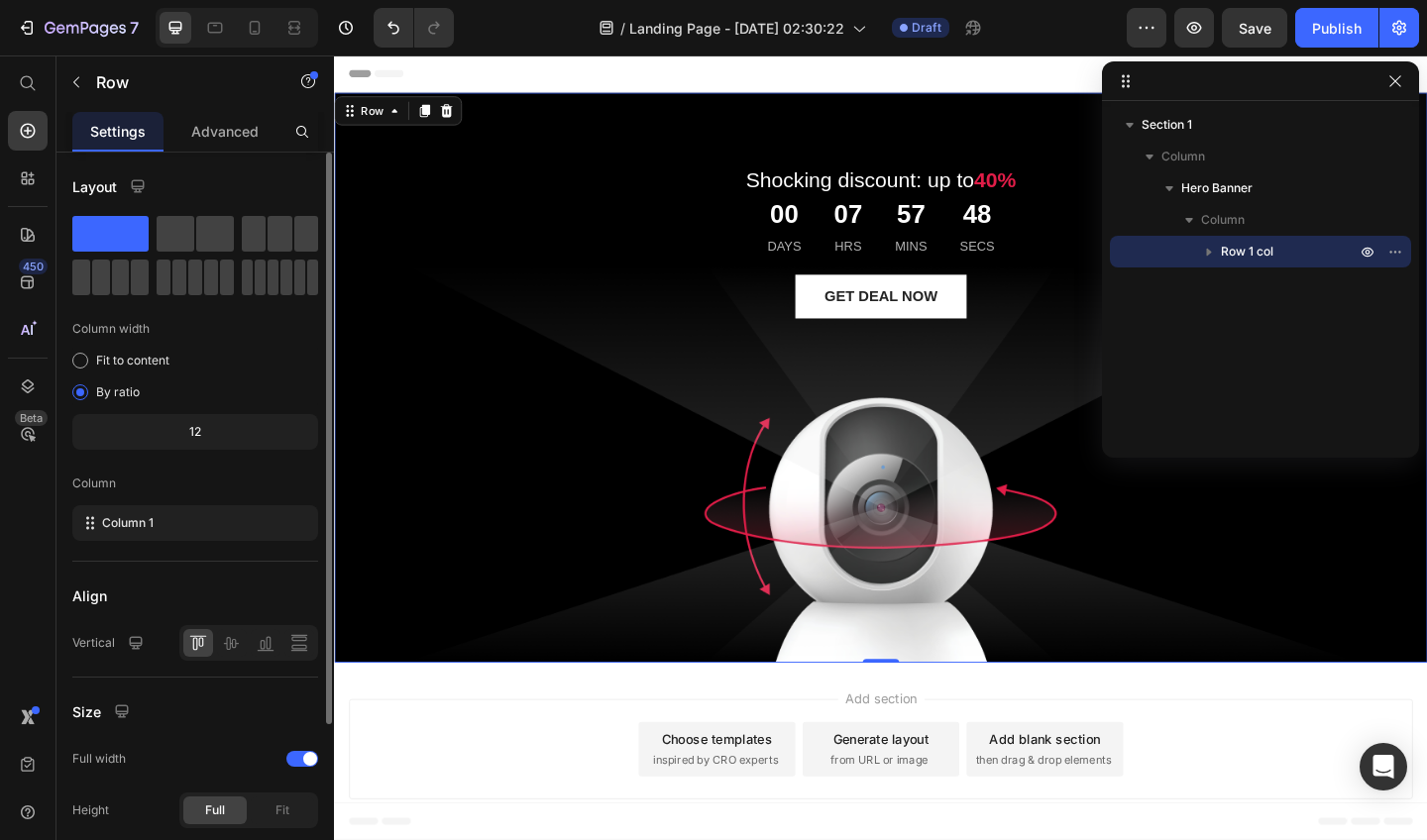 click on "12" 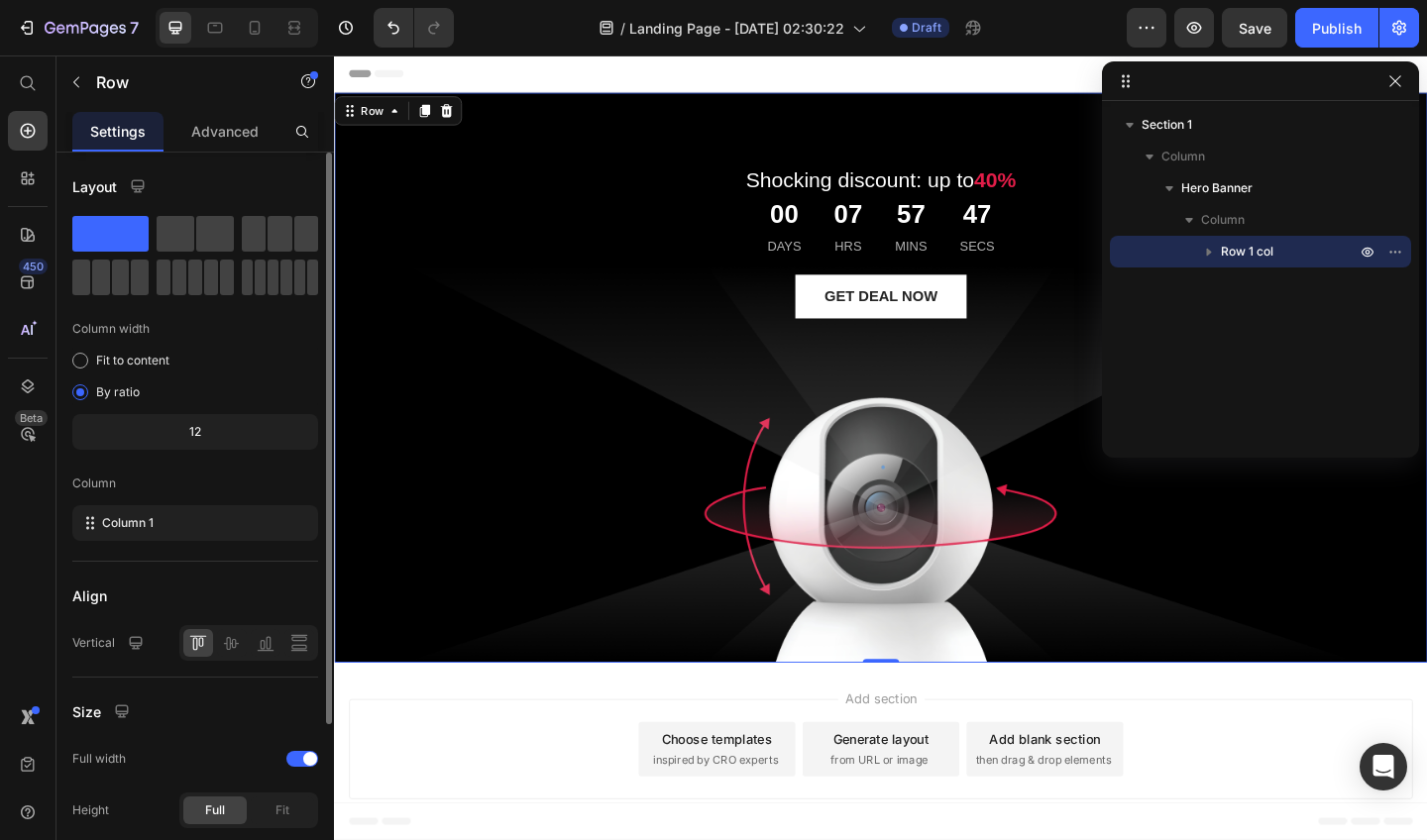click on "12" 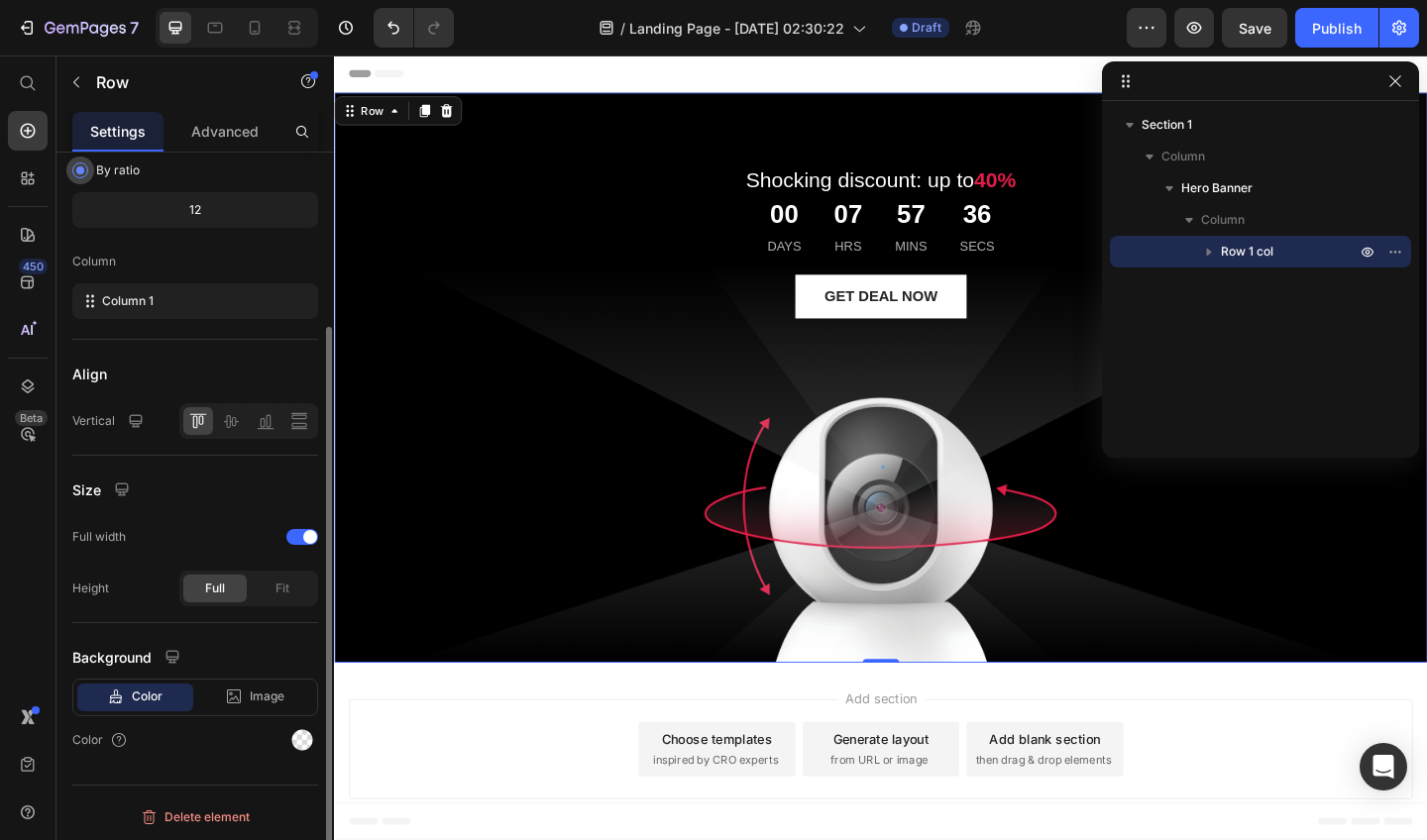 scroll, scrollTop: 224, scrollLeft: 0, axis: vertical 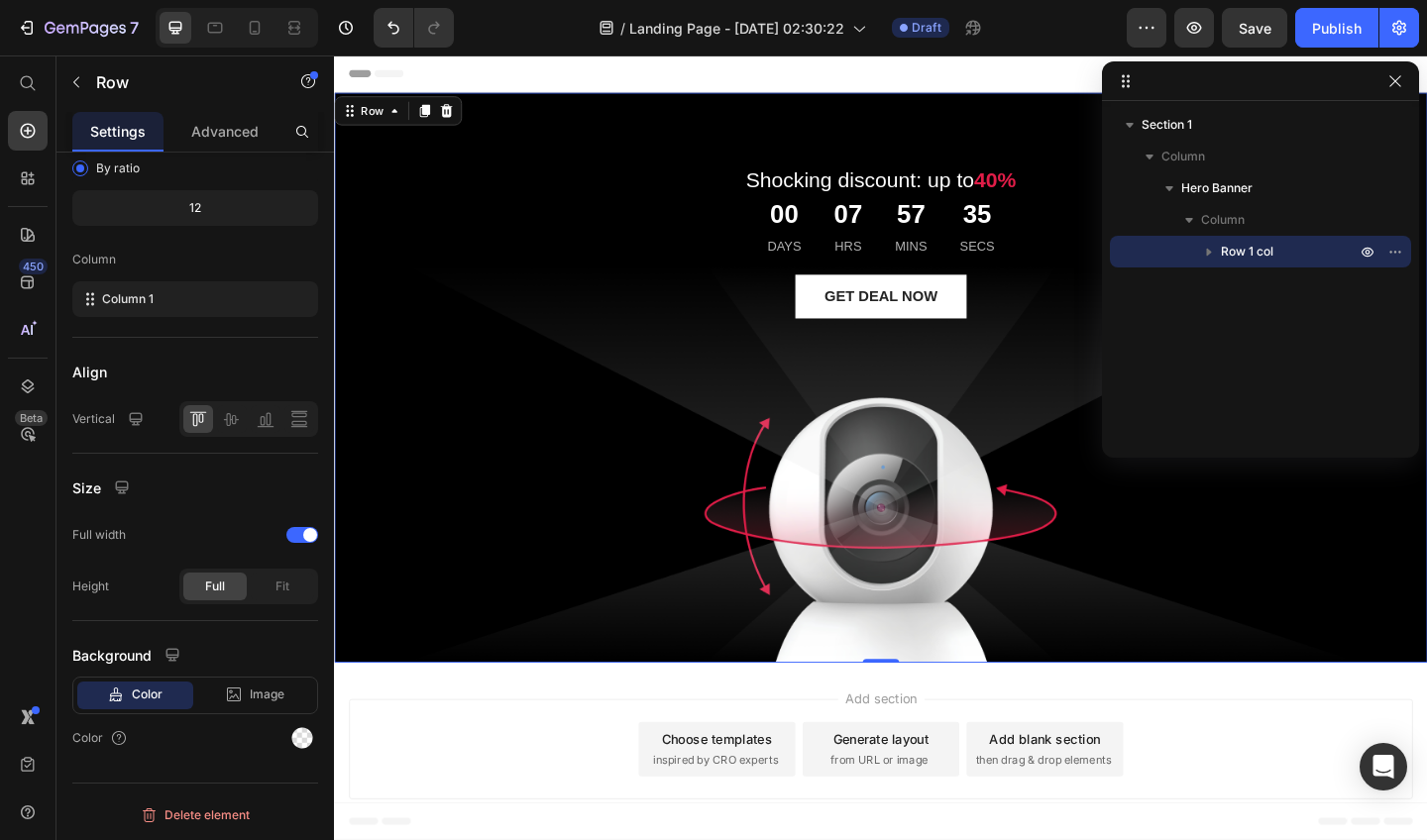 click on "Shocking discount: up to  40% Text block 00 Days 07 Hrs 57 Mins 35 Secs Countdown Timer GET DEAL NOW Button Row   0" at bounding box center [929, 406] 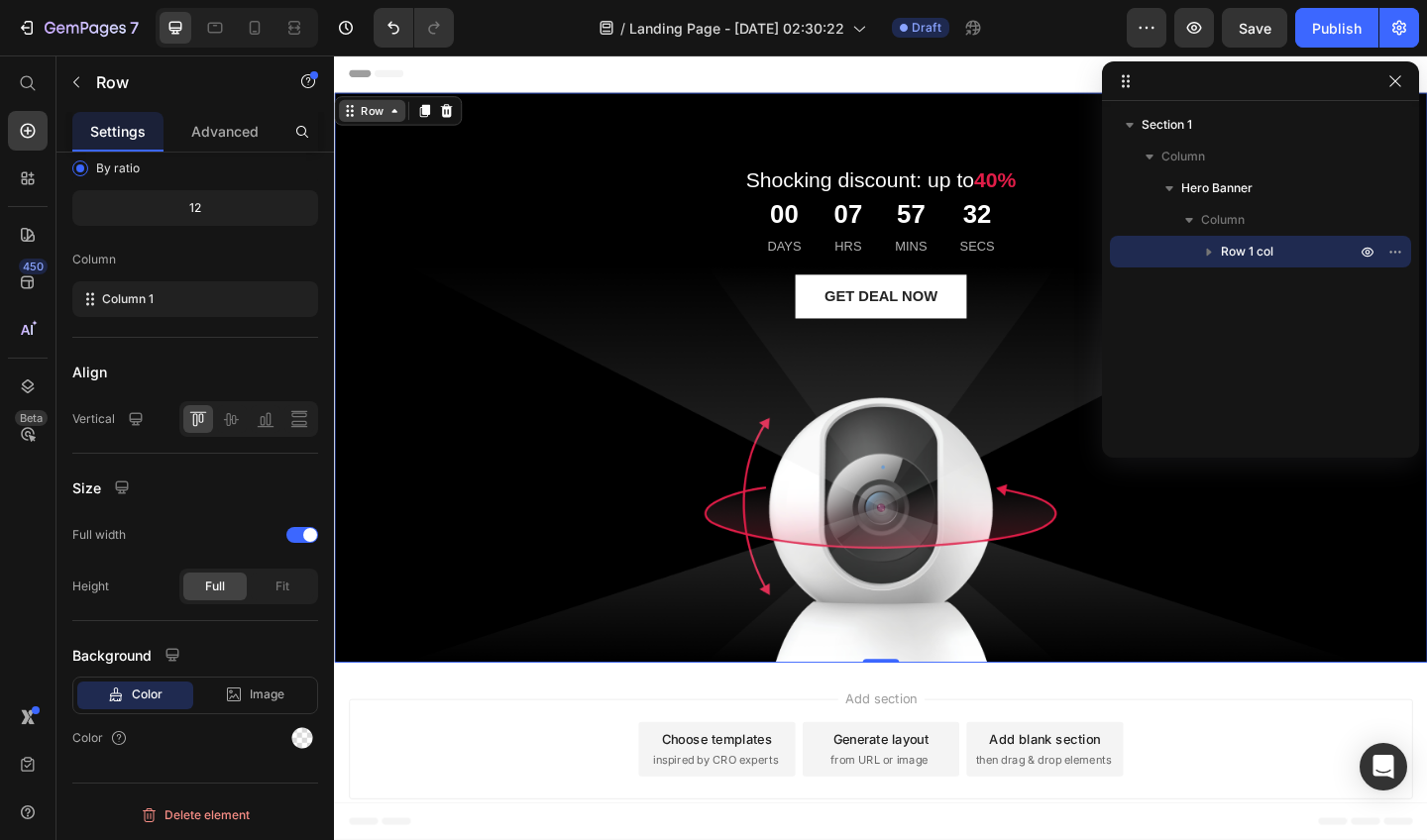 click 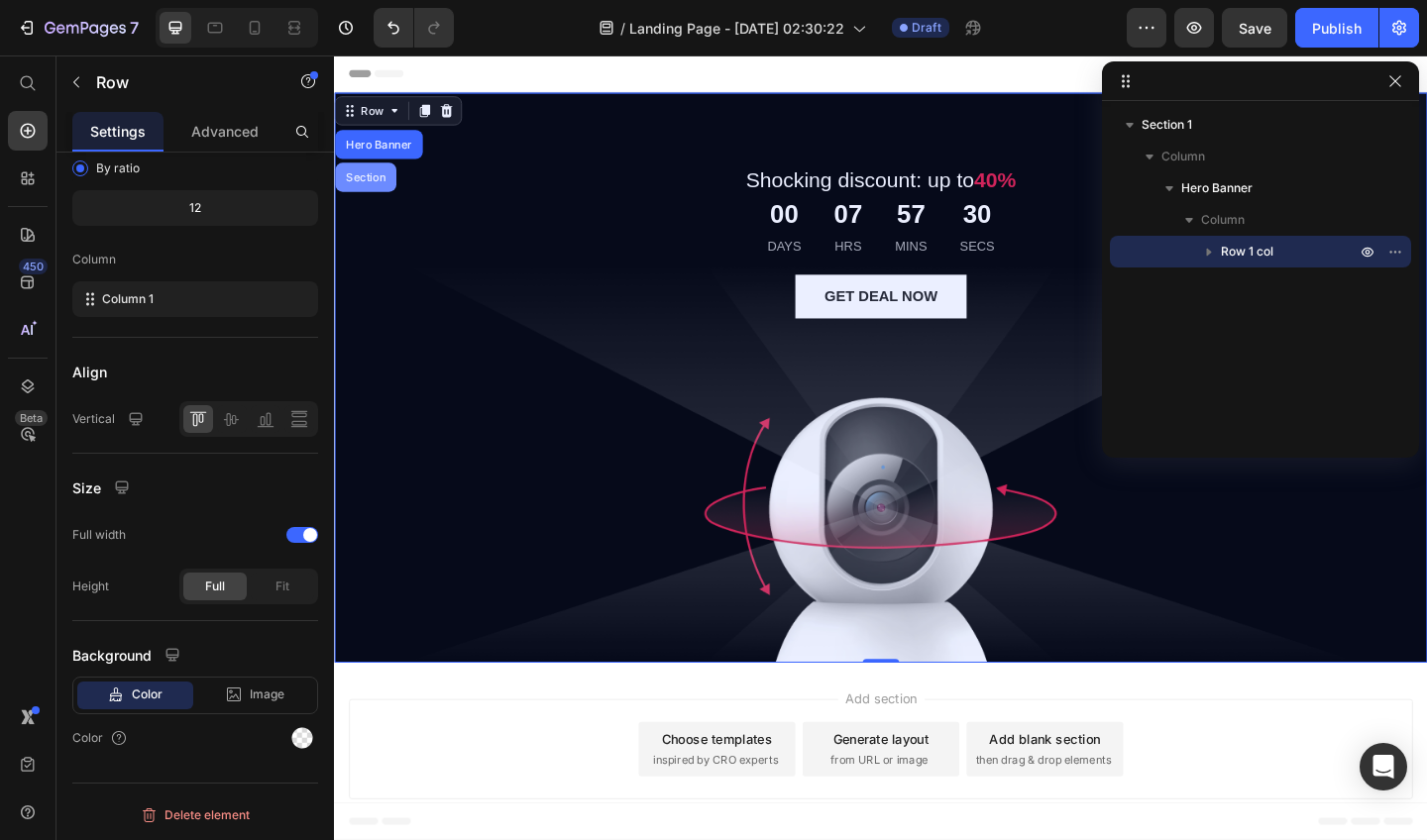 click on "Section" at bounding box center [368, 188] 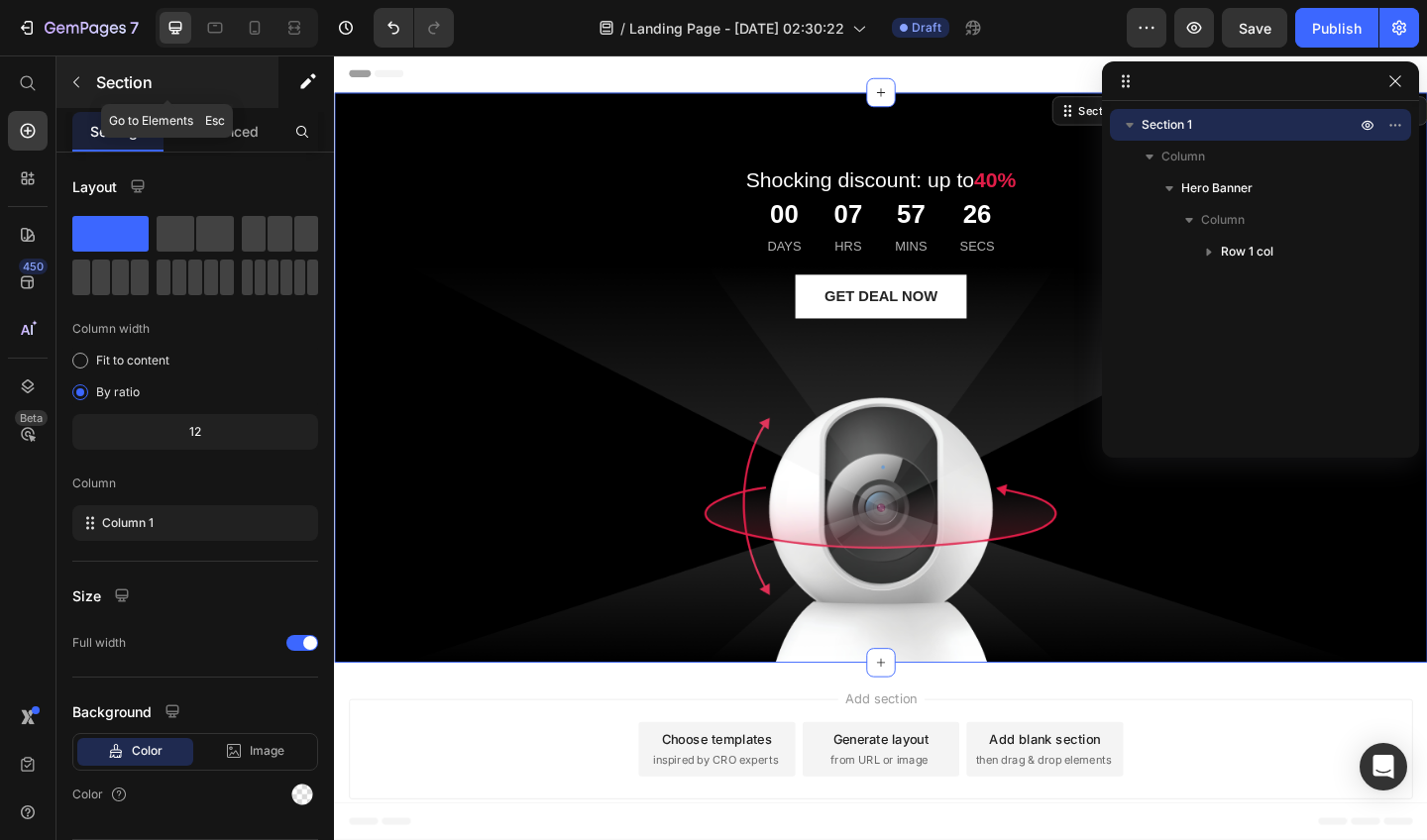 click at bounding box center [76, 82] 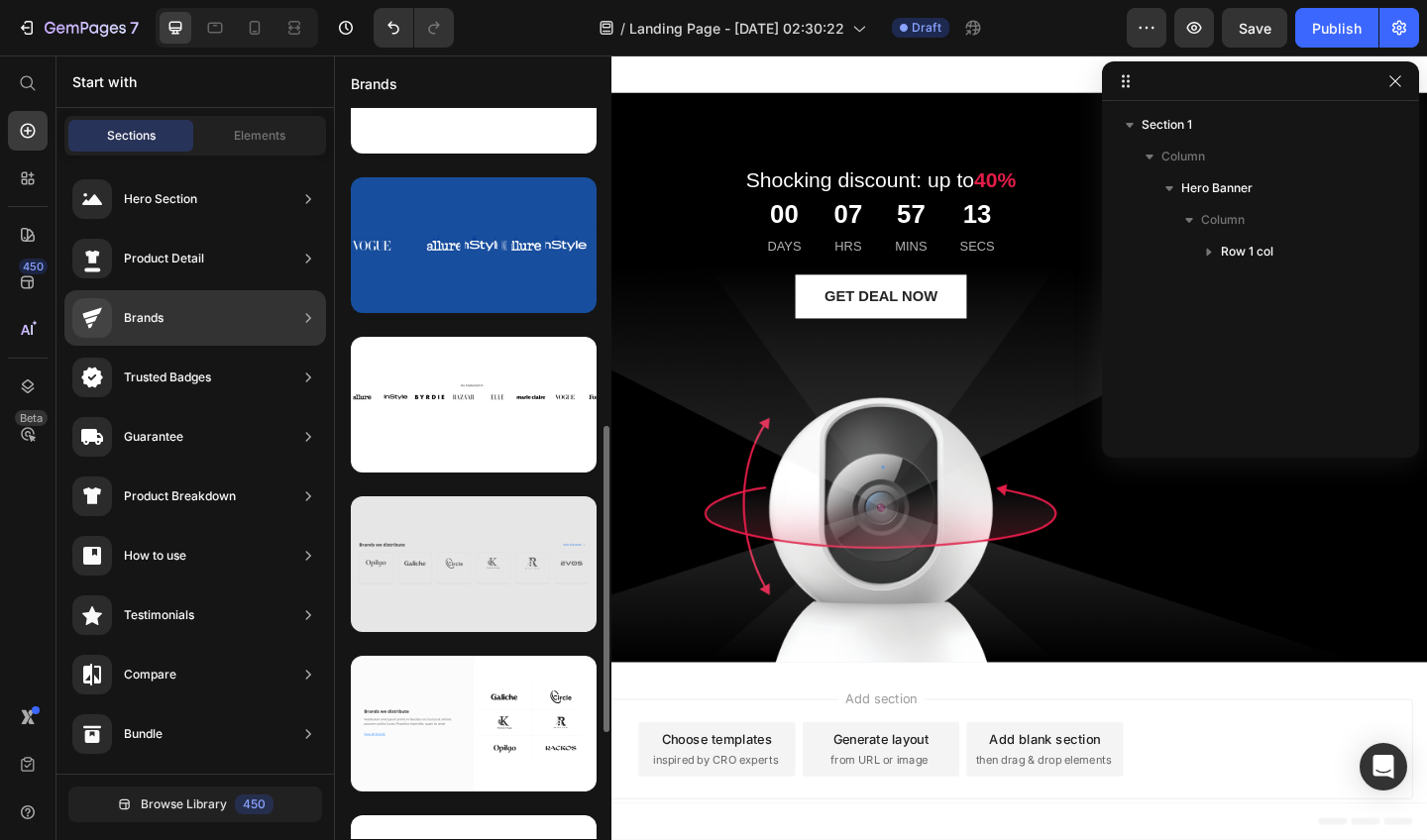 scroll, scrollTop: 718, scrollLeft: 0, axis: vertical 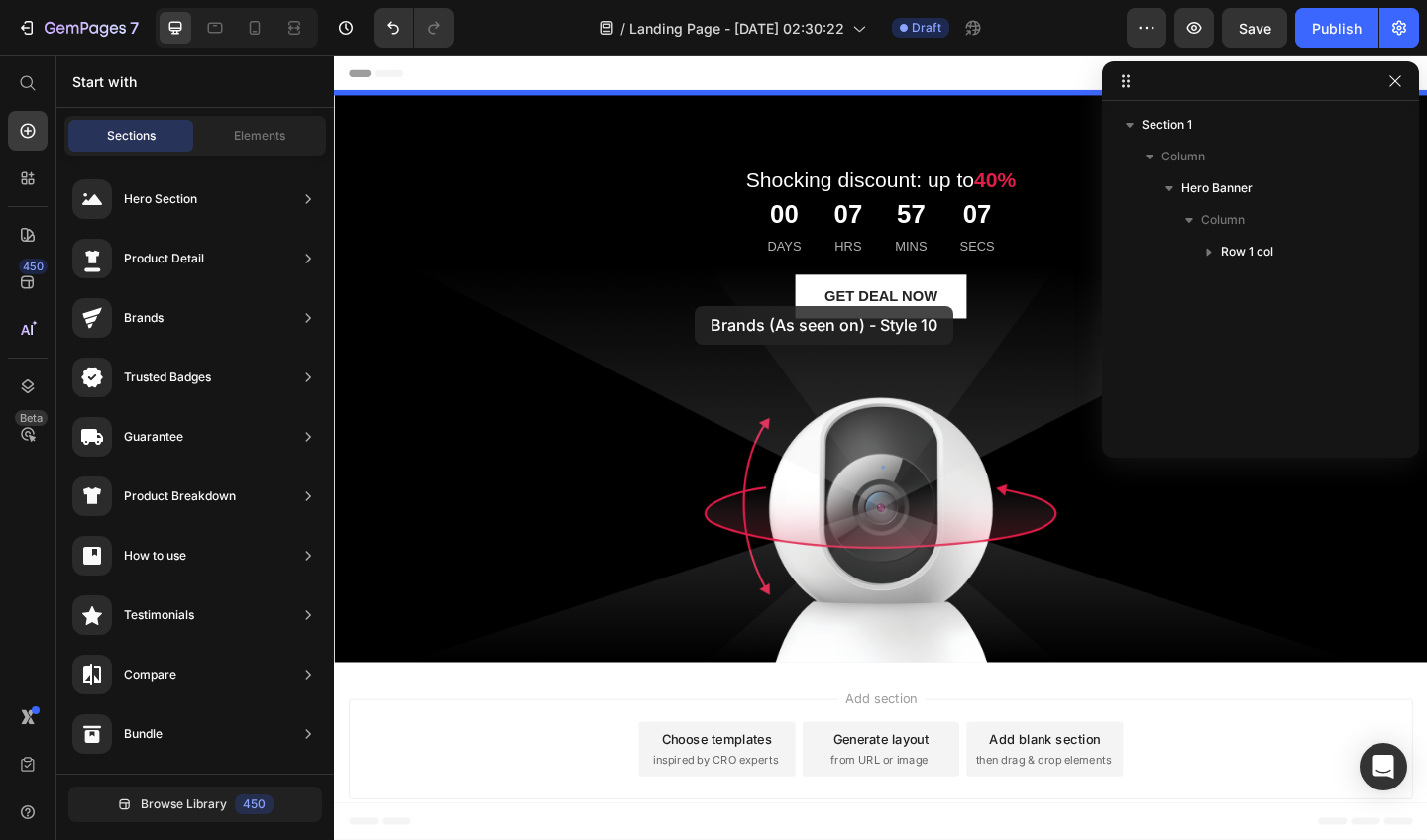 drag, startPoint x: 809, startPoint y: 325, endPoint x: 726, endPoint y: 328, distance: 83.0542 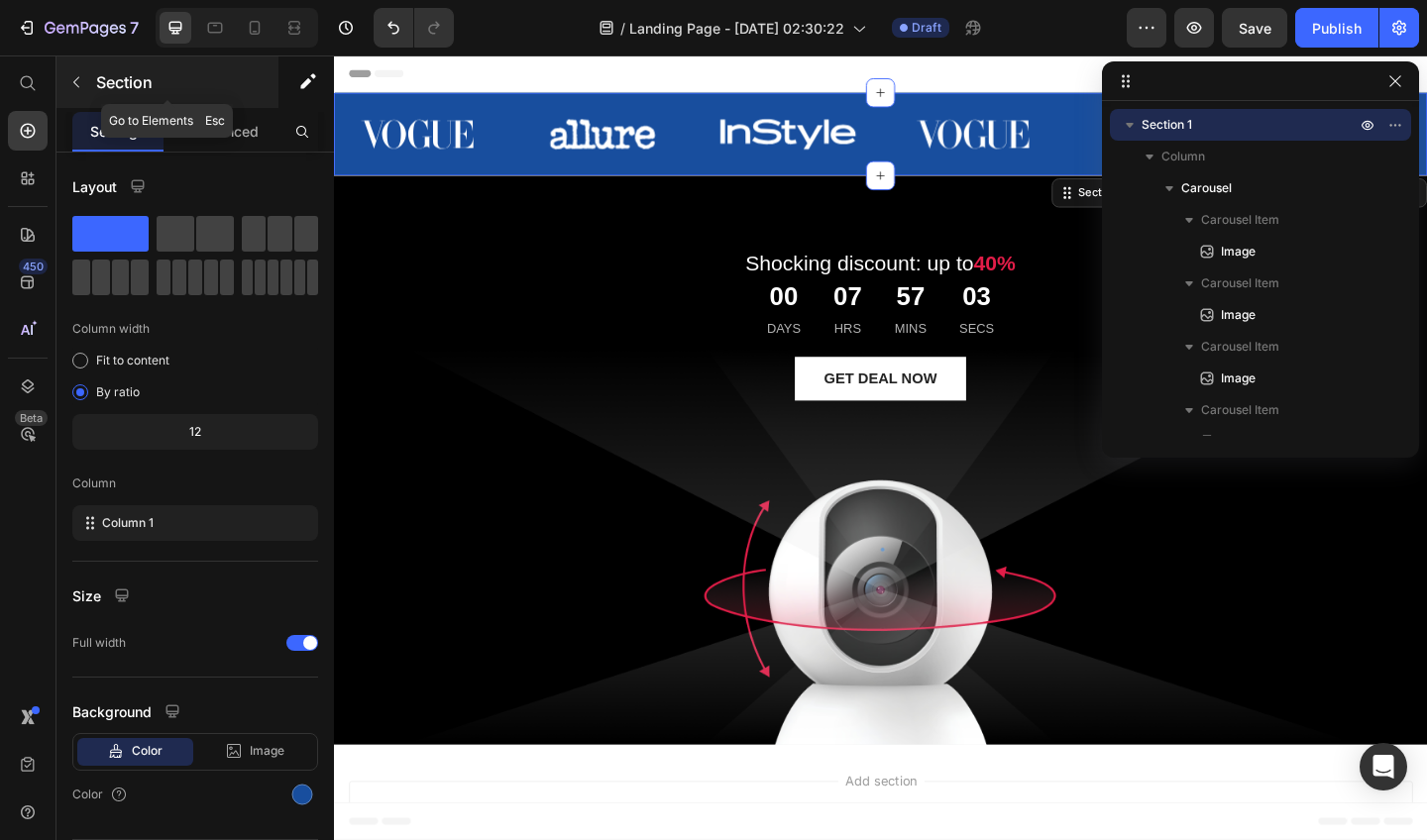click 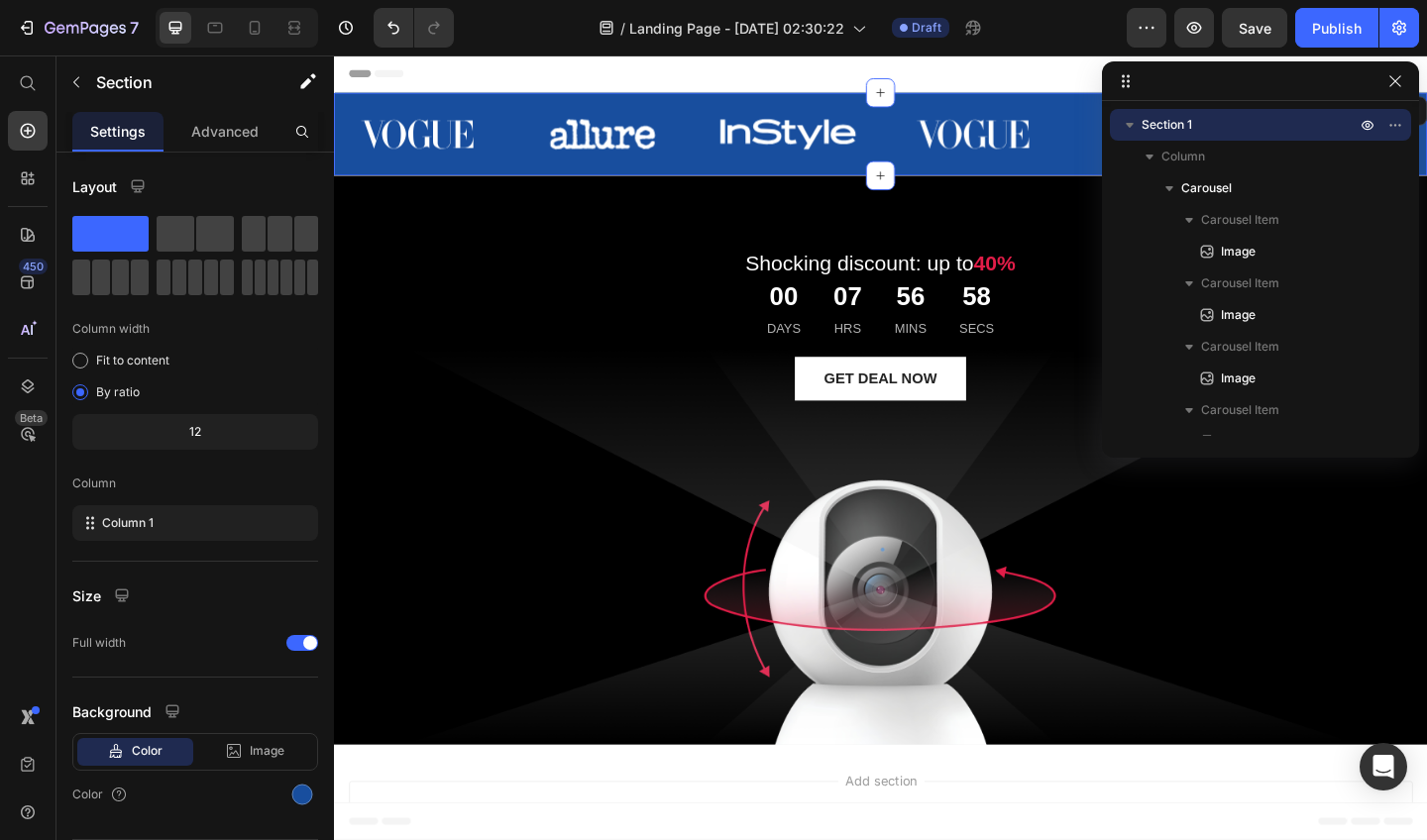 click on "Image Image Image Image Image Image Carousel" at bounding box center (929, 149) 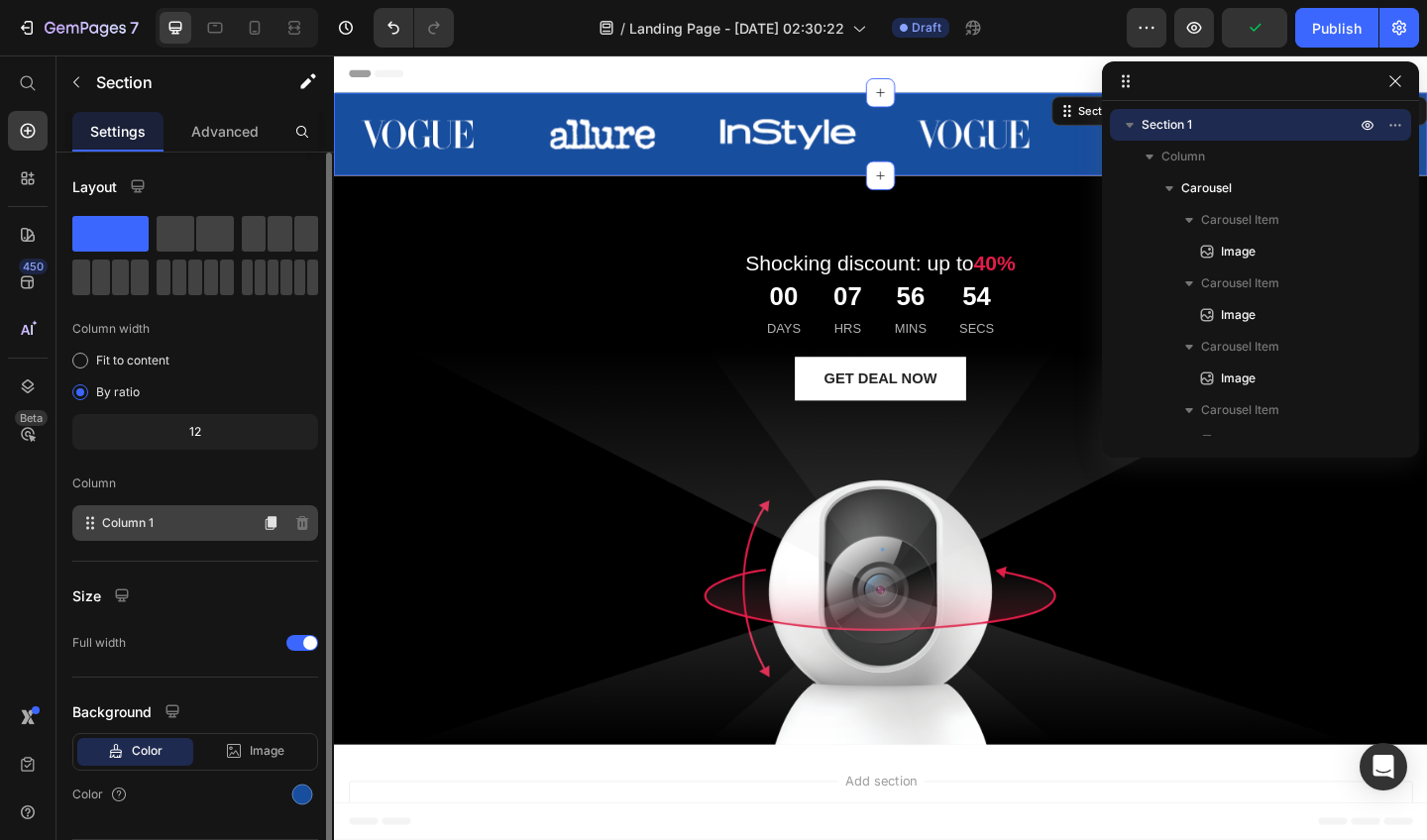 scroll, scrollTop: 56, scrollLeft: 0, axis: vertical 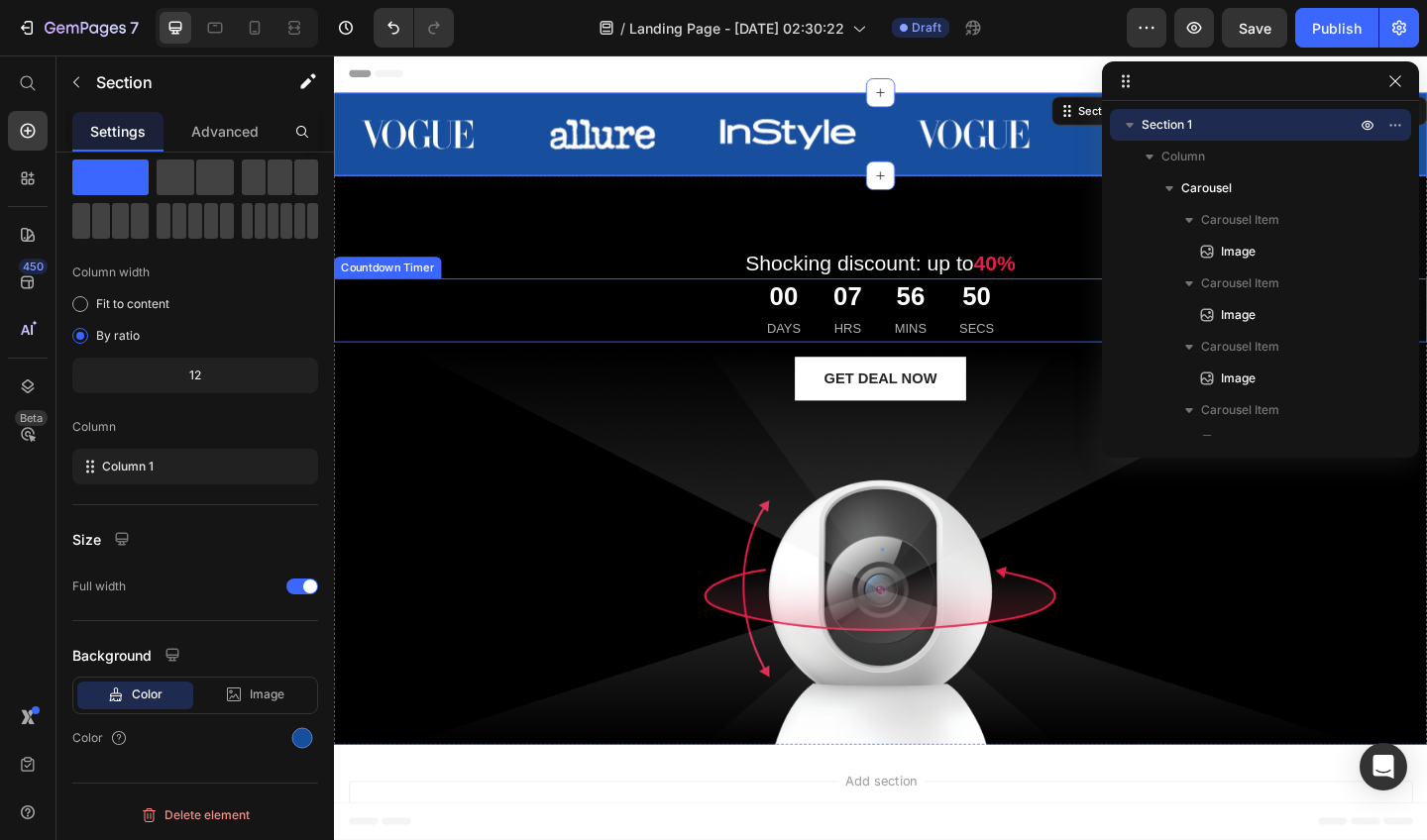 click on "00 Days 07 Hrs 56 Mins 50 Secs" at bounding box center [929, 333] 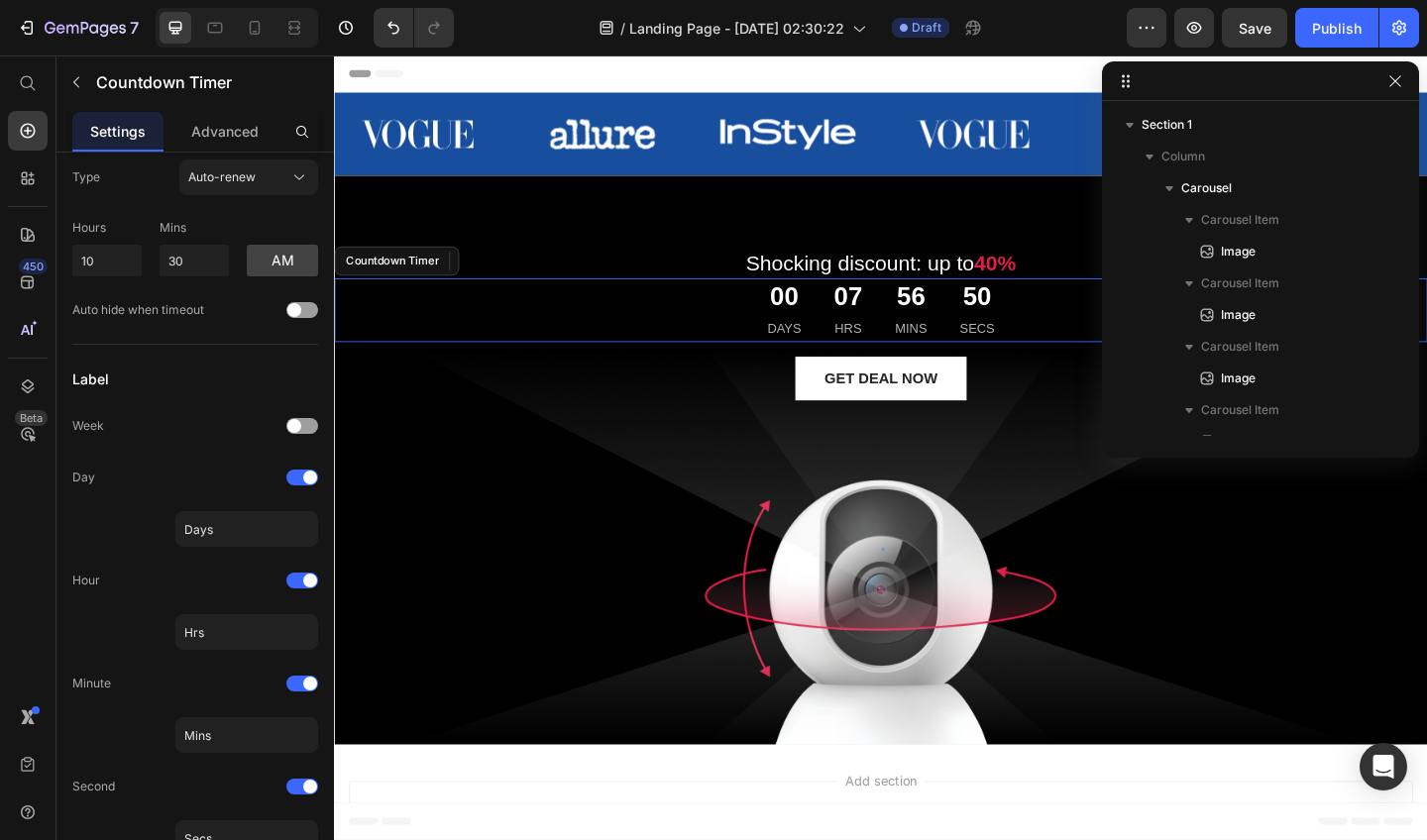 scroll, scrollTop: 434, scrollLeft: 0, axis: vertical 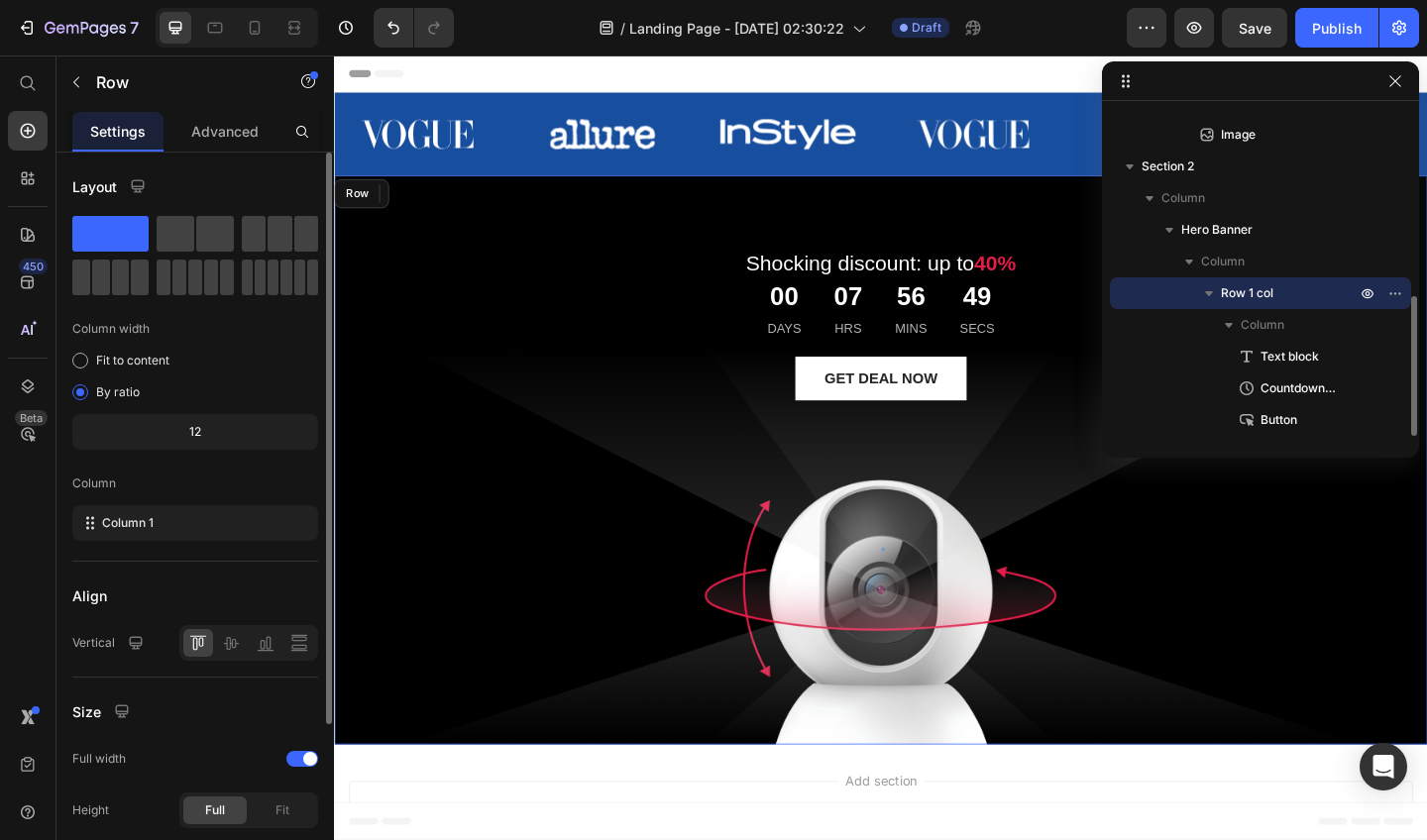 click on "Shocking discount: up to  40% Text block 00 Days 07 Hrs 56 Mins 49 Secs Countdown Timer   16 GET DEAL NOW Button Row" at bounding box center [929, 496] 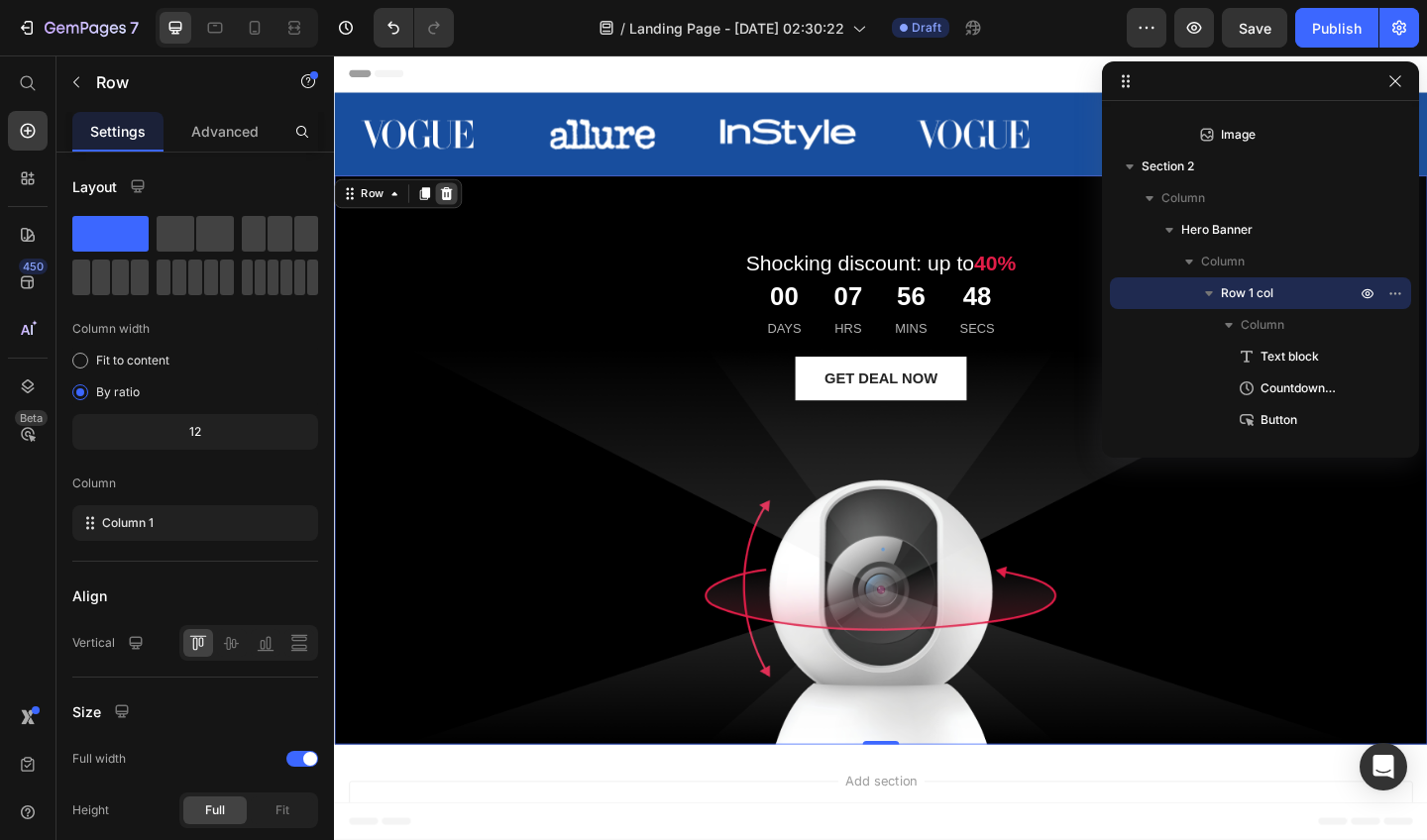click 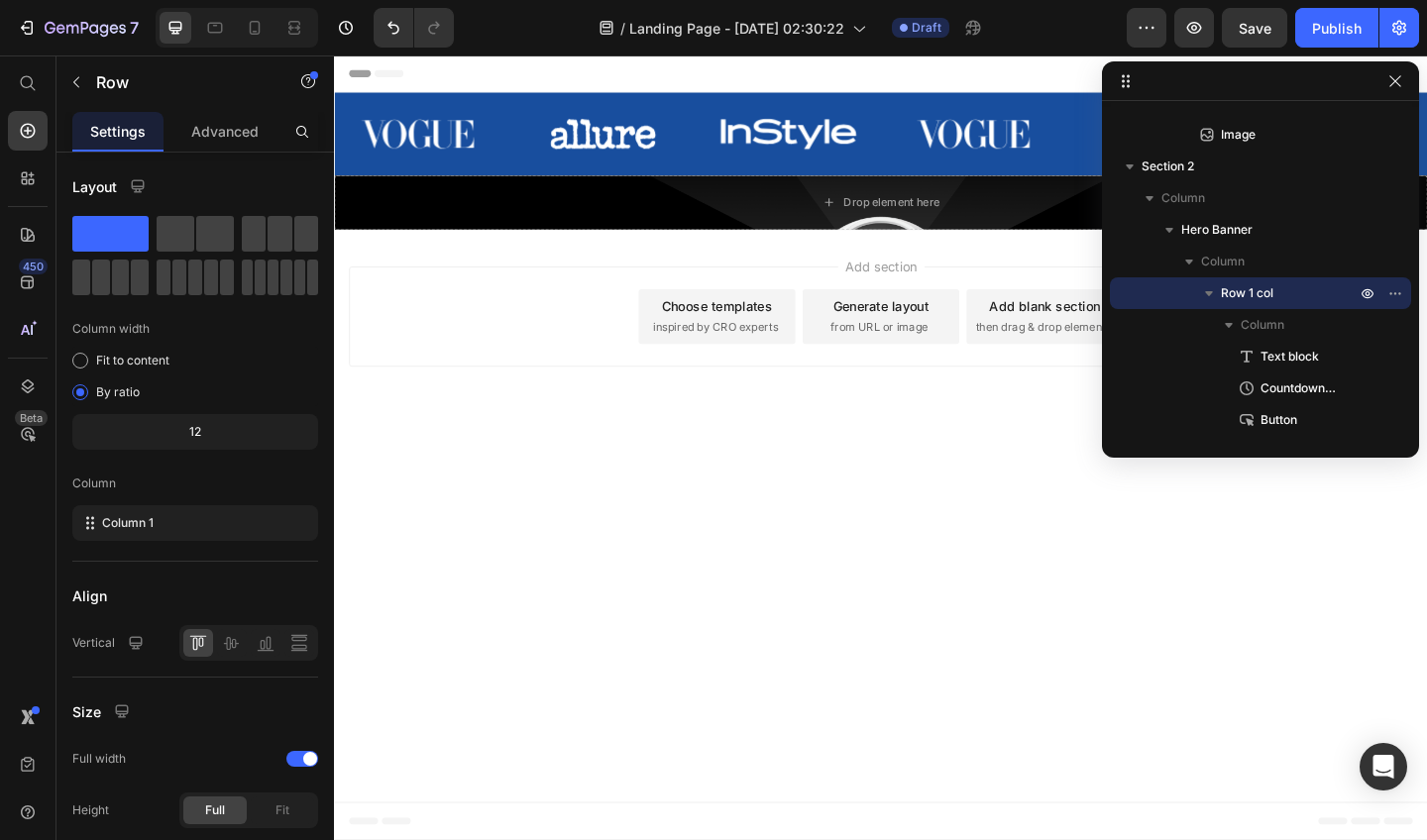 scroll, scrollTop: 299, scrollLeft: 0, axis: vertical 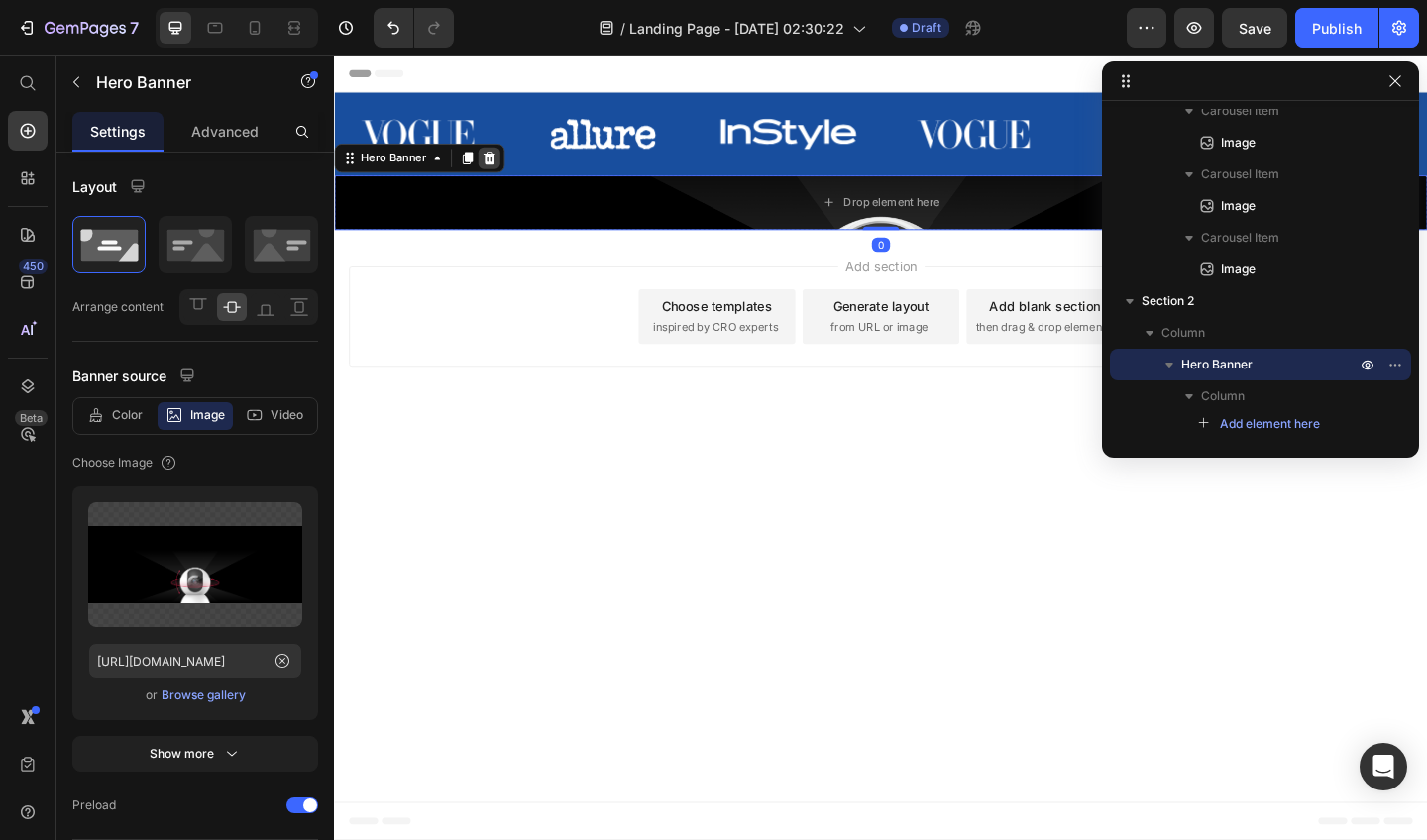 click 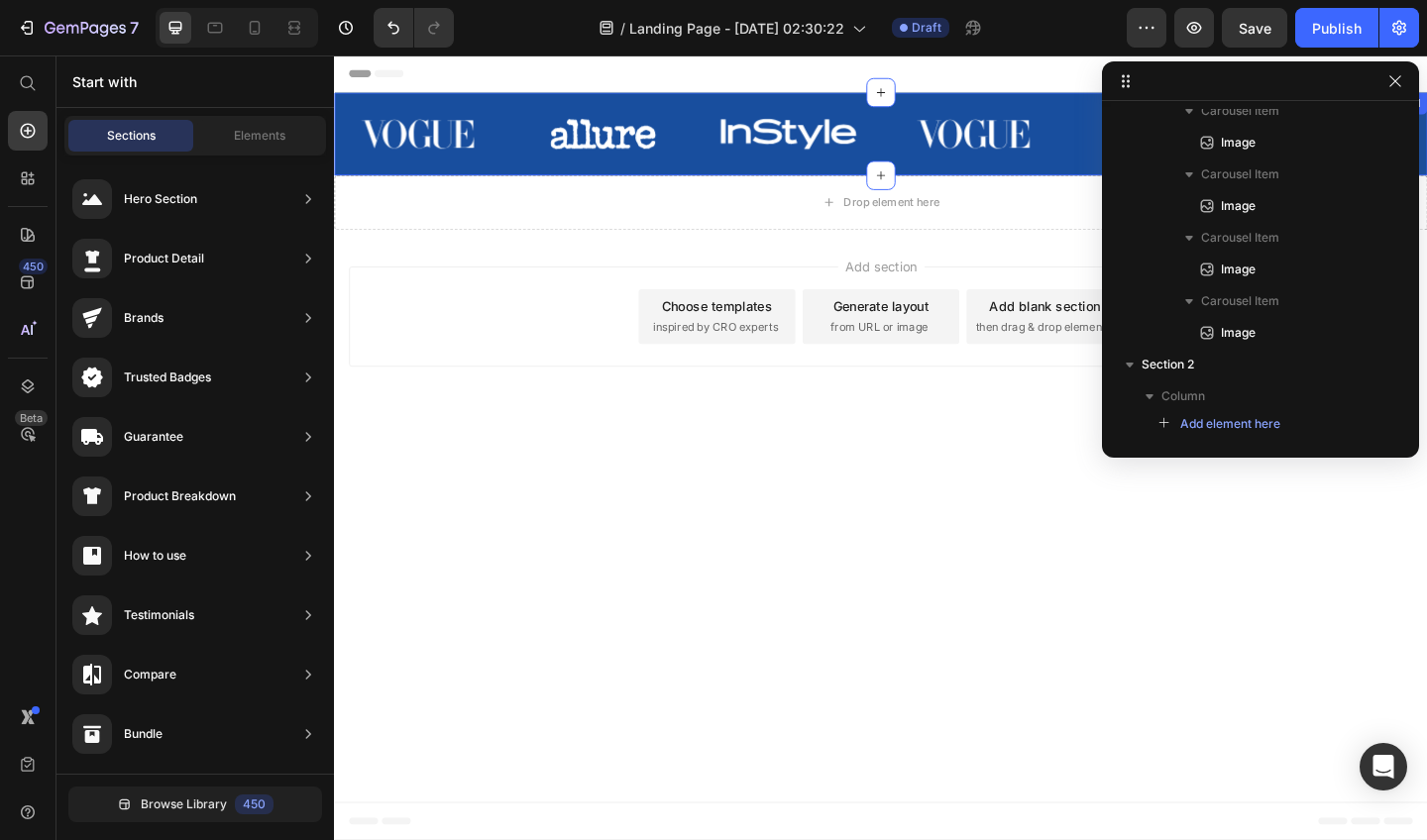 click on "Image Image Image Image Image Image Carousel" at bounding box center (929, 149) 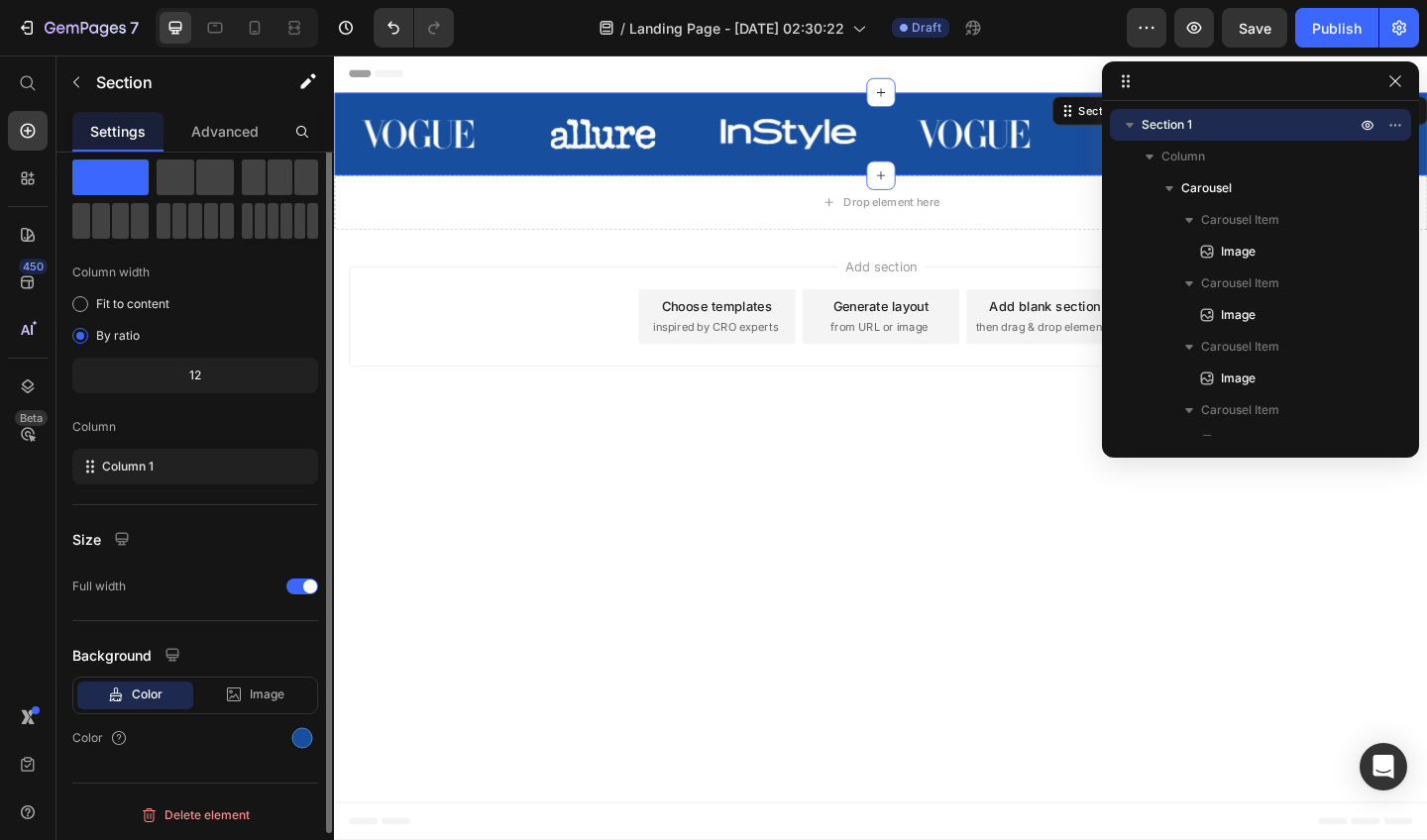 scroll, scrollTop: 0, scrollLeft: 0, axis: both 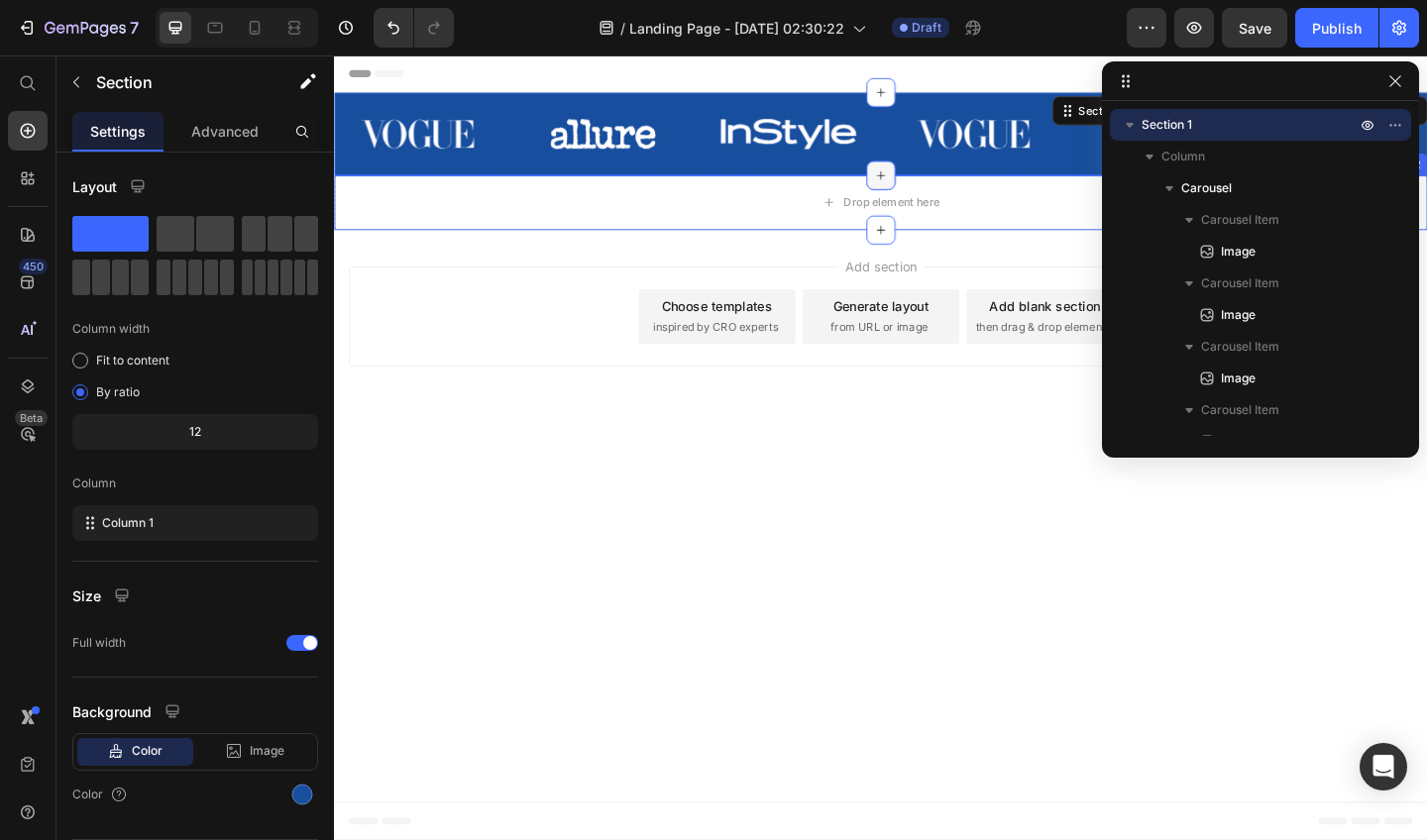 click 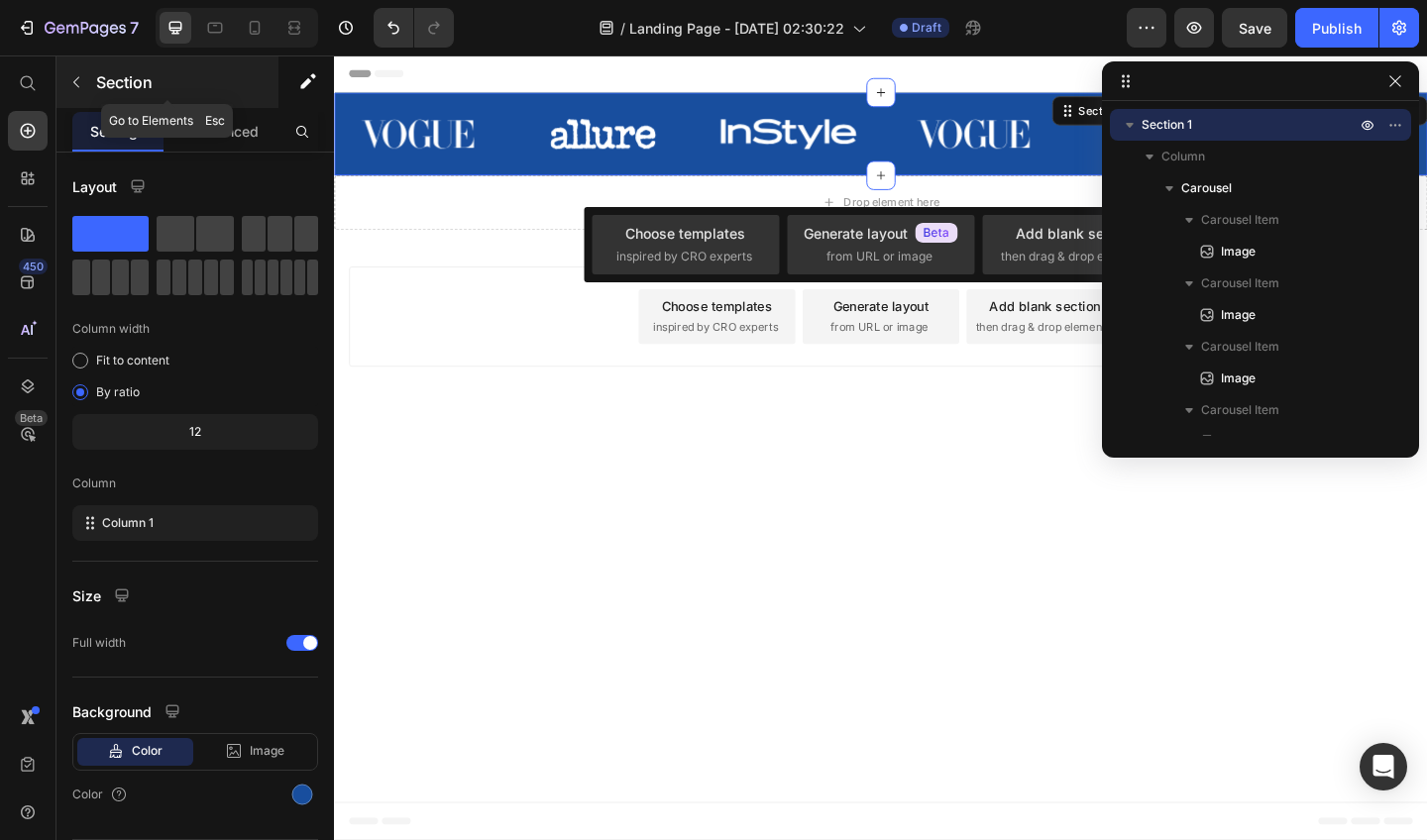 click 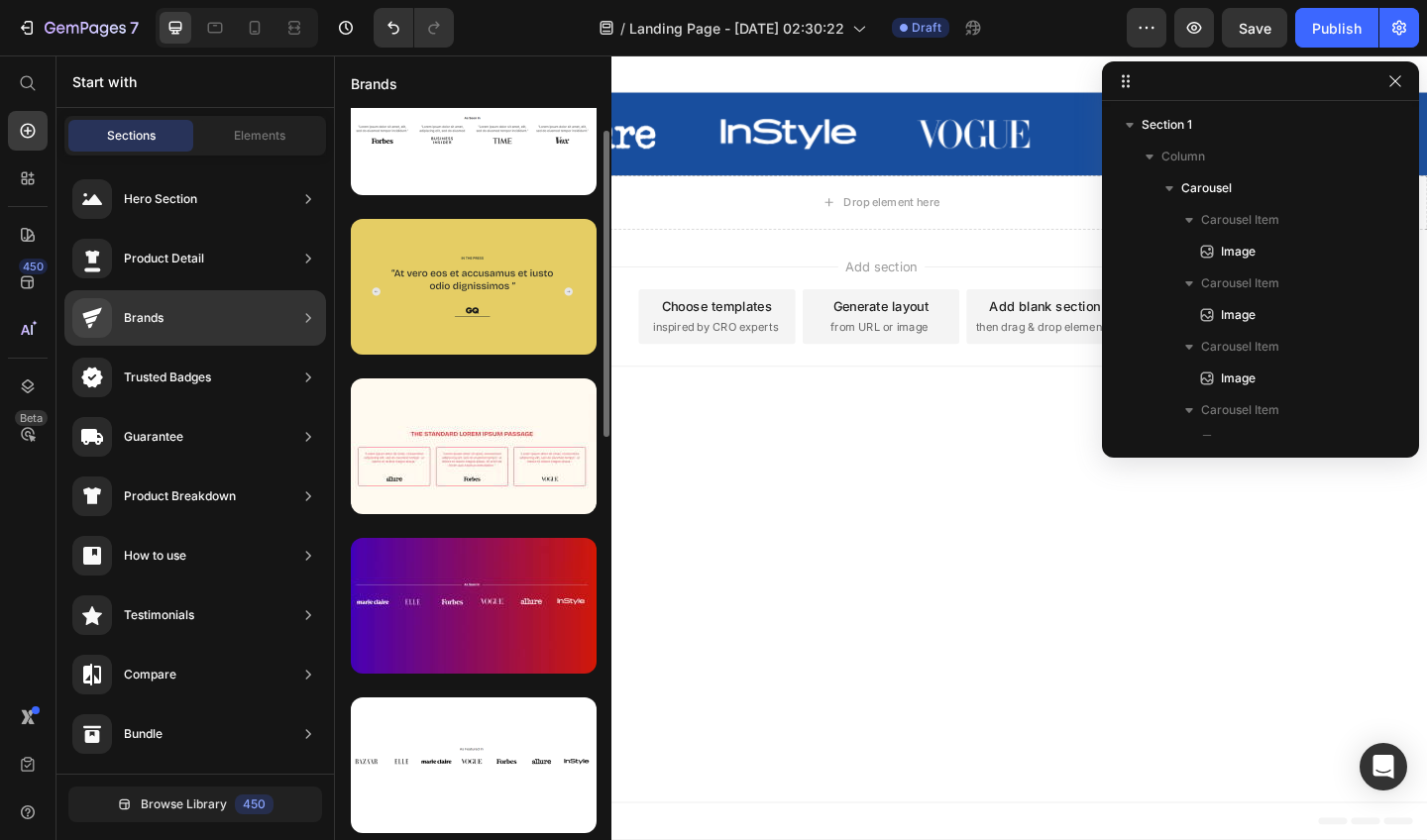 scroll, scrollTop: 0, scrollLeft: 0, axis: both 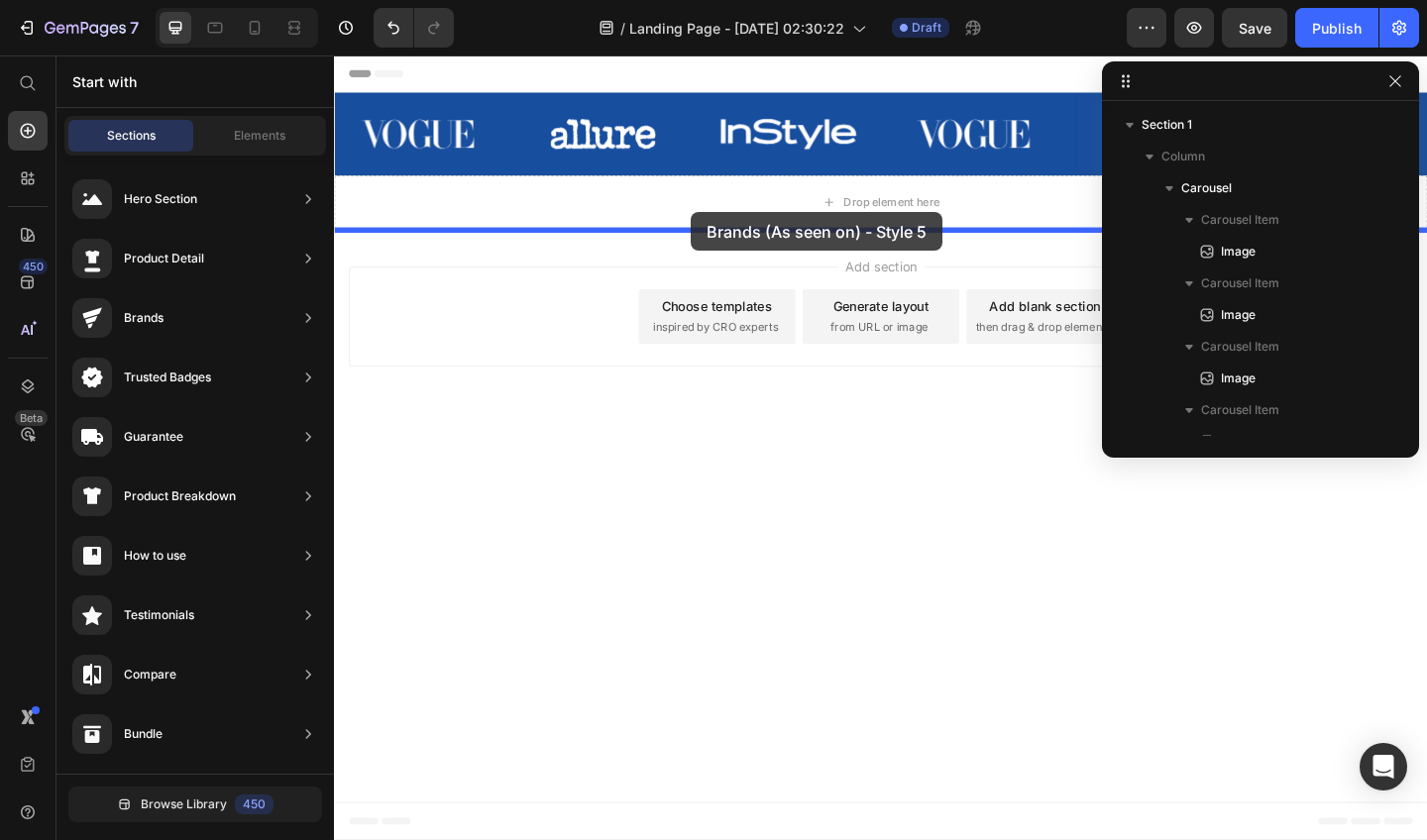 drag, startPoint x: 857, startPoint y: 295, endPoint x: 722, endPoint y: 226, distance: 151.6113 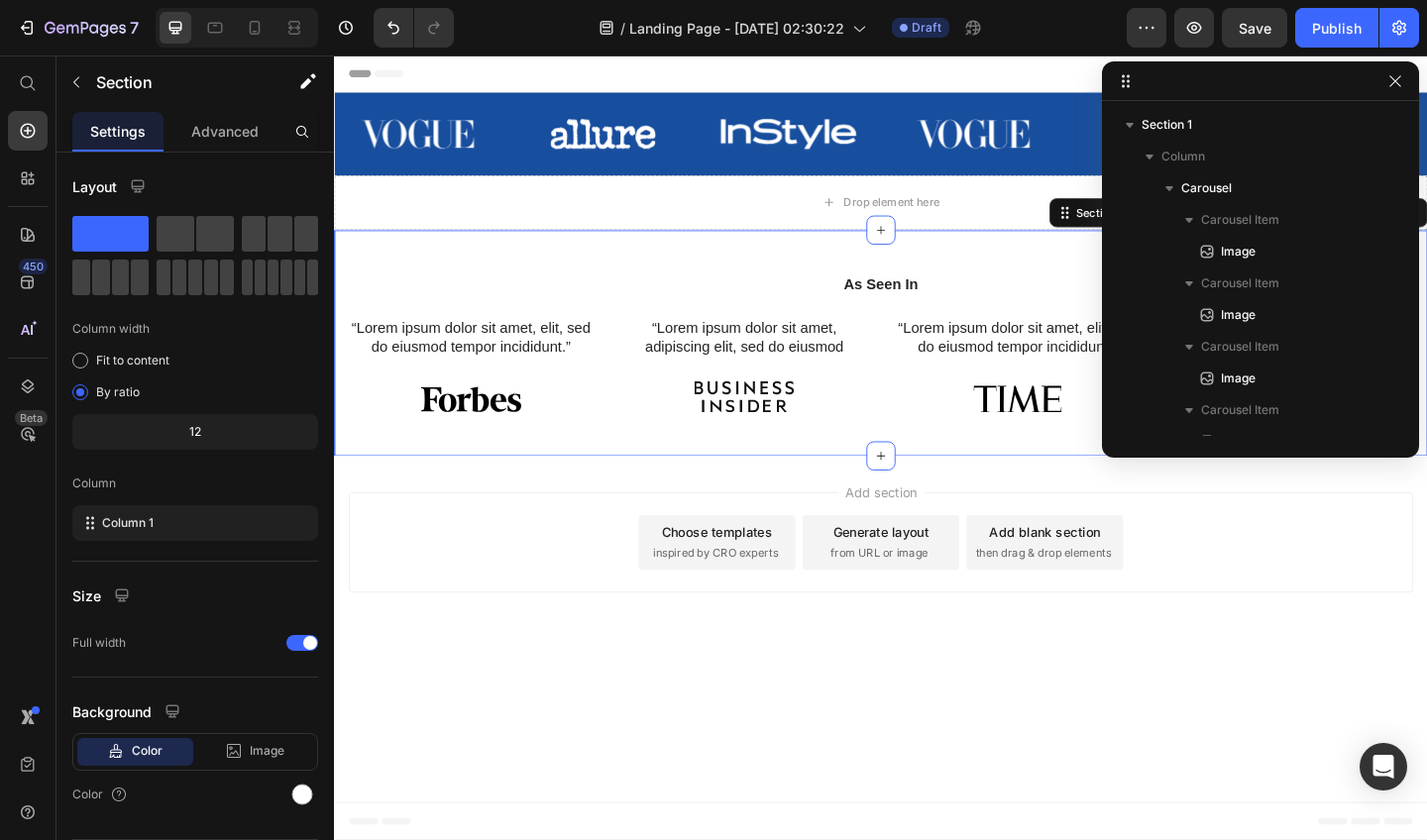 scroll, scrollTop: 331, scrollLeft: 0, axis: vertical 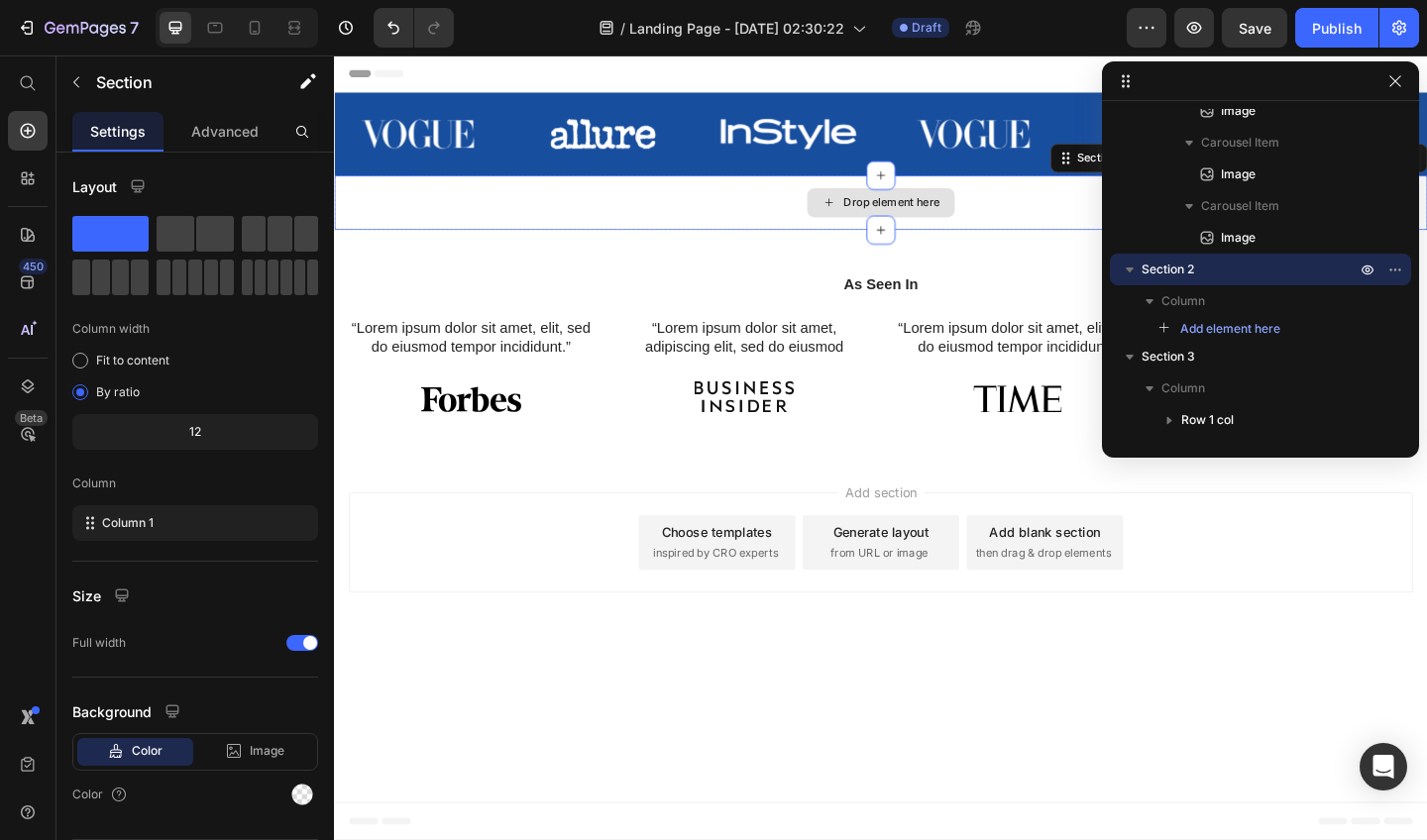 click on "Drop element here" at bounding box center (929, 216) 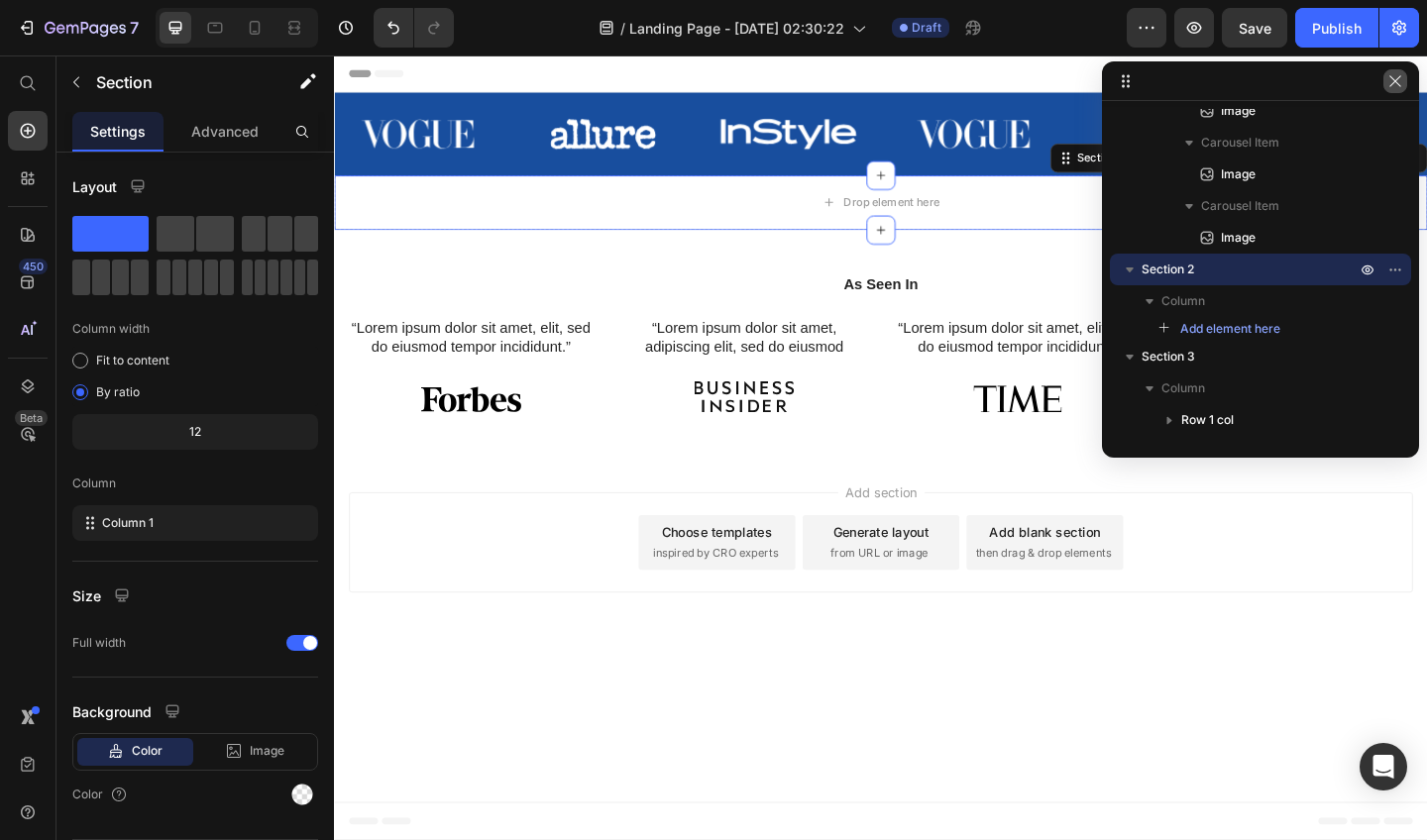 click 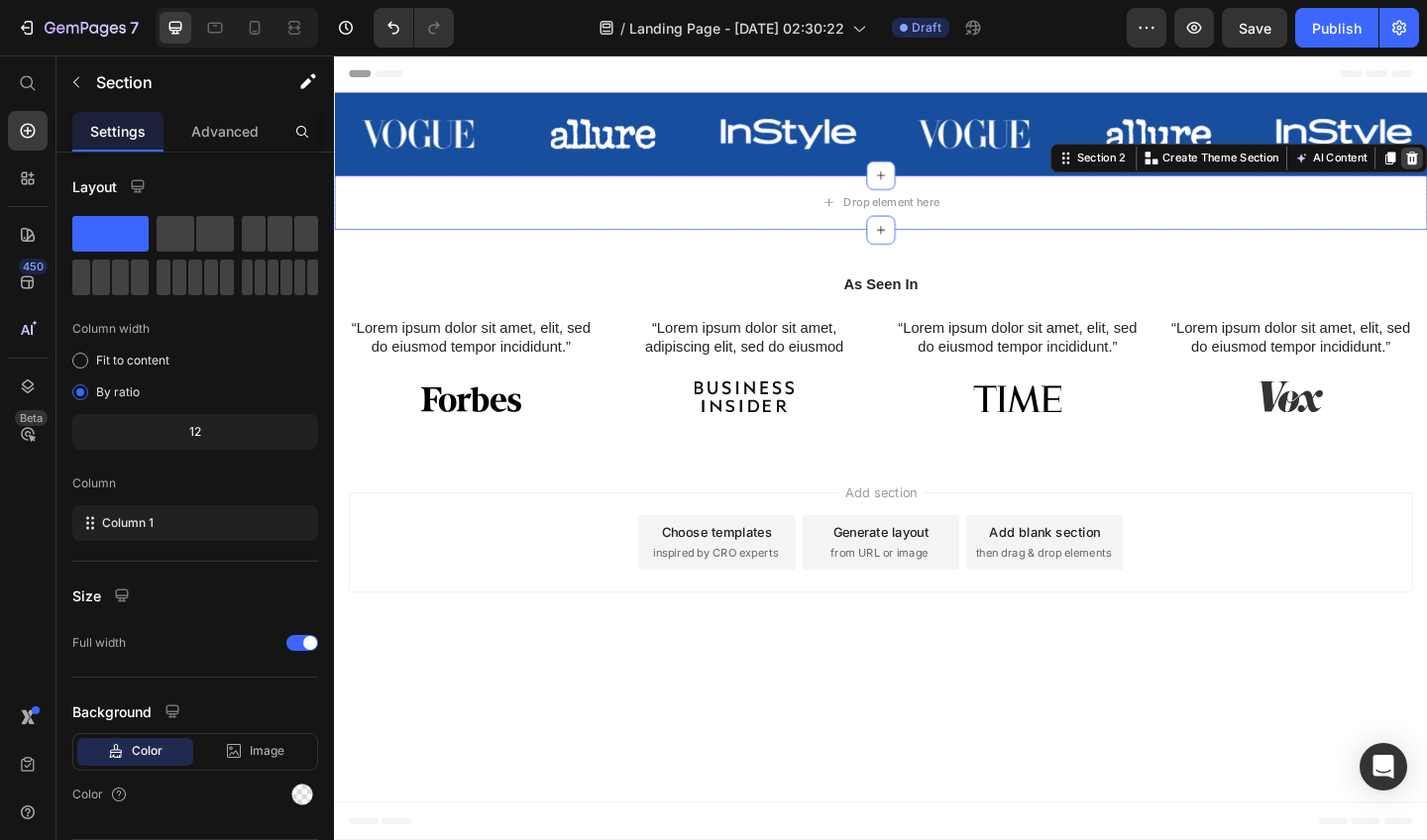 click 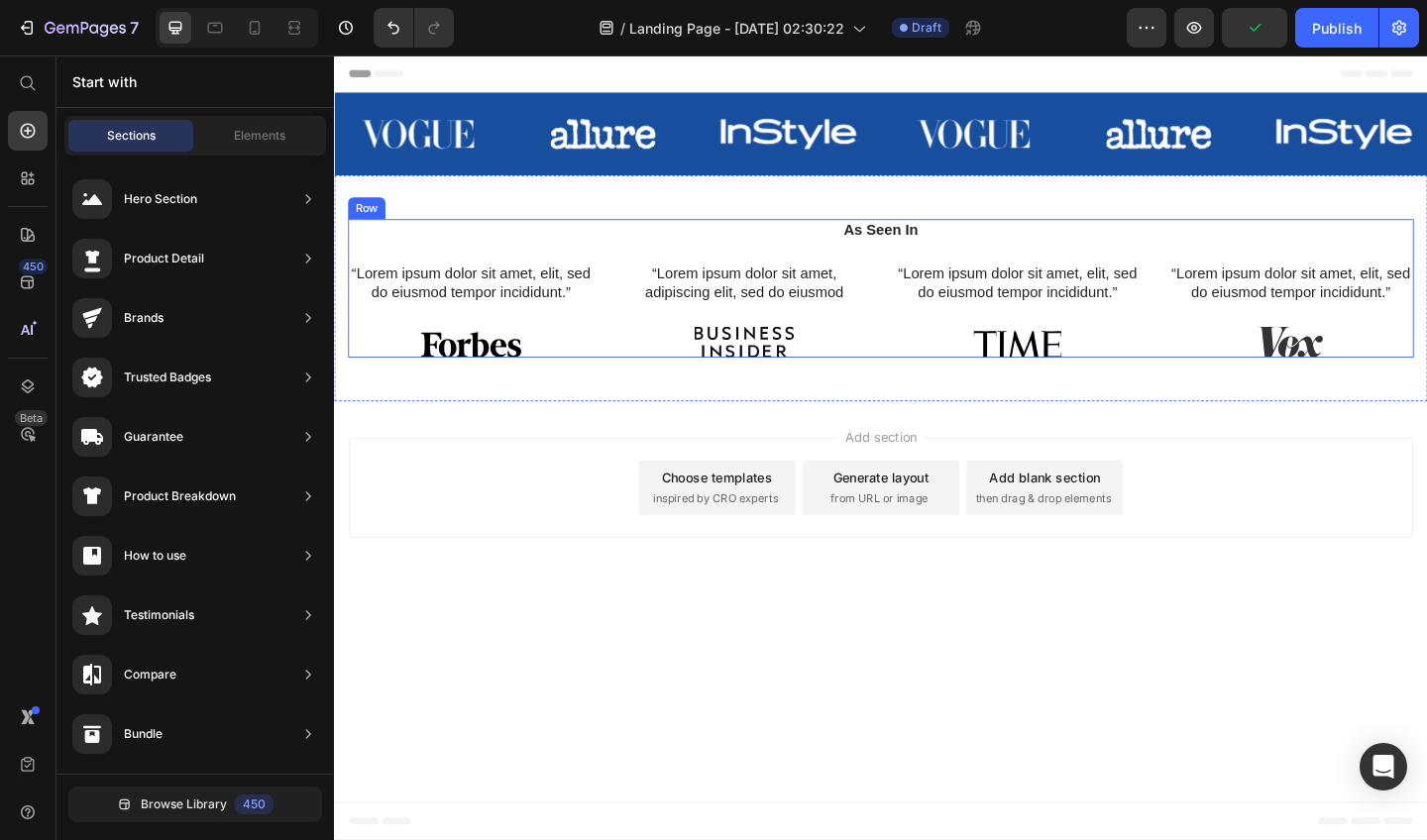 click on "As Seen In Heading “Lorem ipsum dolor sit amet, elit, sed do eiusmod tempor incididunt.” Text Block Image Hero Banner “Lorem ipsum dolor sit amet, adipiscing elit, sed do eiusmod Text Block Image Hero Banner “Lorem ipsum dolor sit amet, elit, sed do eiusmod tempor incididunt.” Text Block Image Hero Banner “Lorem ipsum dolor sit amet, elit, sed do eiusmod tempor incididunt.” Text Block Image Hero Banner Carousel" at bounding box center (929, 309) 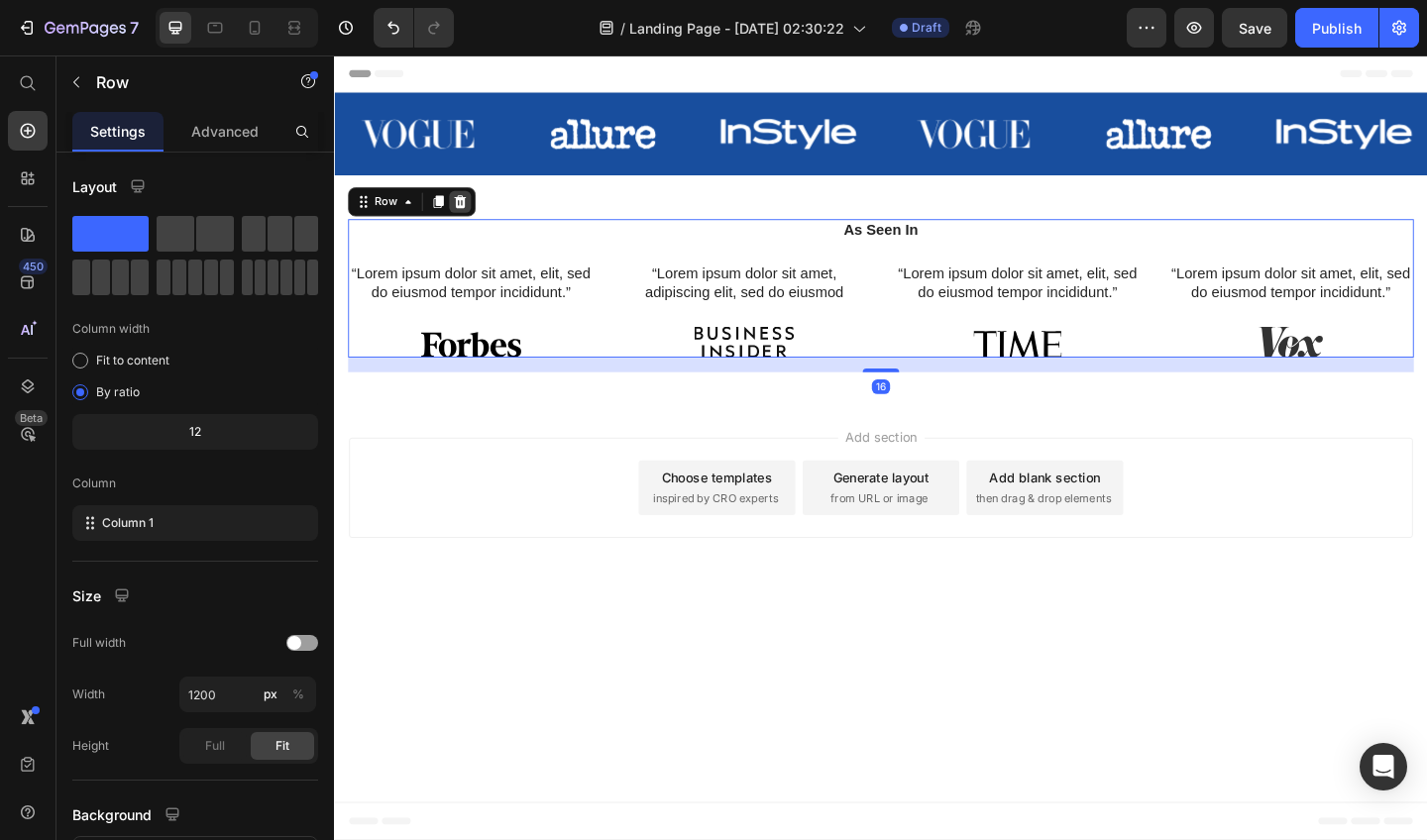 click 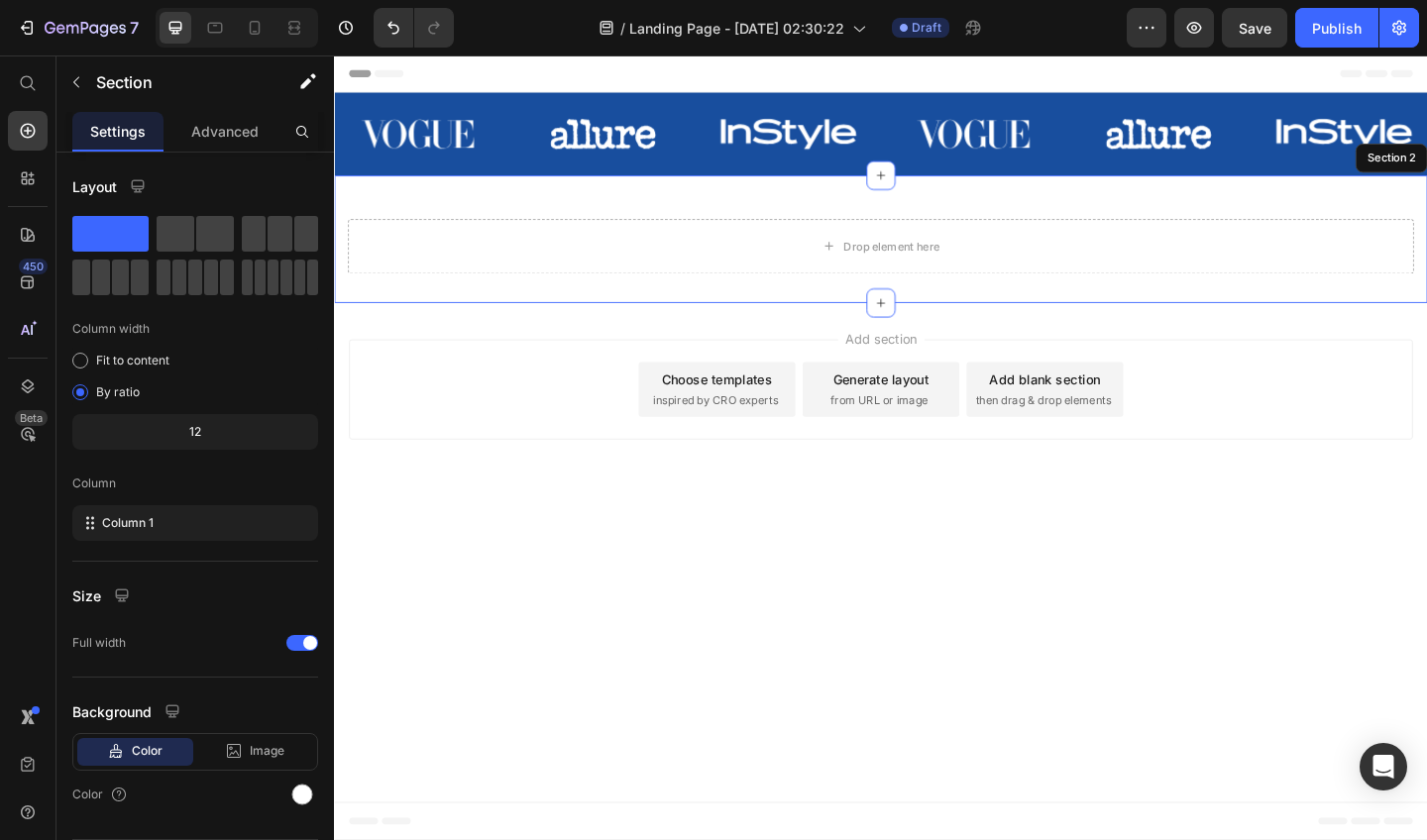 click on "Drop element here Section 2" at bounding box center [929, 256] 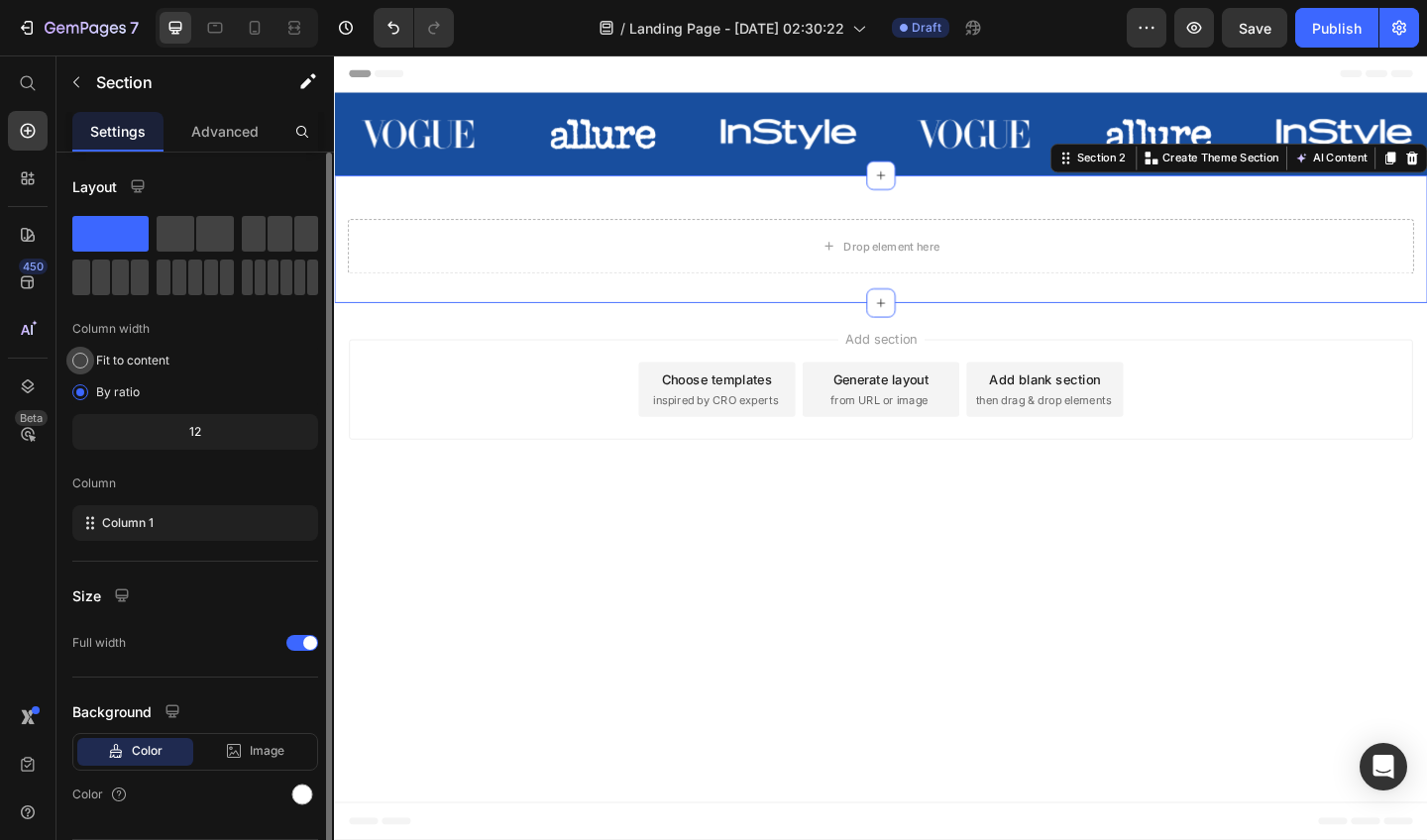 click at bounding box center [80, 361] 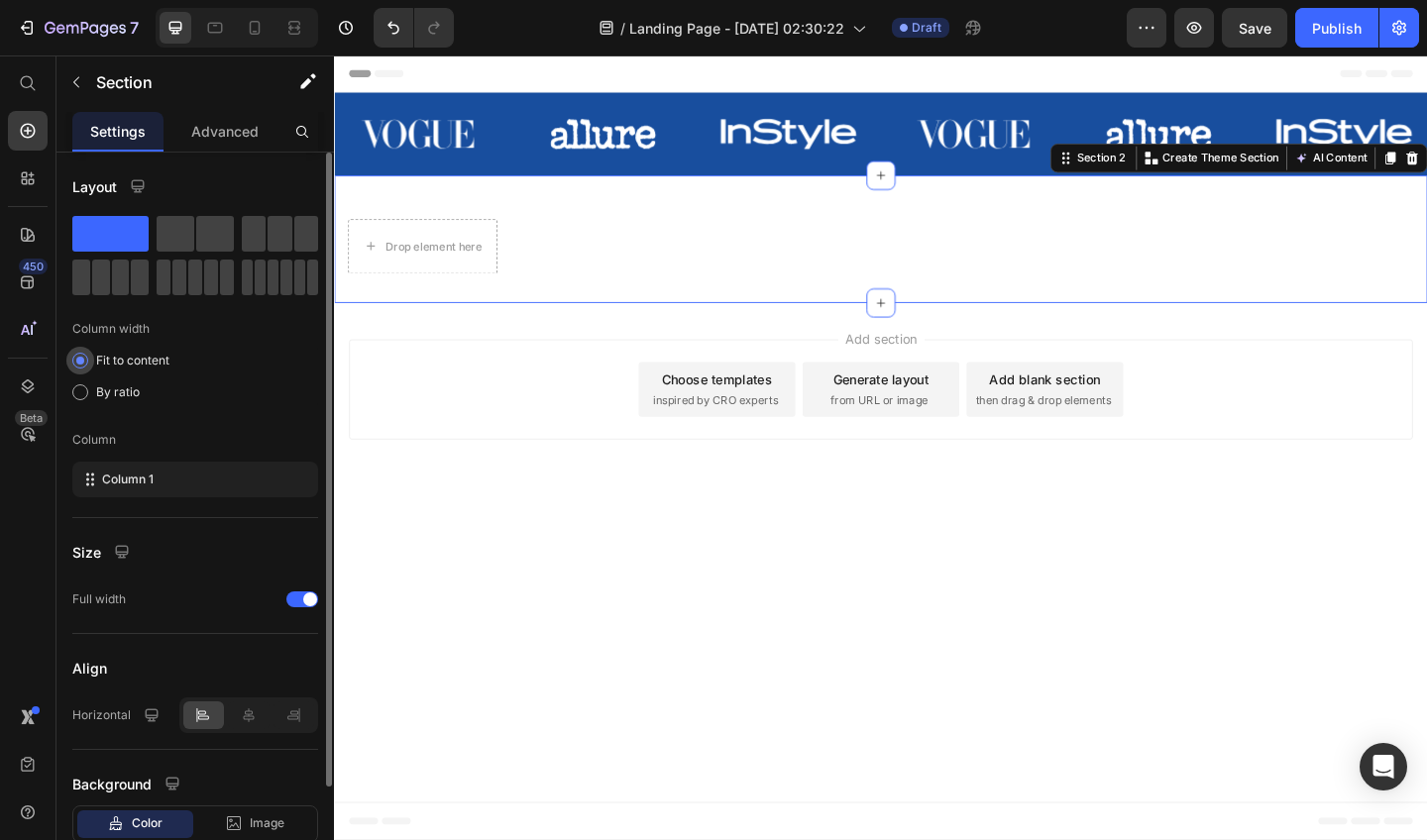 click at bounding box center [80, 361] 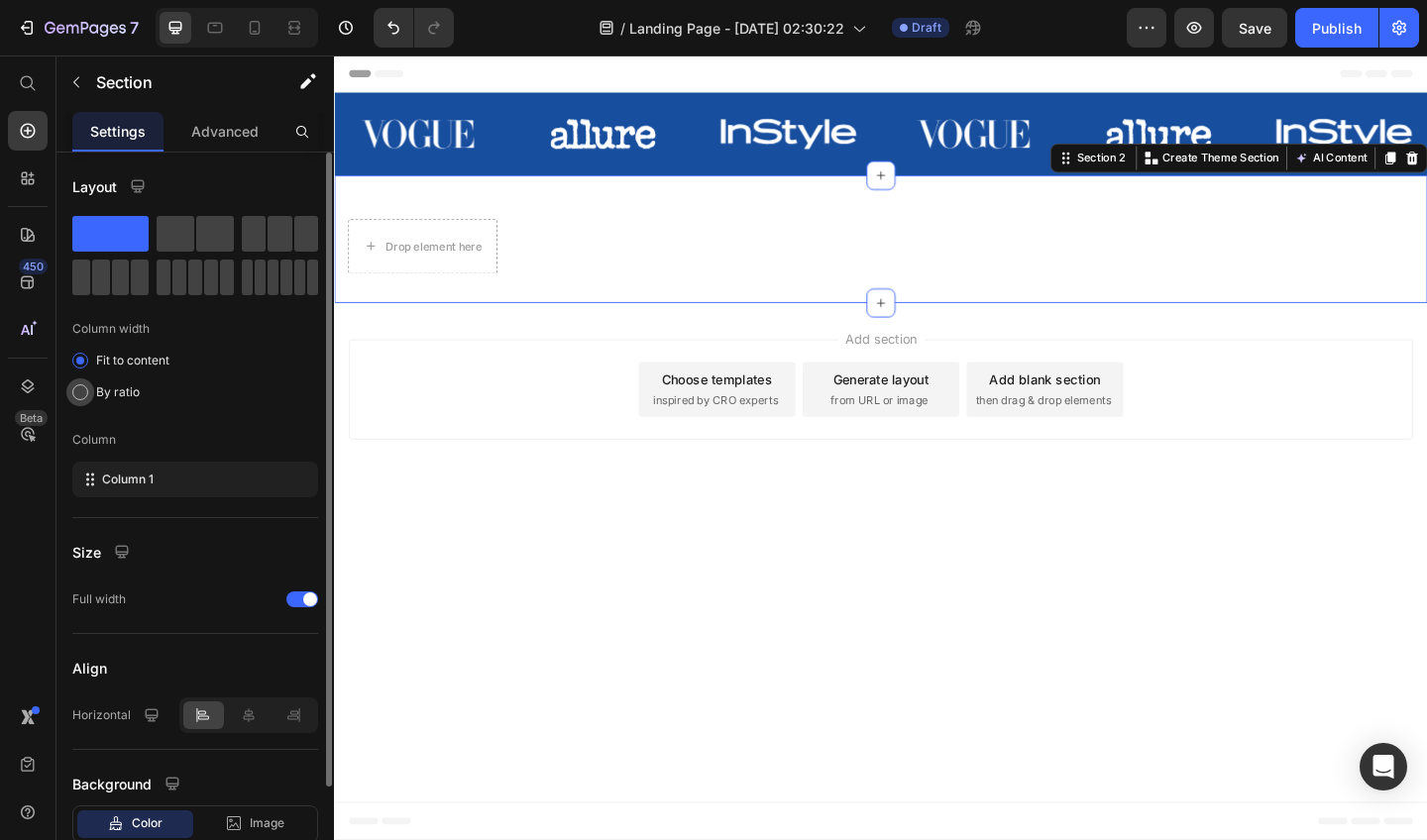 click at bounding box center [80, 392] 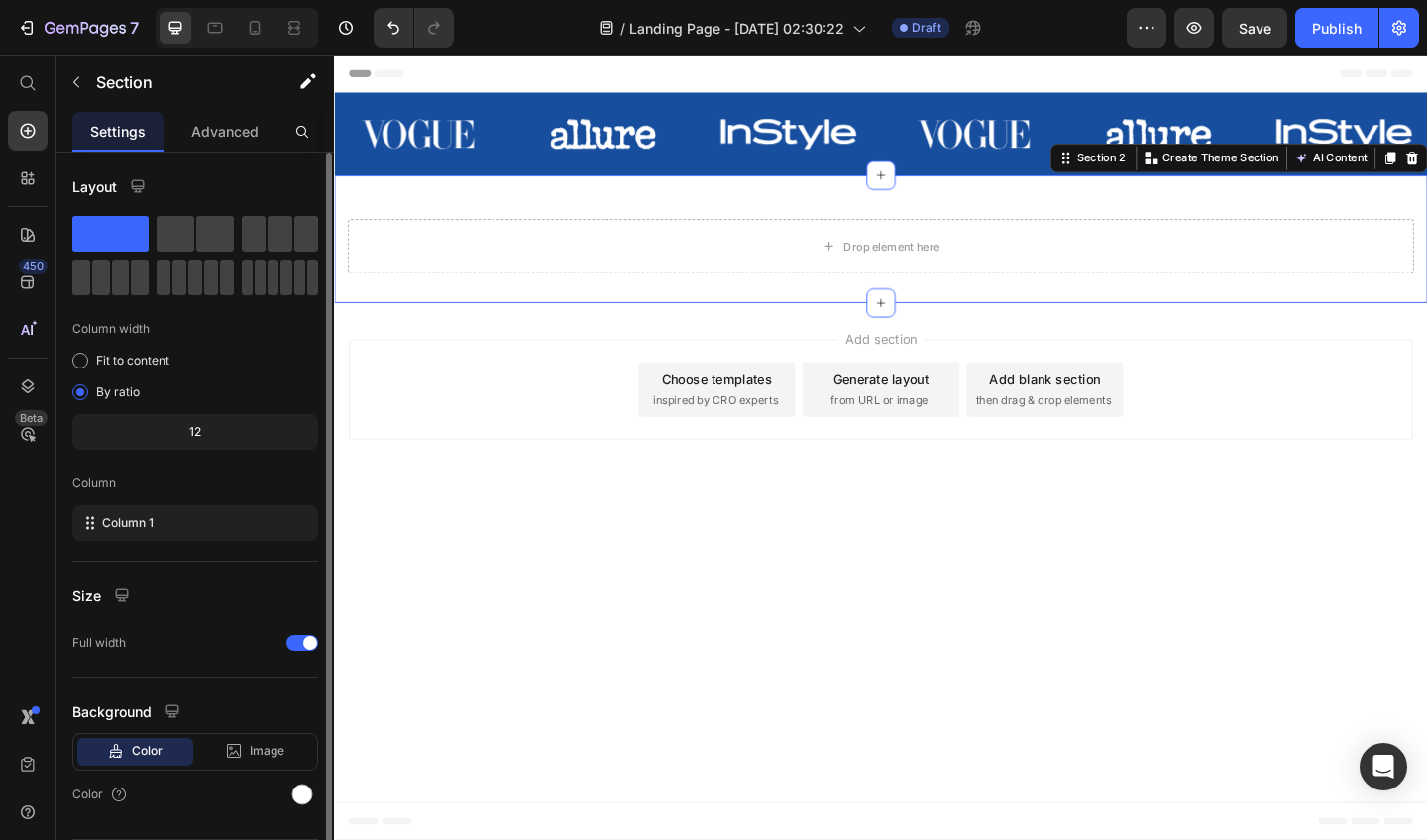 scroll, scrollTop: 56, scrollLeft: 0, axis: vertical 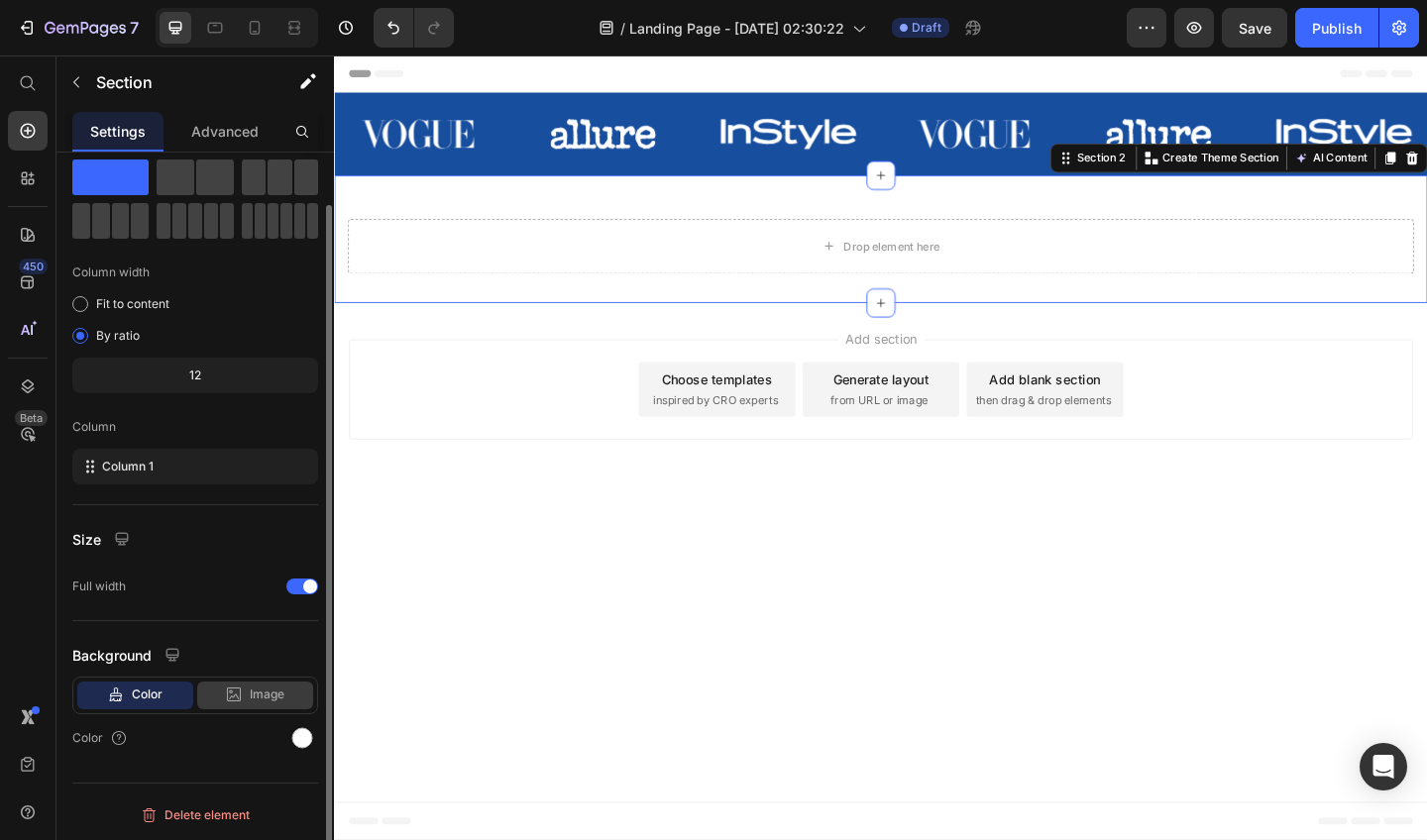 click on "Image" at bounding box center (267, 694) 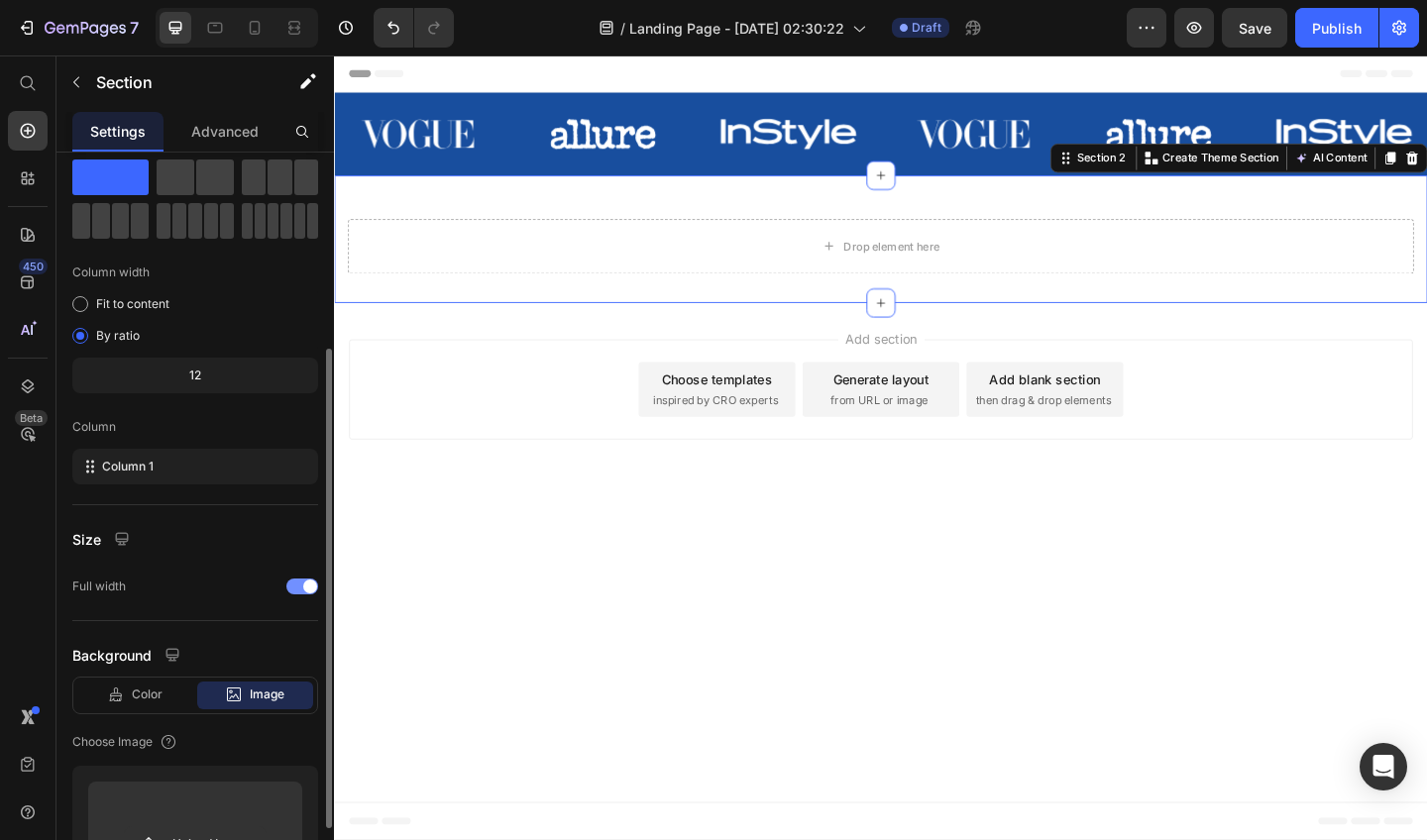 scroll, scrollTop: 215, scrollLeft: 0, axis: vertical 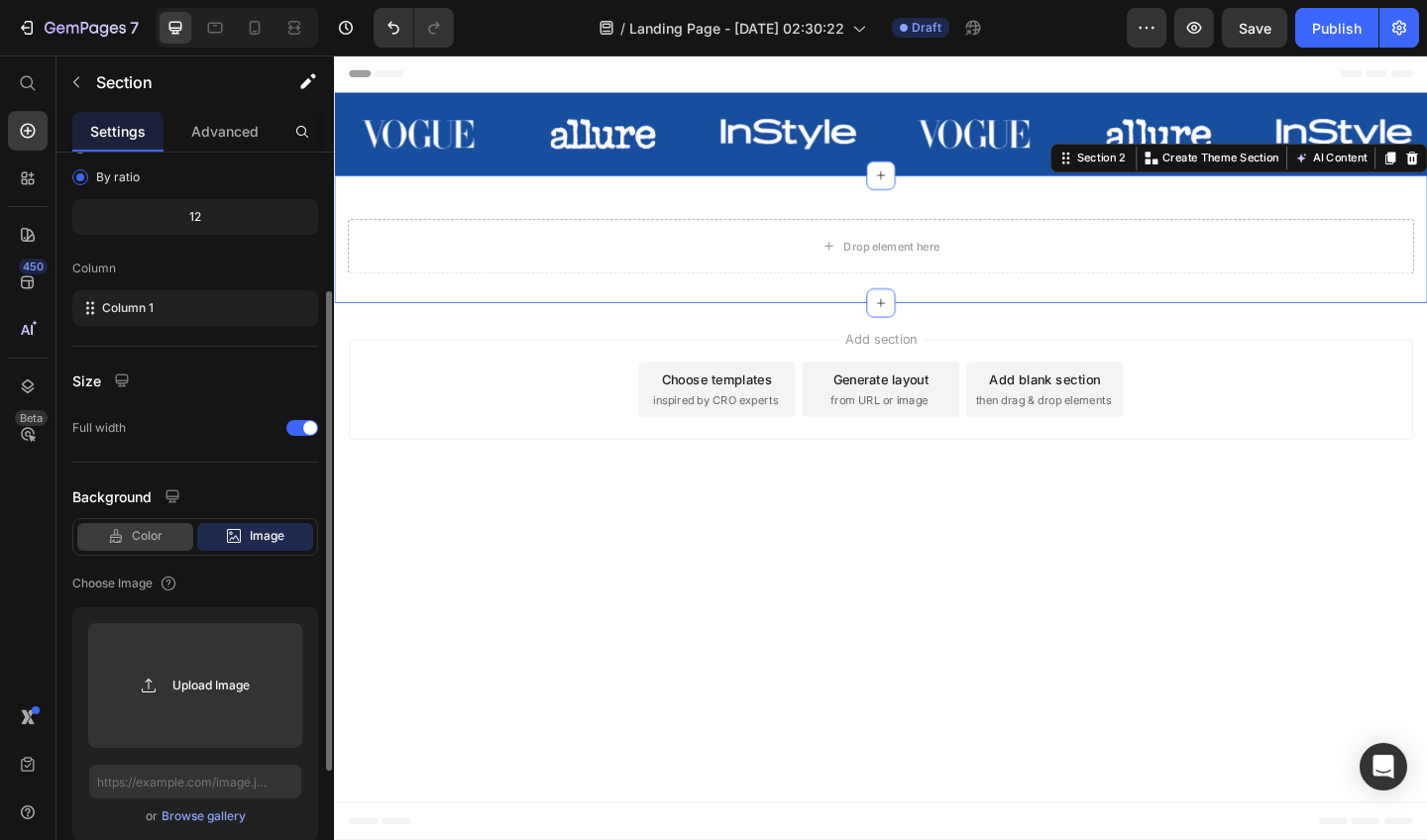 click on "Color" at bounding box center [147, 536] 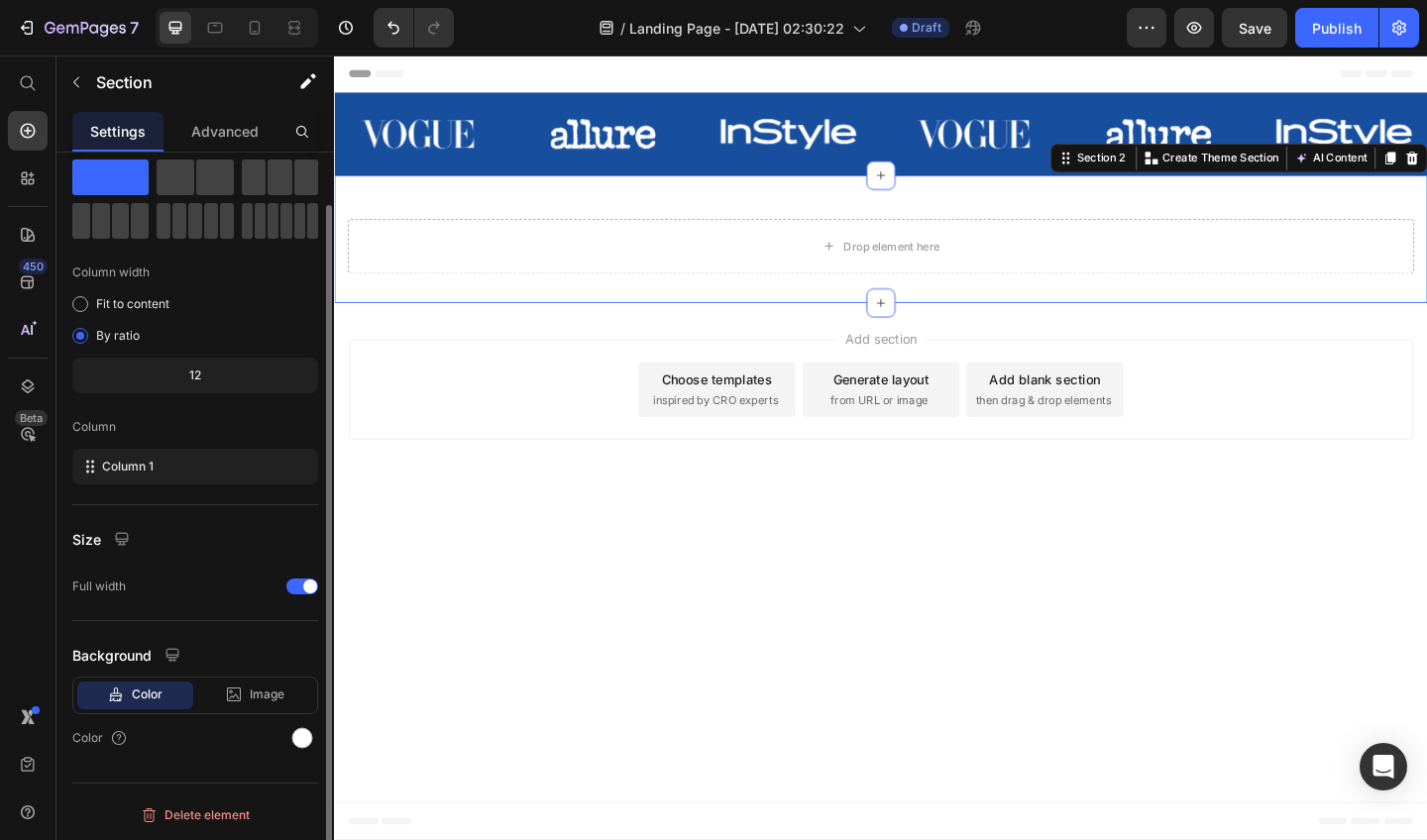 scroll, scrollTop: 56, scrollLeft: 0, axis: vertical 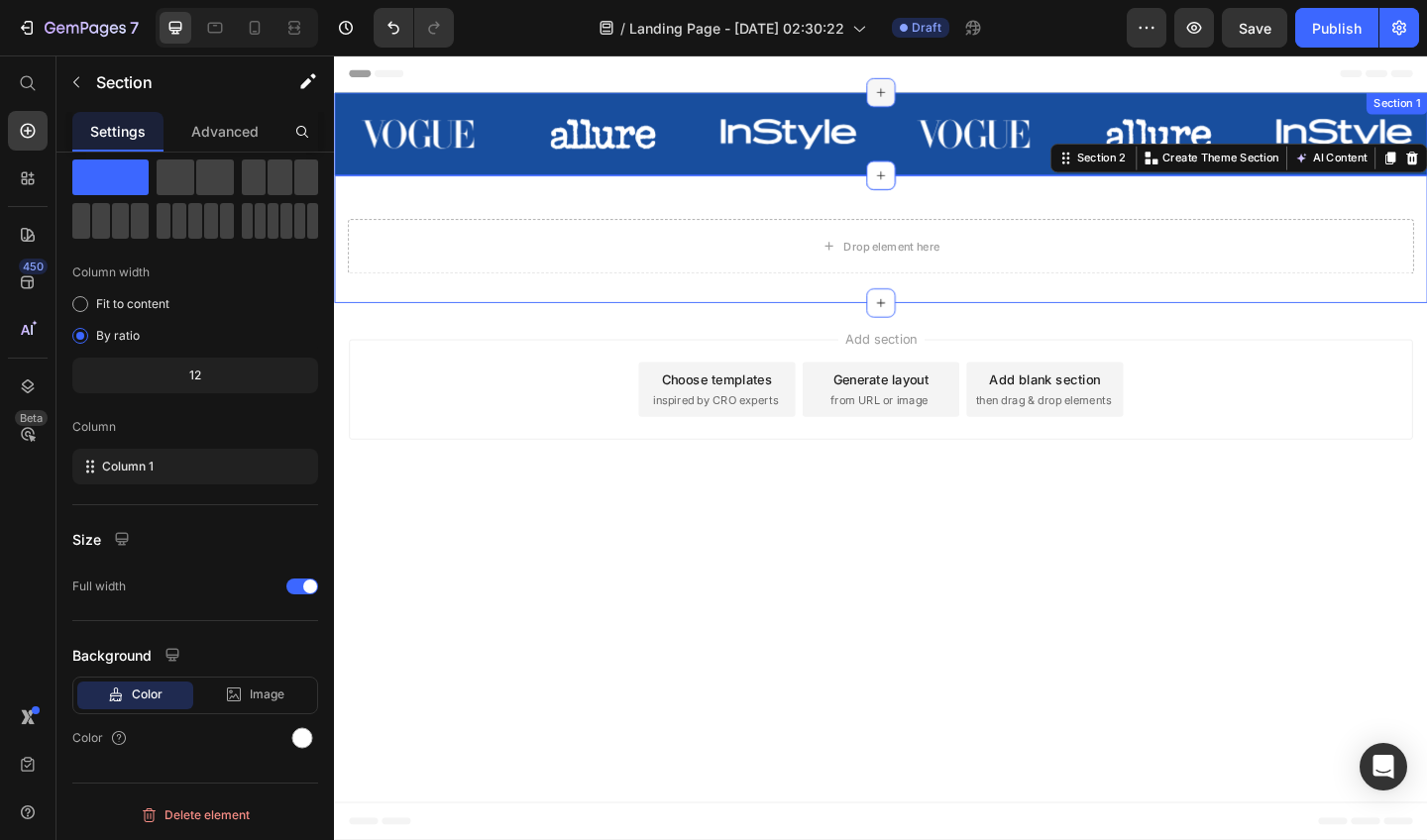 click 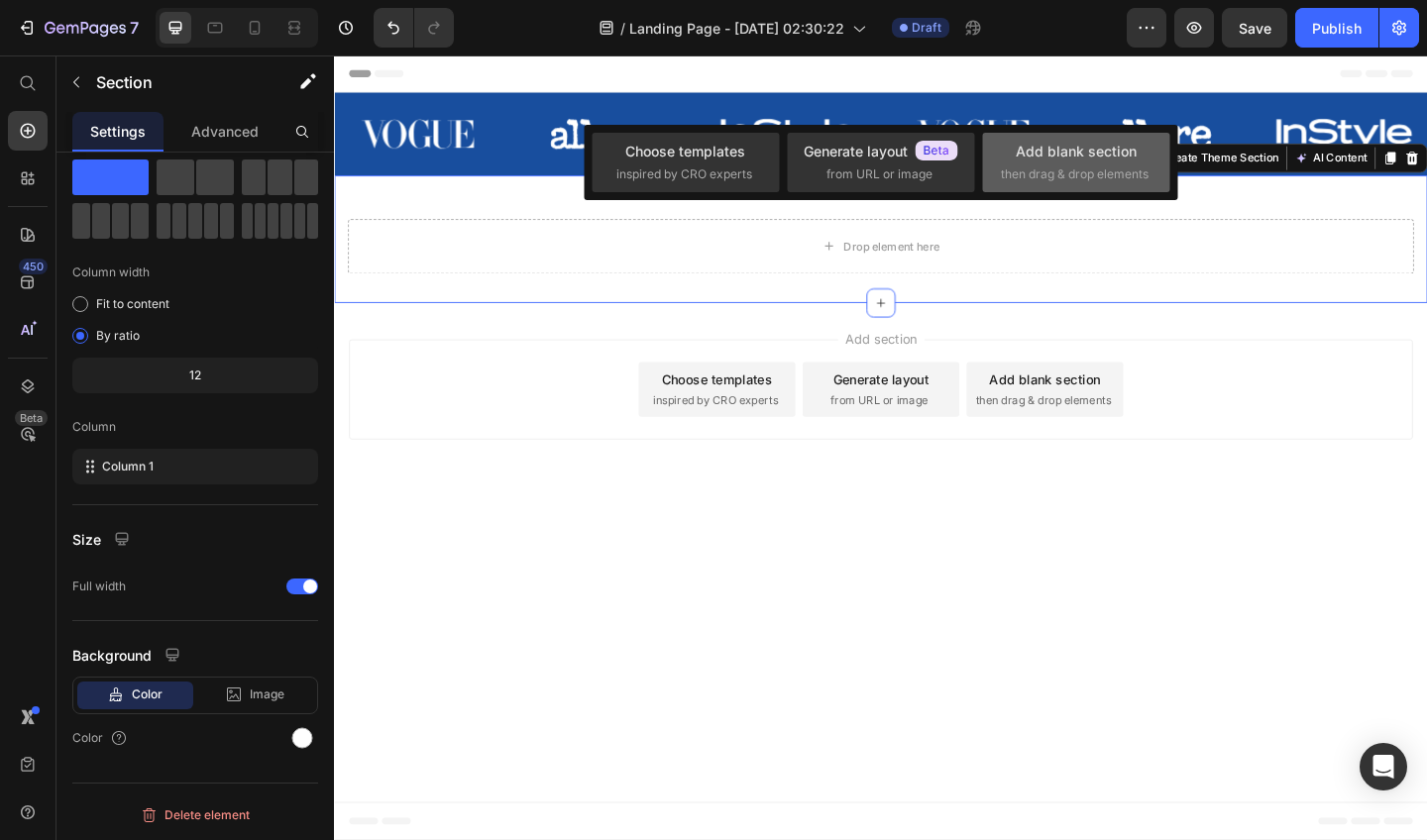 click on "Add blank section" at bounding box center [1076, 151] 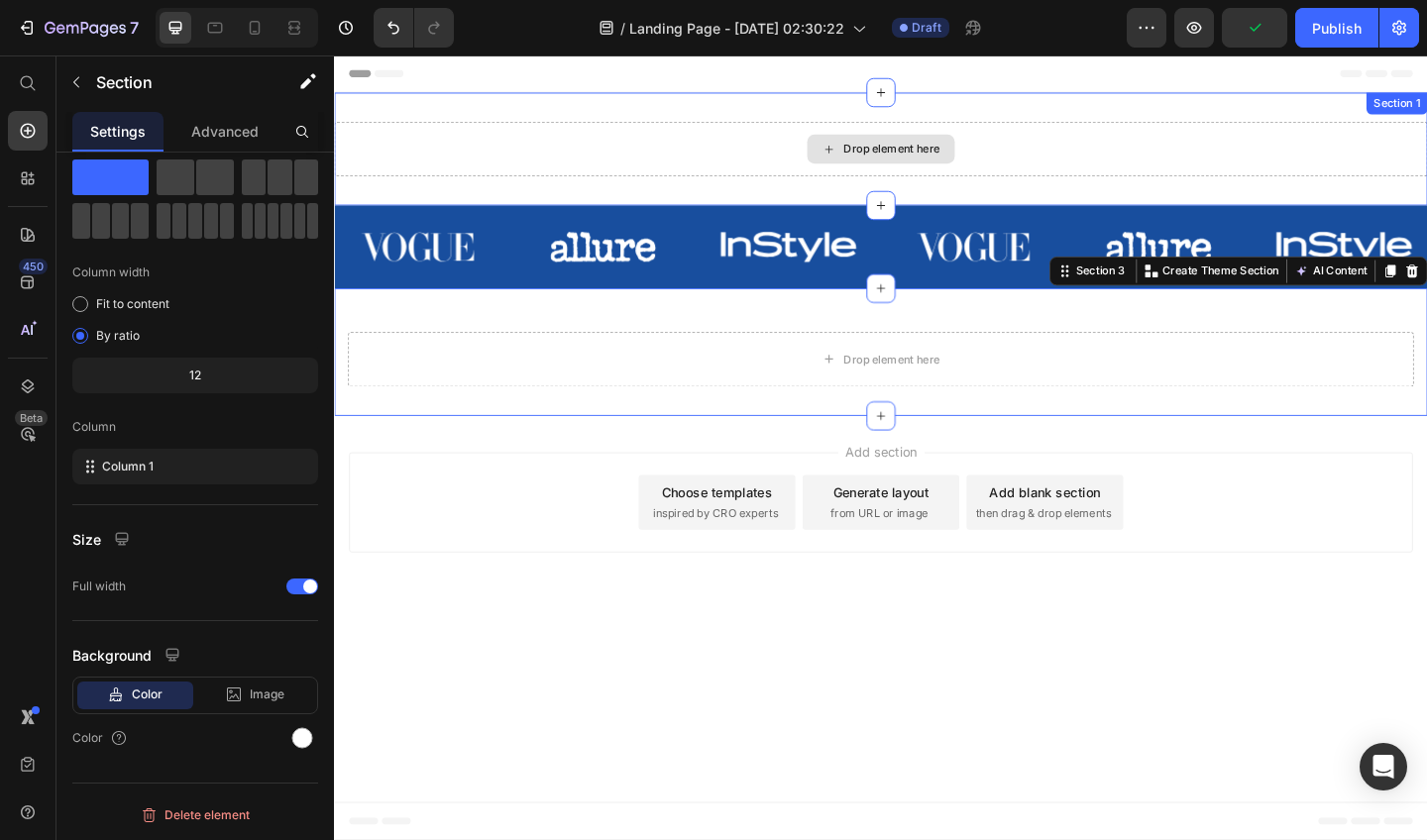 click on "Drop element here" at bounding box center (929, 158) 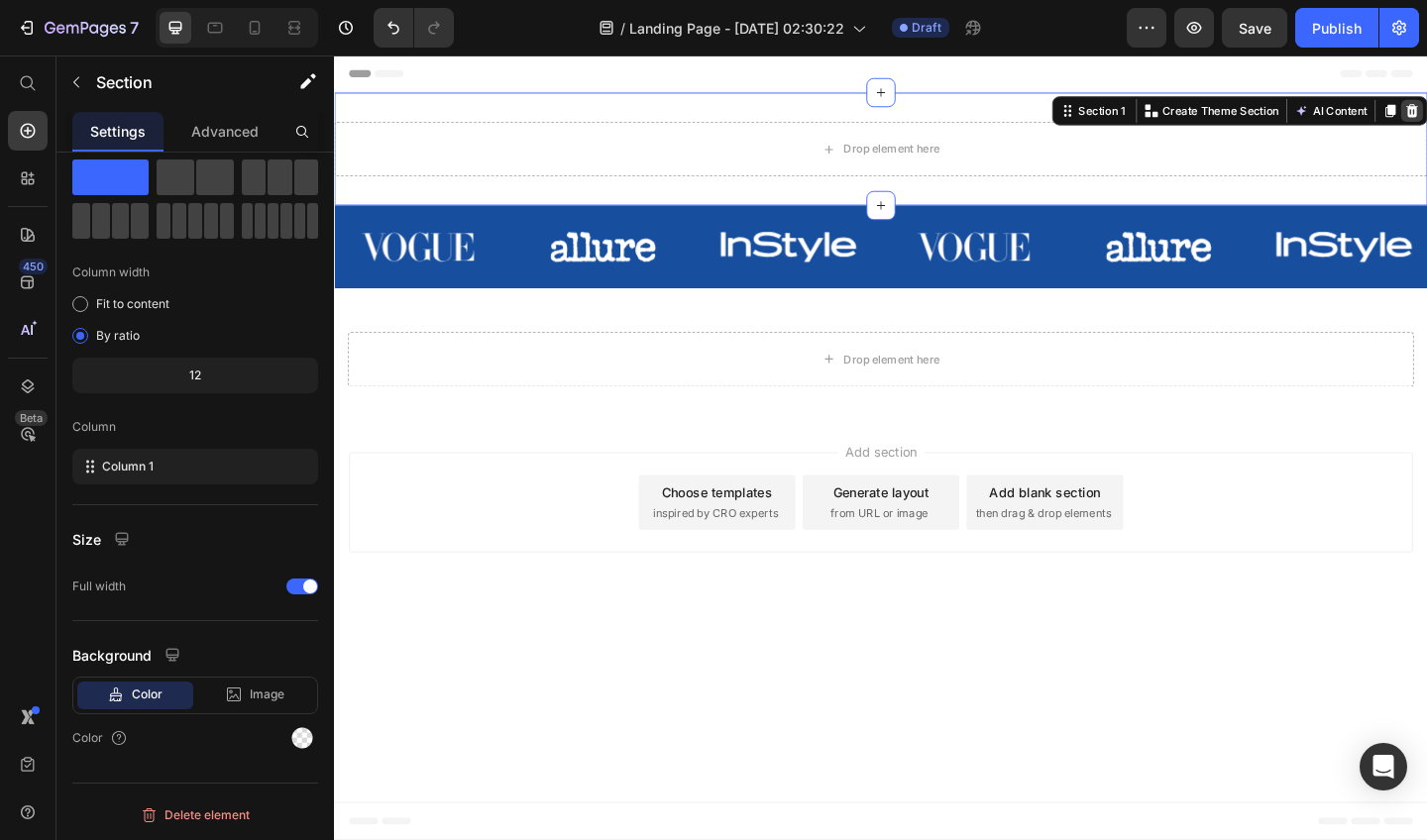 click 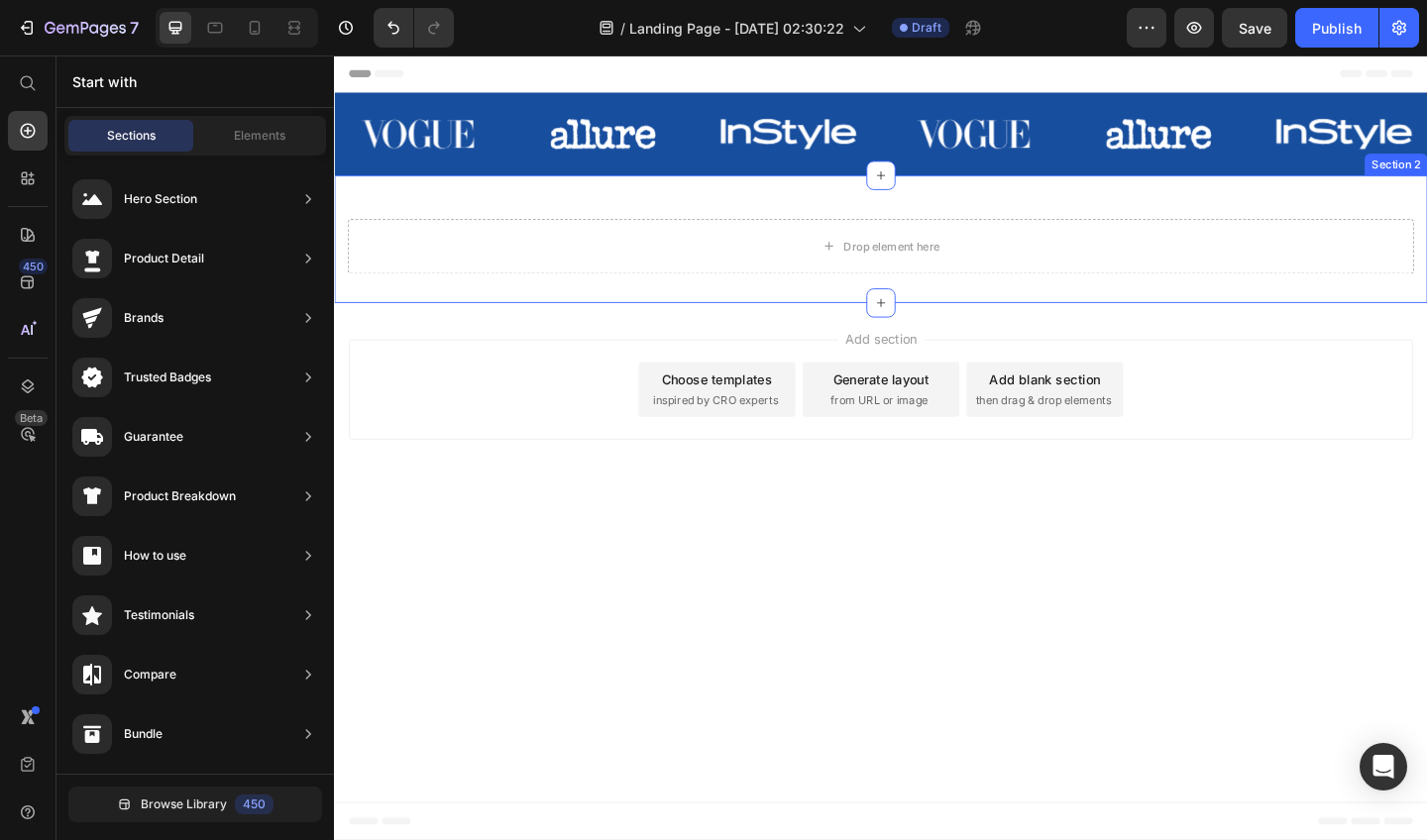 click on "Drop element here Section 2" at bounding box center (929, 256) 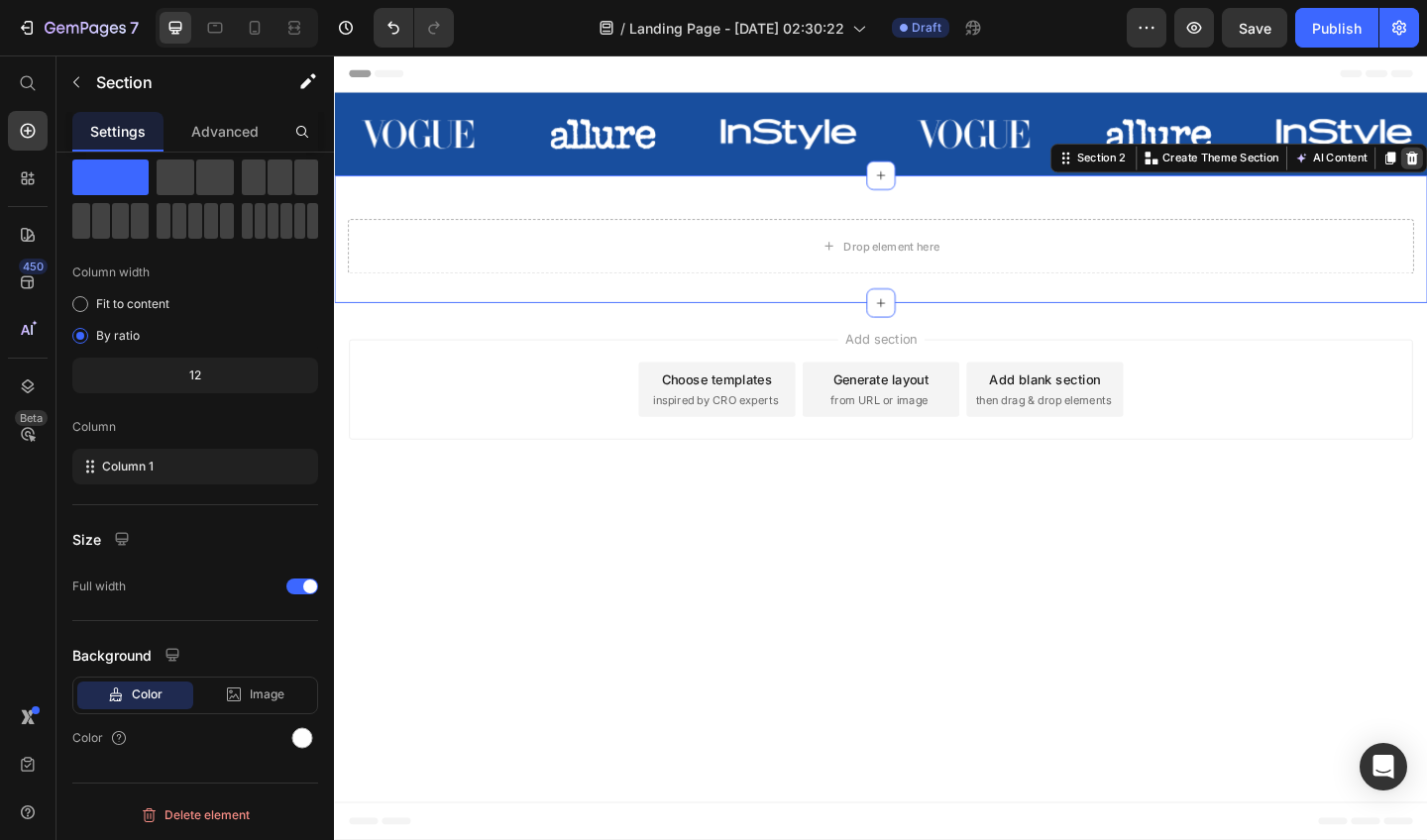 click 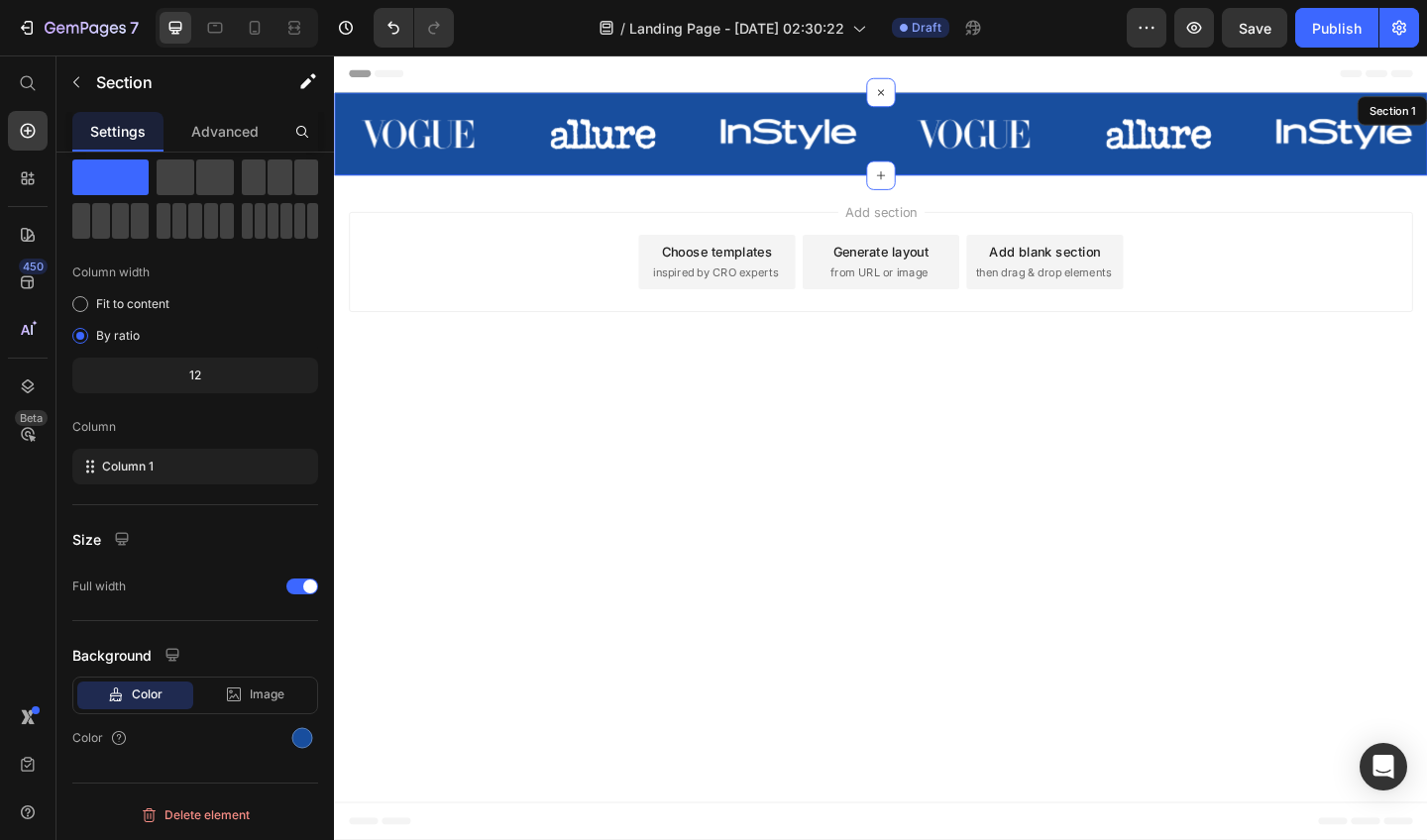 click on "Image Image Image Image Image Image Carousel" at bounding box center (929, 149) 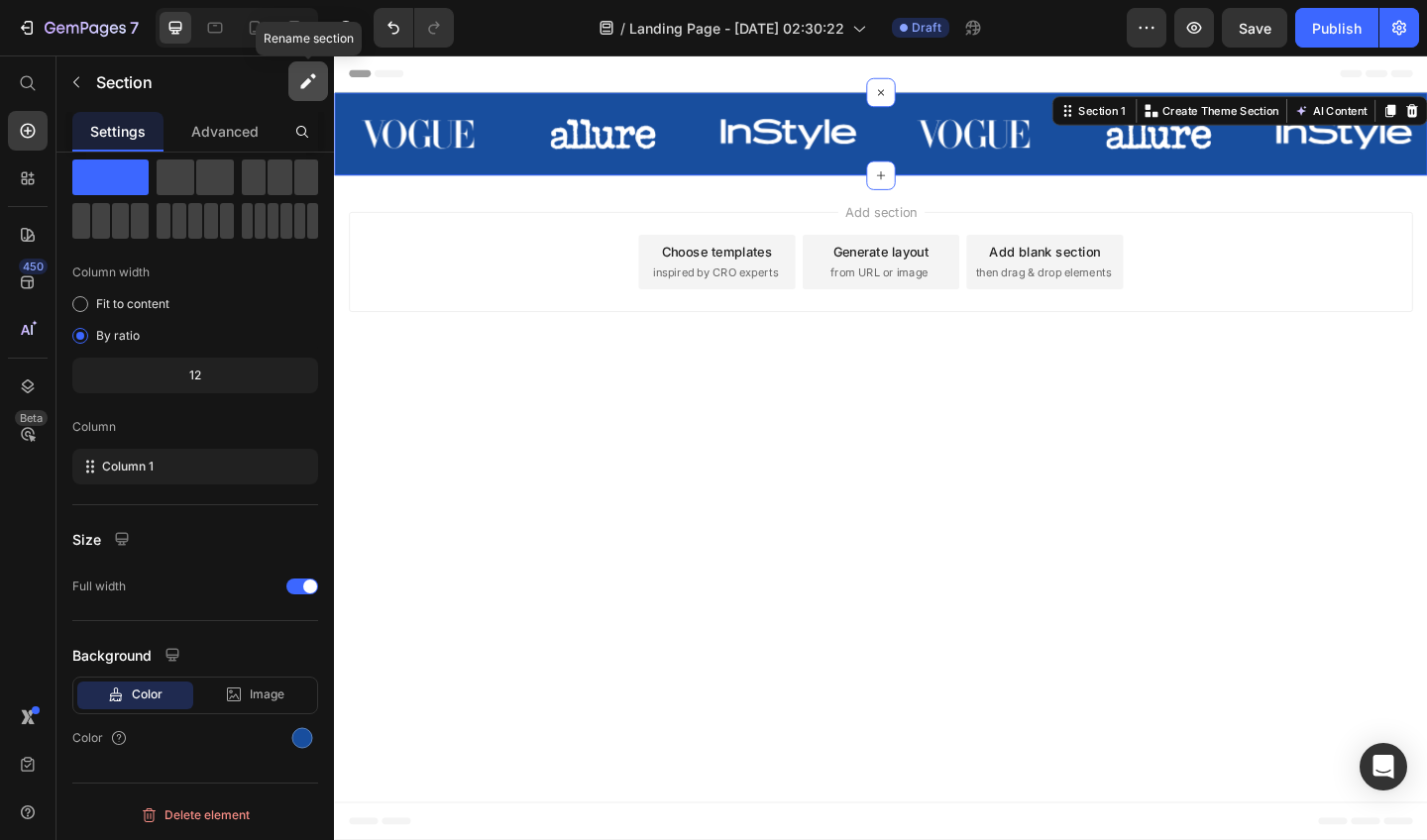 click 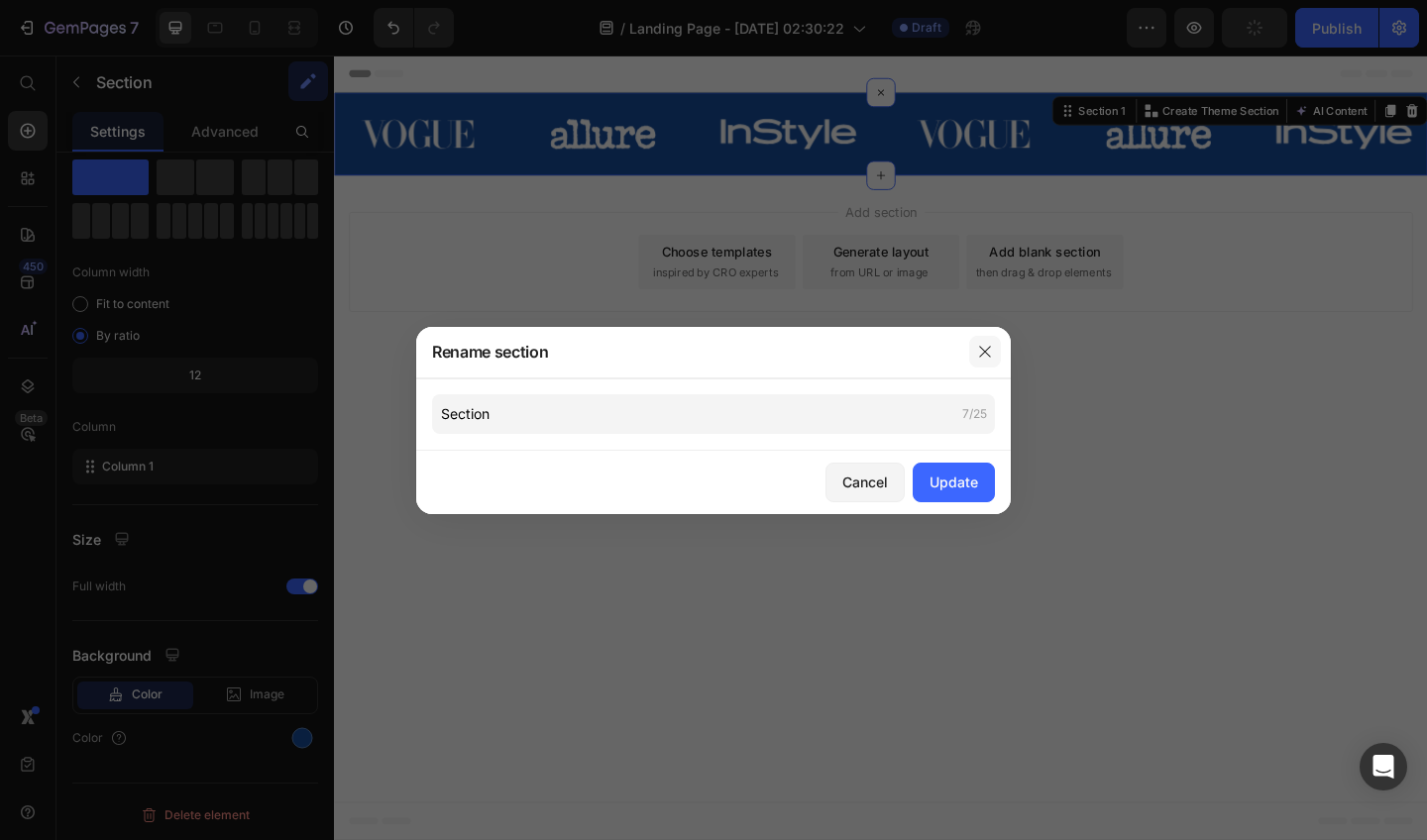 click 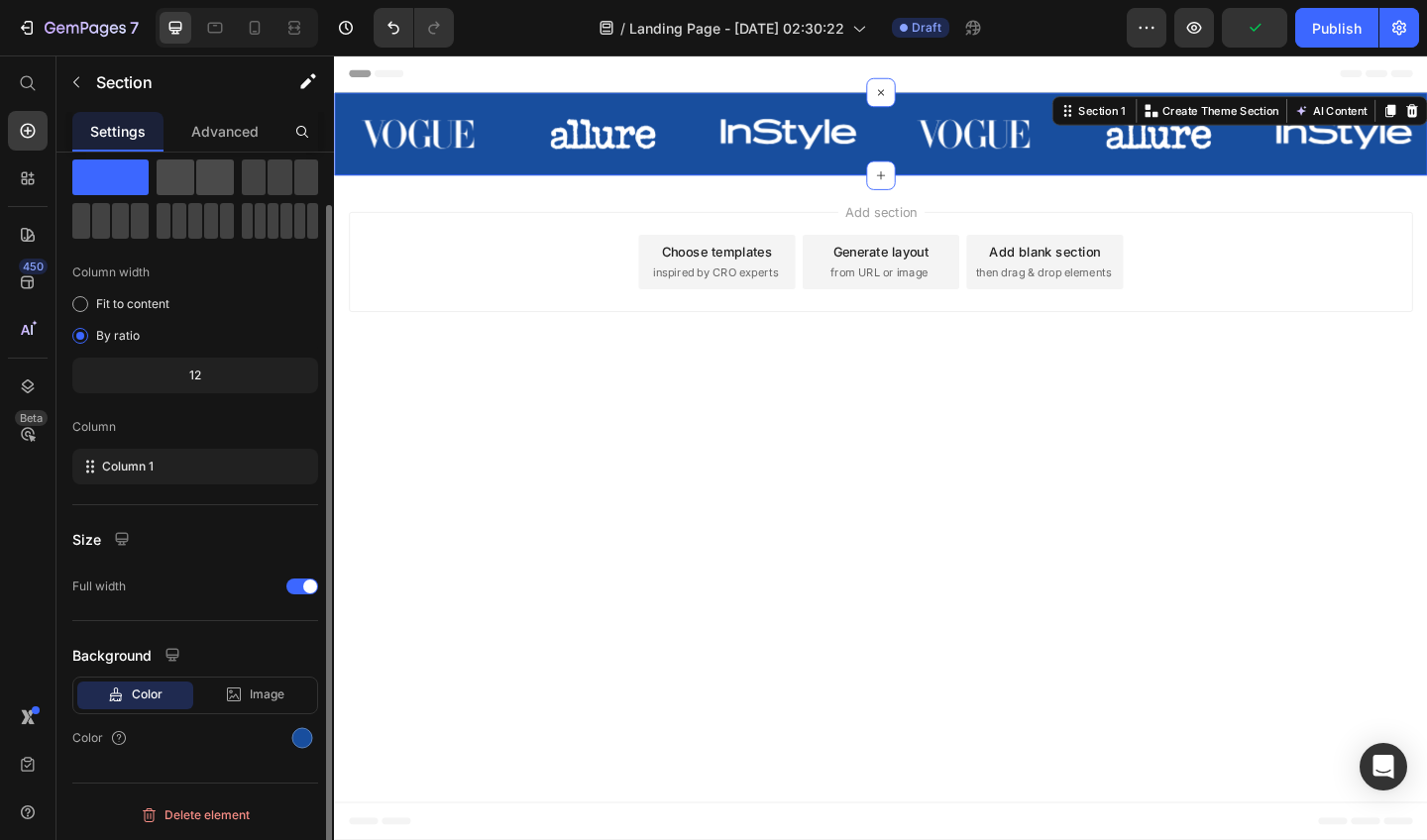 click 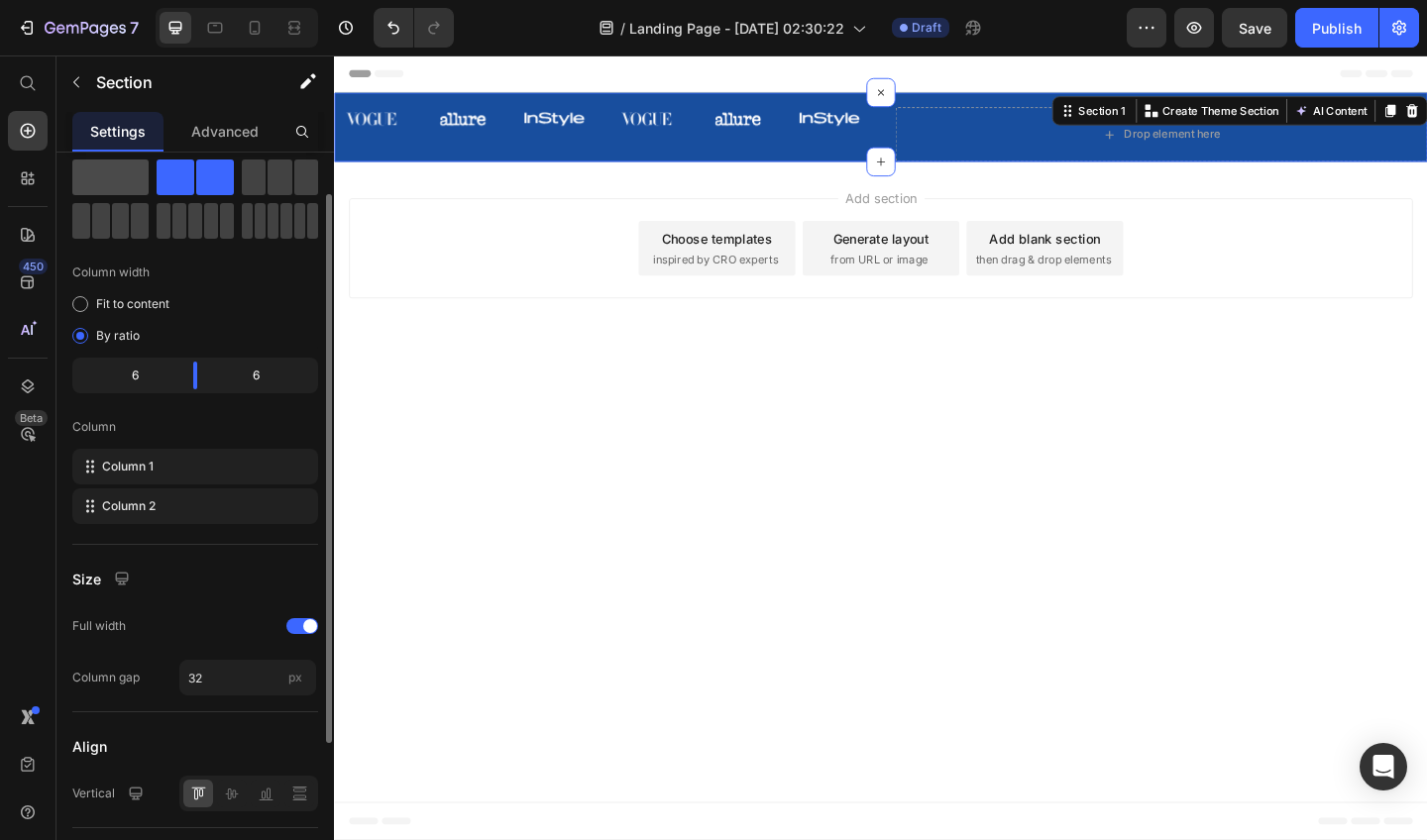 click 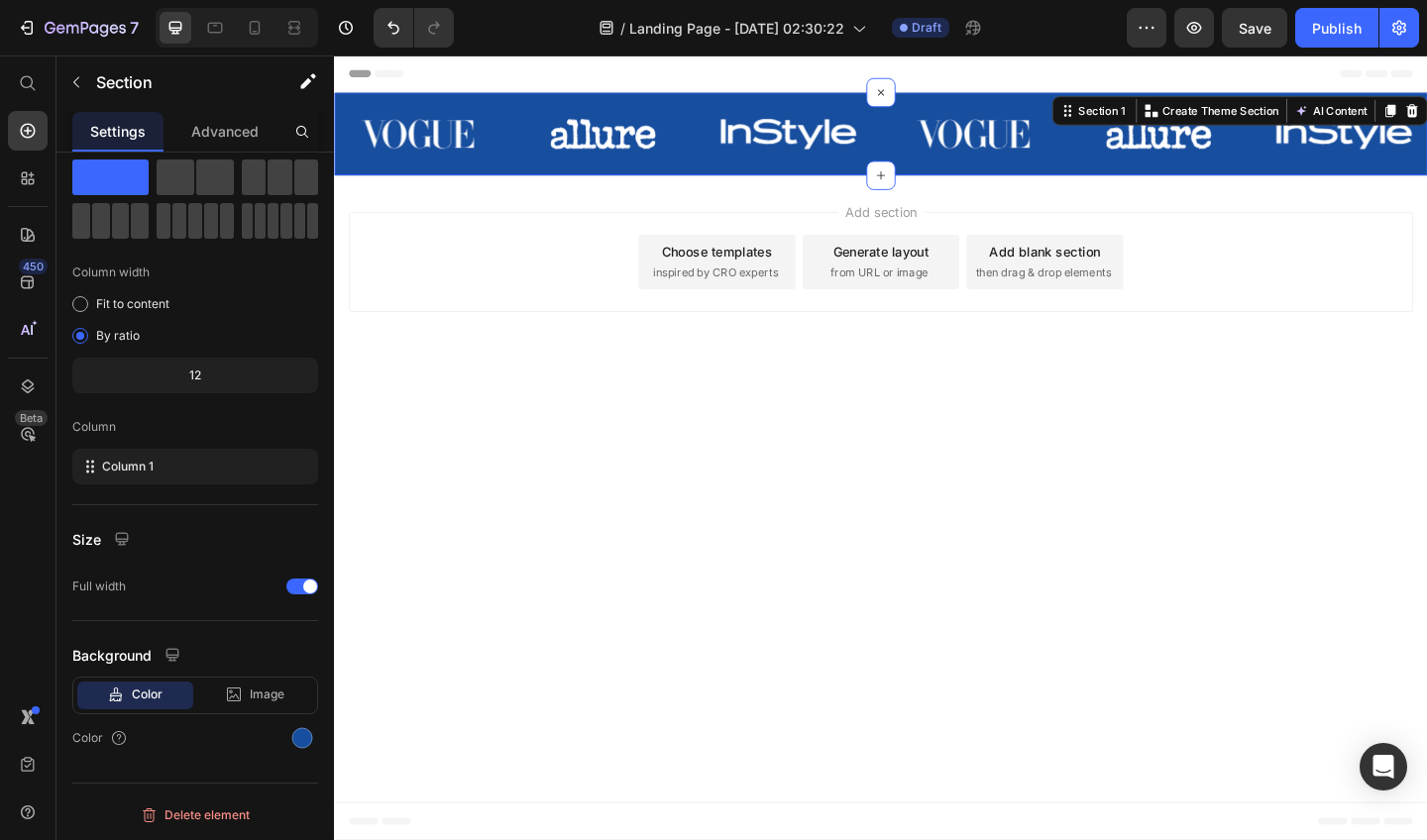 click on "Image Image Image Image Image Image Carousel" at bounding box center [929, 149] 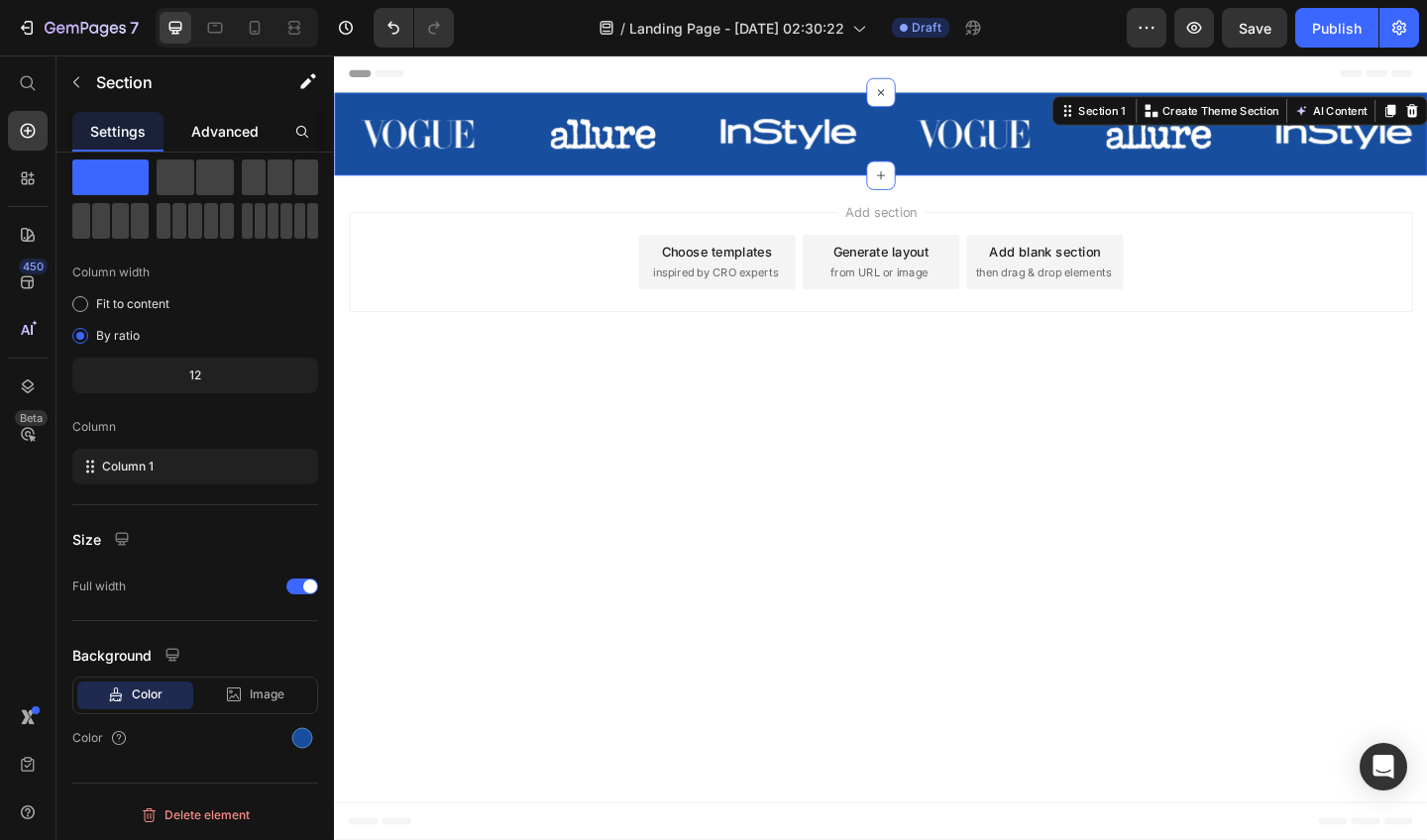 click on "Advanced" at bounding box center [225, 131] 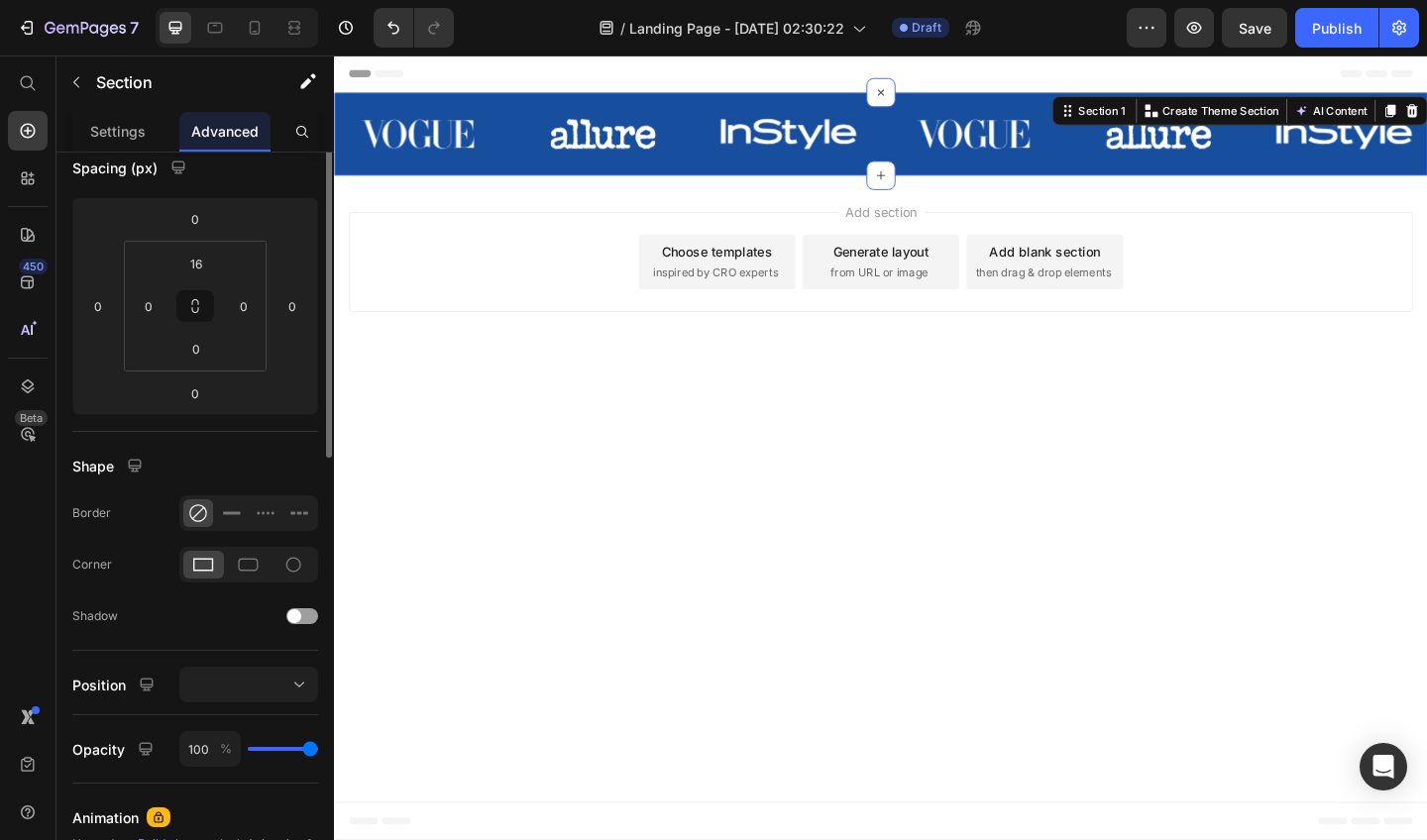 scroll, scrollTop: 0, scrollLeft: 0, axis: both 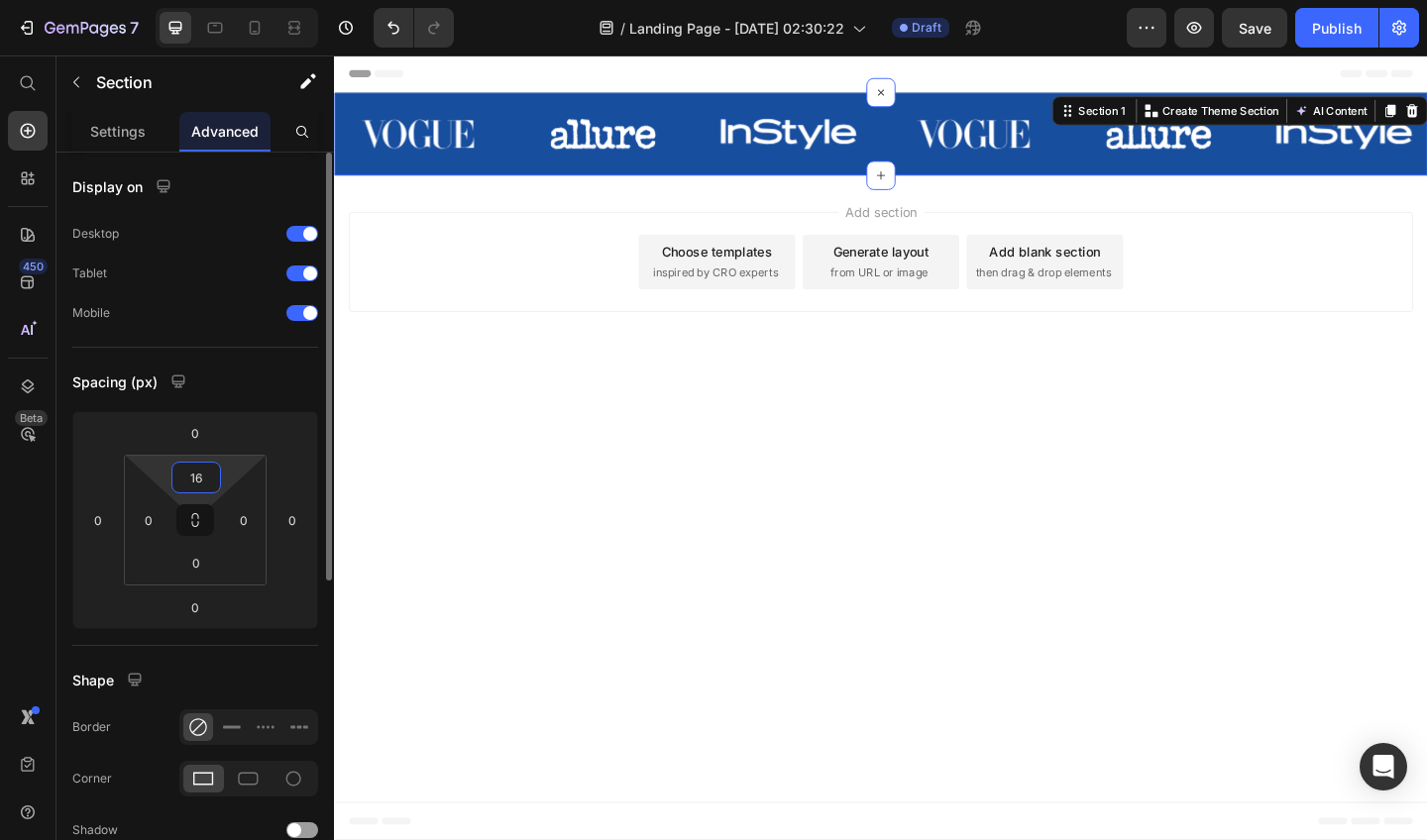 click on "16" at bounding box center [196, 477] 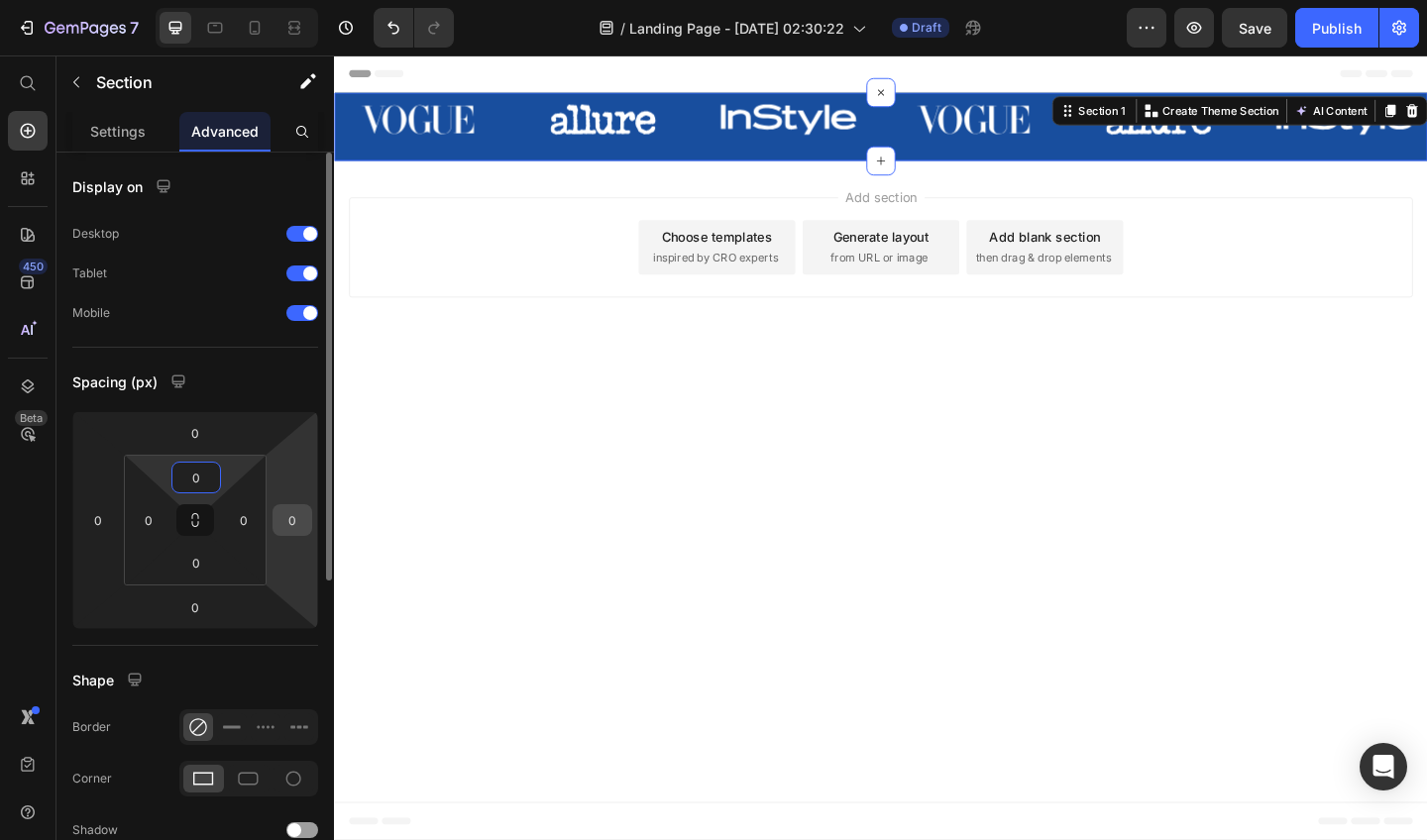 type on "0" 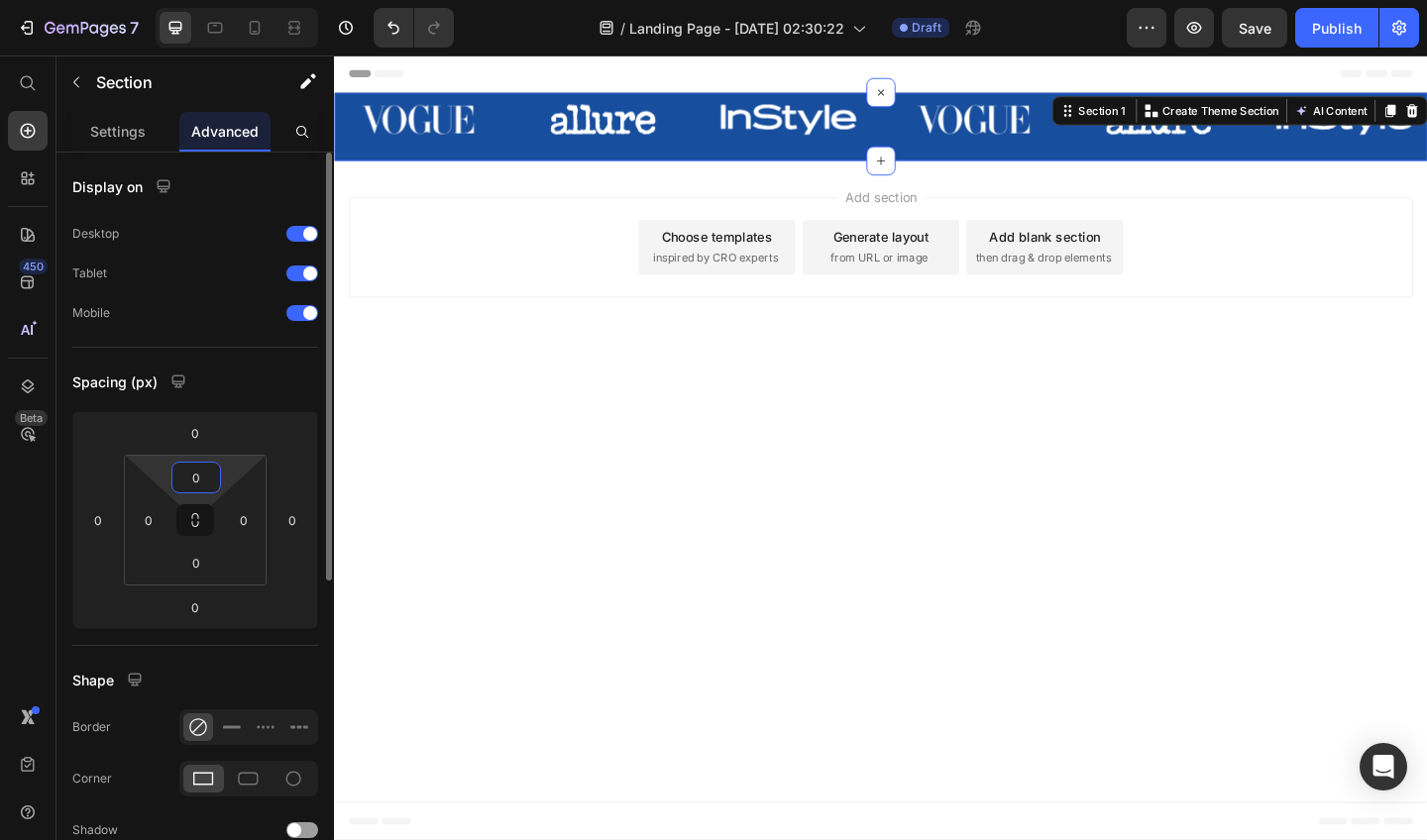 click on "Display on Desktop Tablet Mobile Spacing (px) [PHONE_NUMBER] Shape Border Corner Shadow Position Opacity 100 % Animation Upgrade to Build plan  to unlock Animation & other premium features. Interaction Upgrade to Optimize plan  to unlock Interaction & other premium features. CSS class" at bounding box center (195, 750) 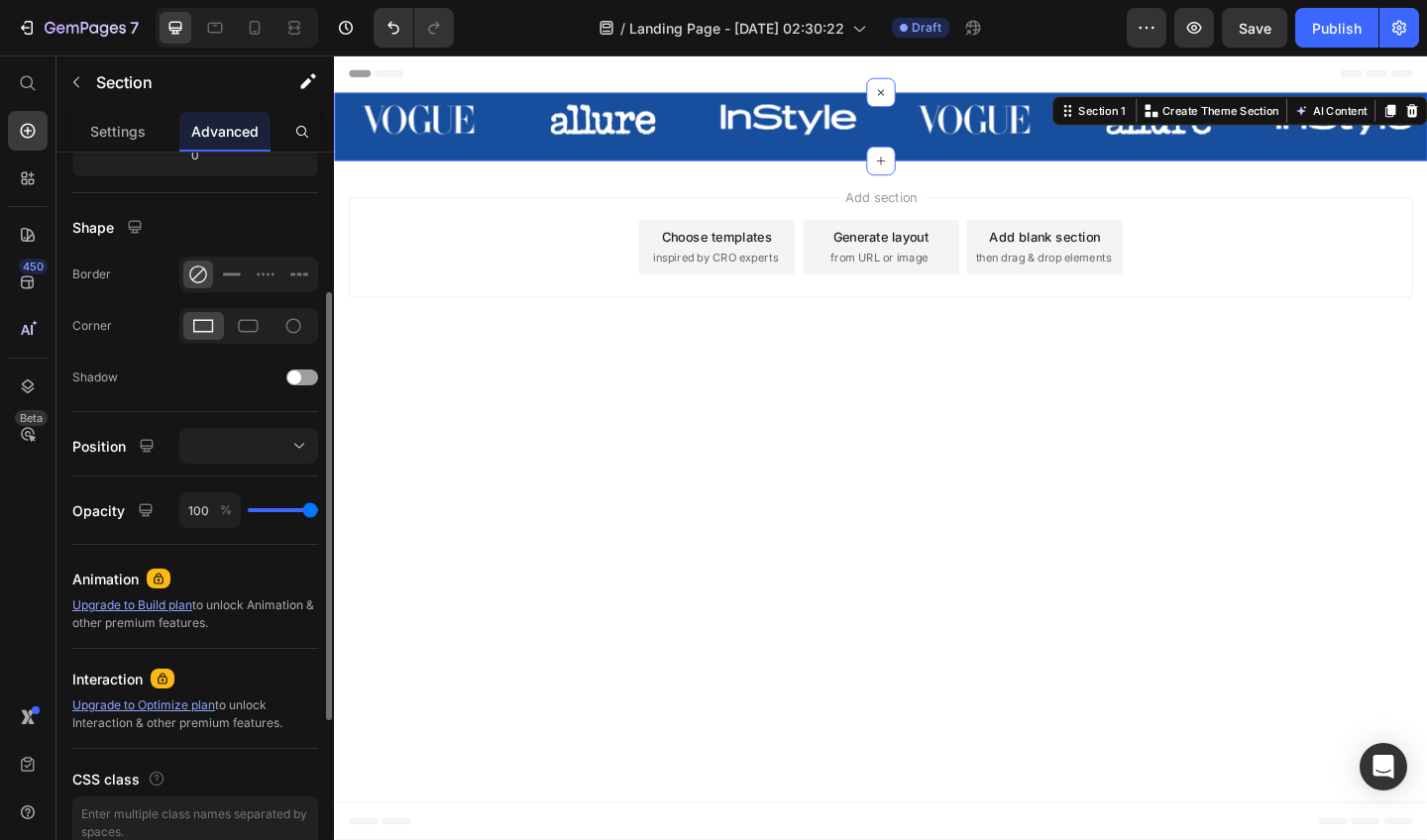 scroll, scrollTop: 549, scrollLeft: 0, axis: vertical 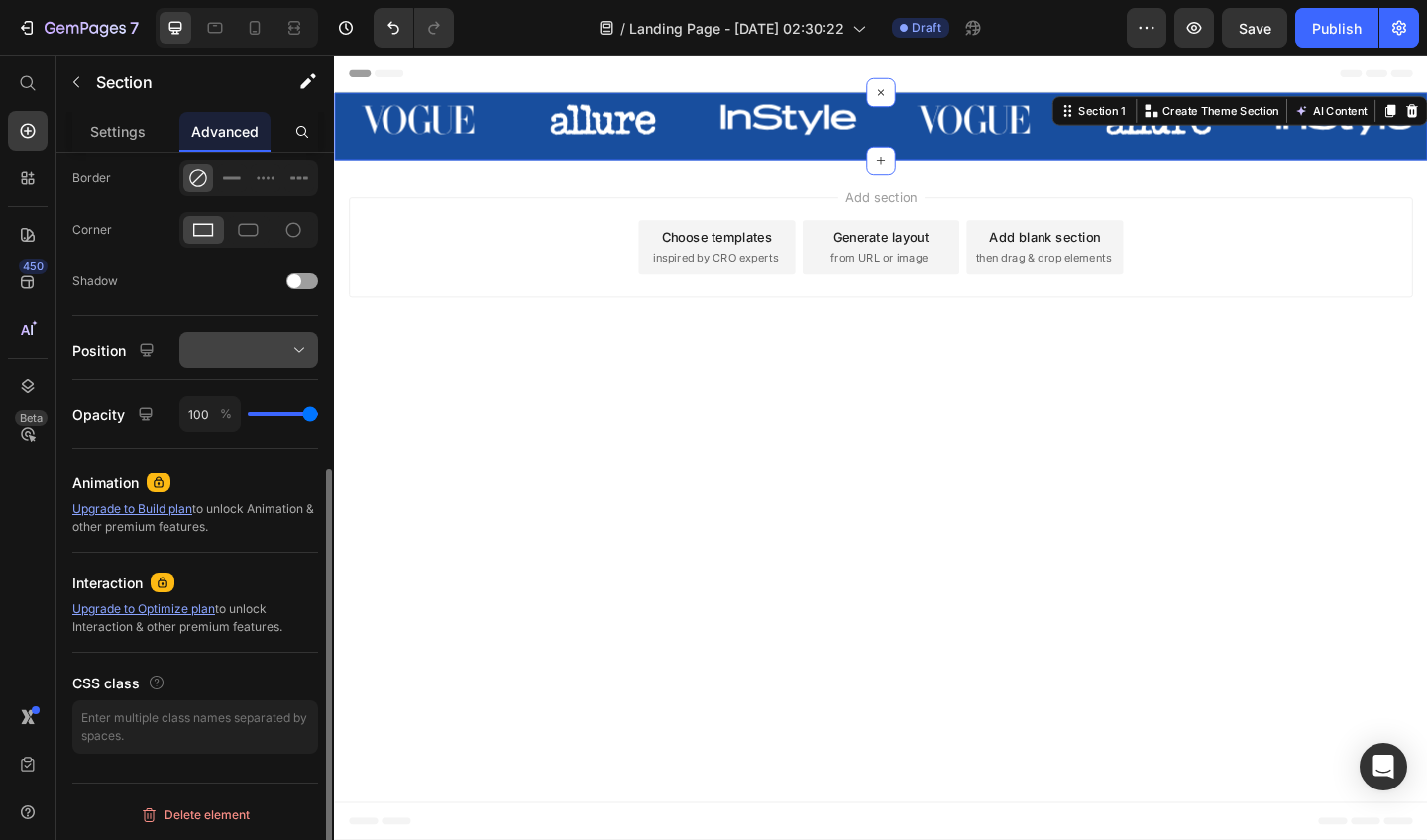 click 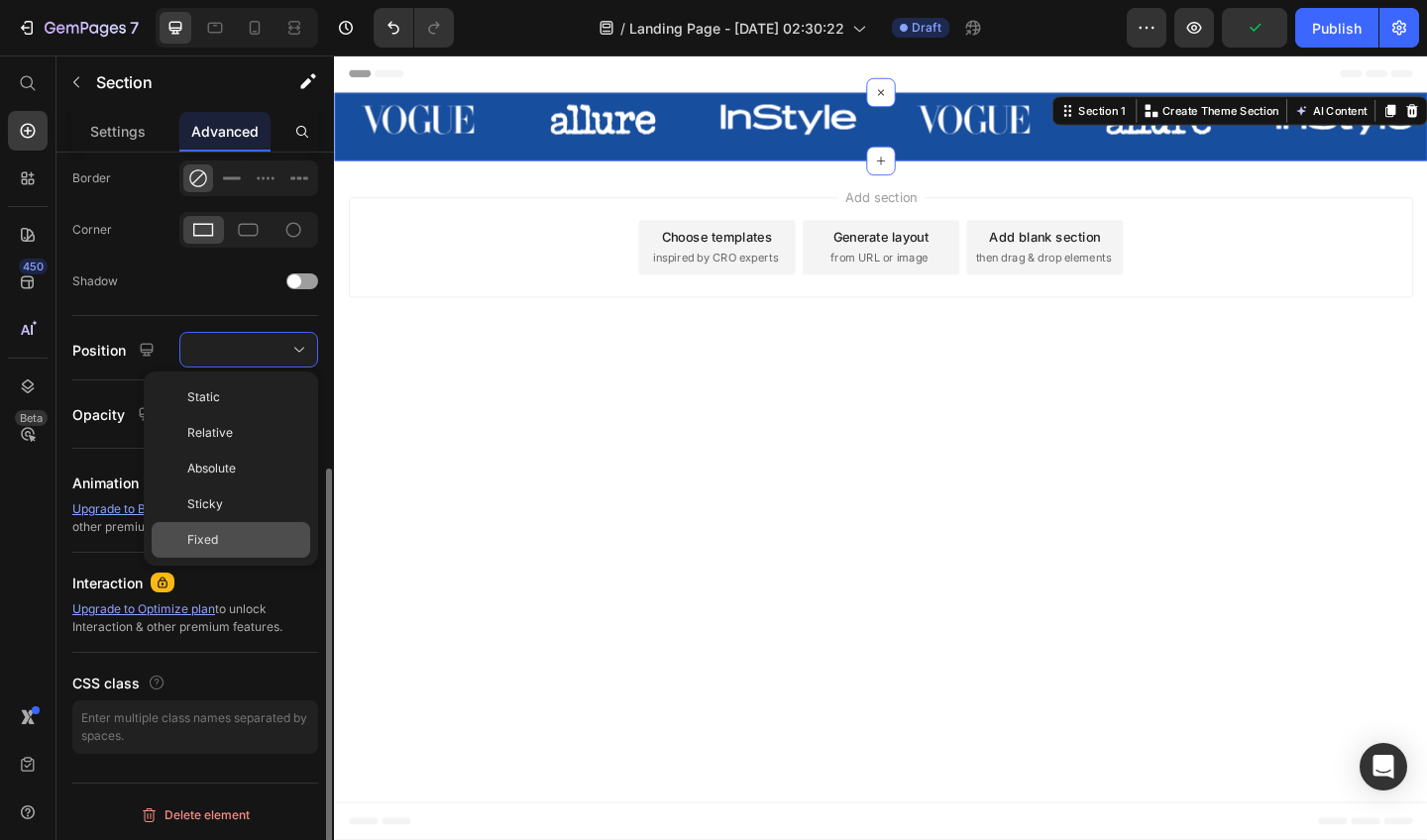 click on "Fixed" at bounding box center (245, 540) 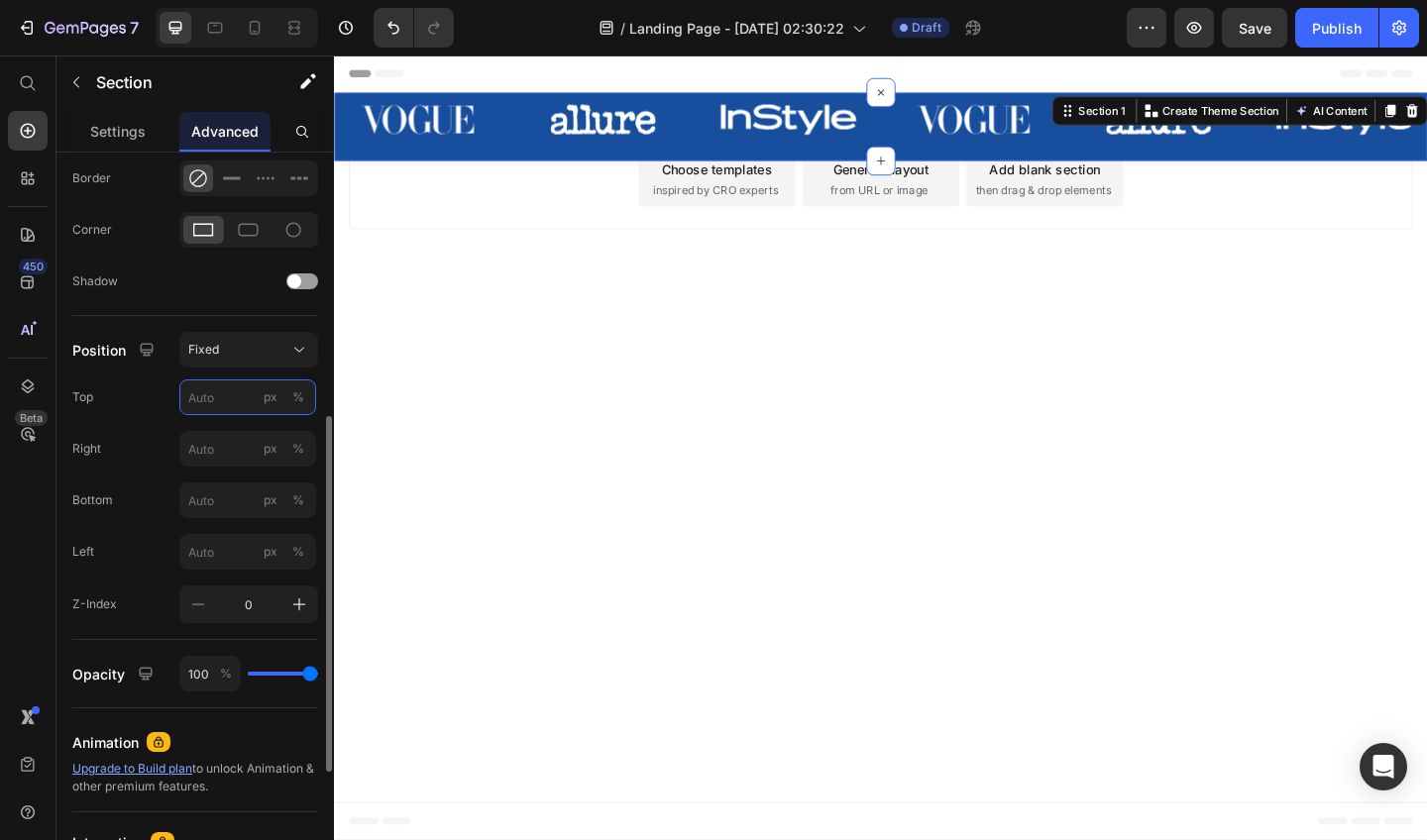 click on "px %" at bounding box center [248, 397] 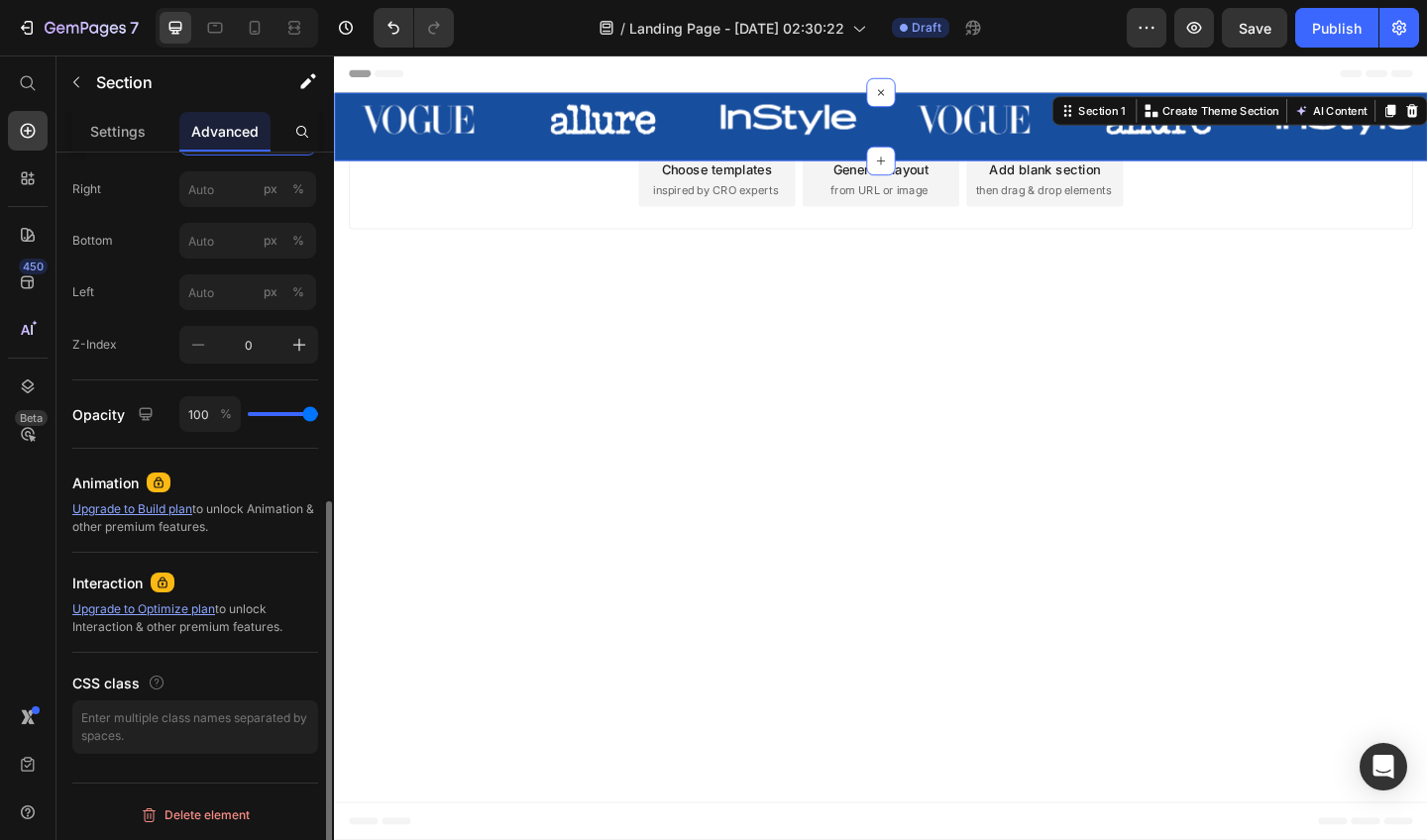 scroll, scrollTop: 0, scrollLeft: 0, axis: both 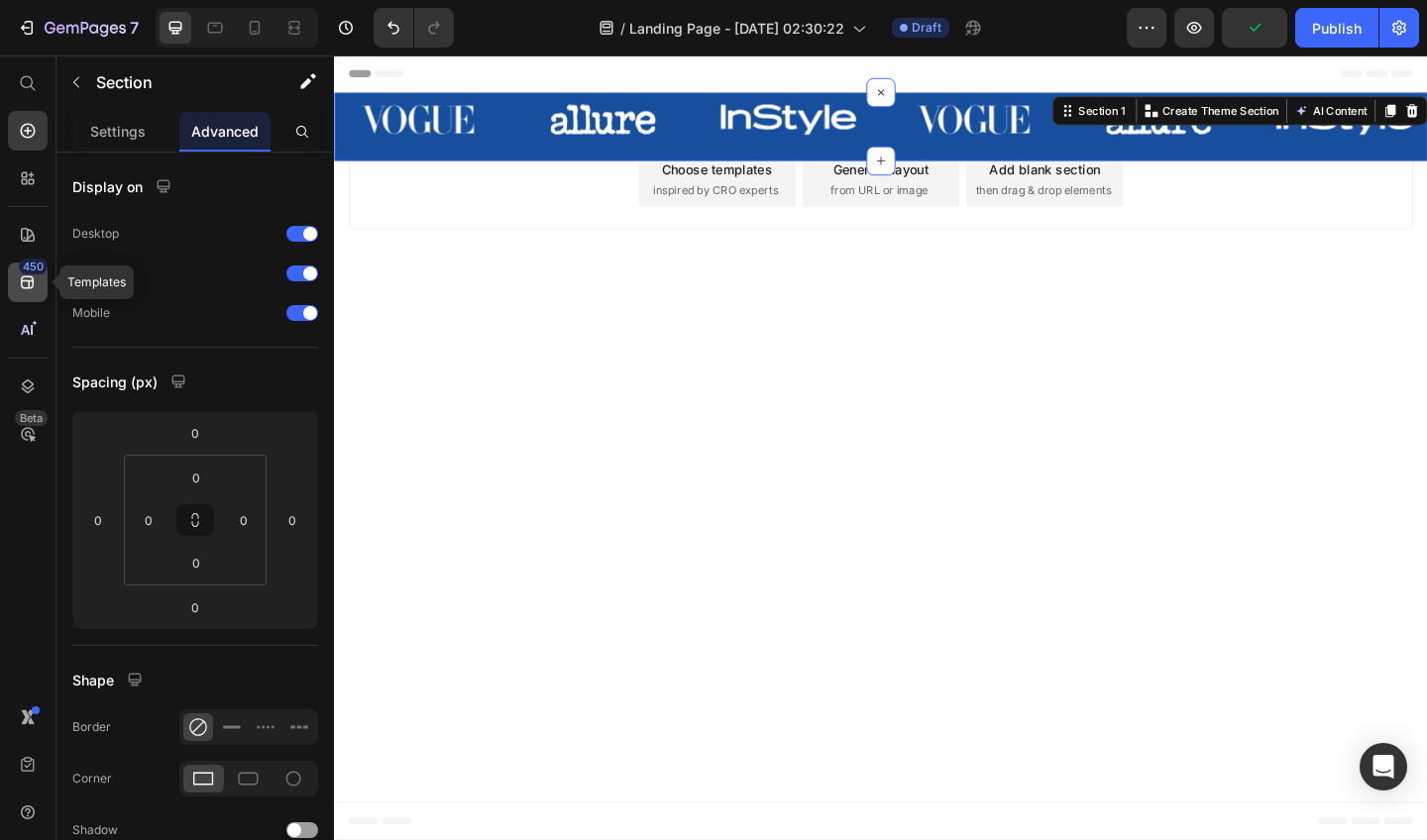 click 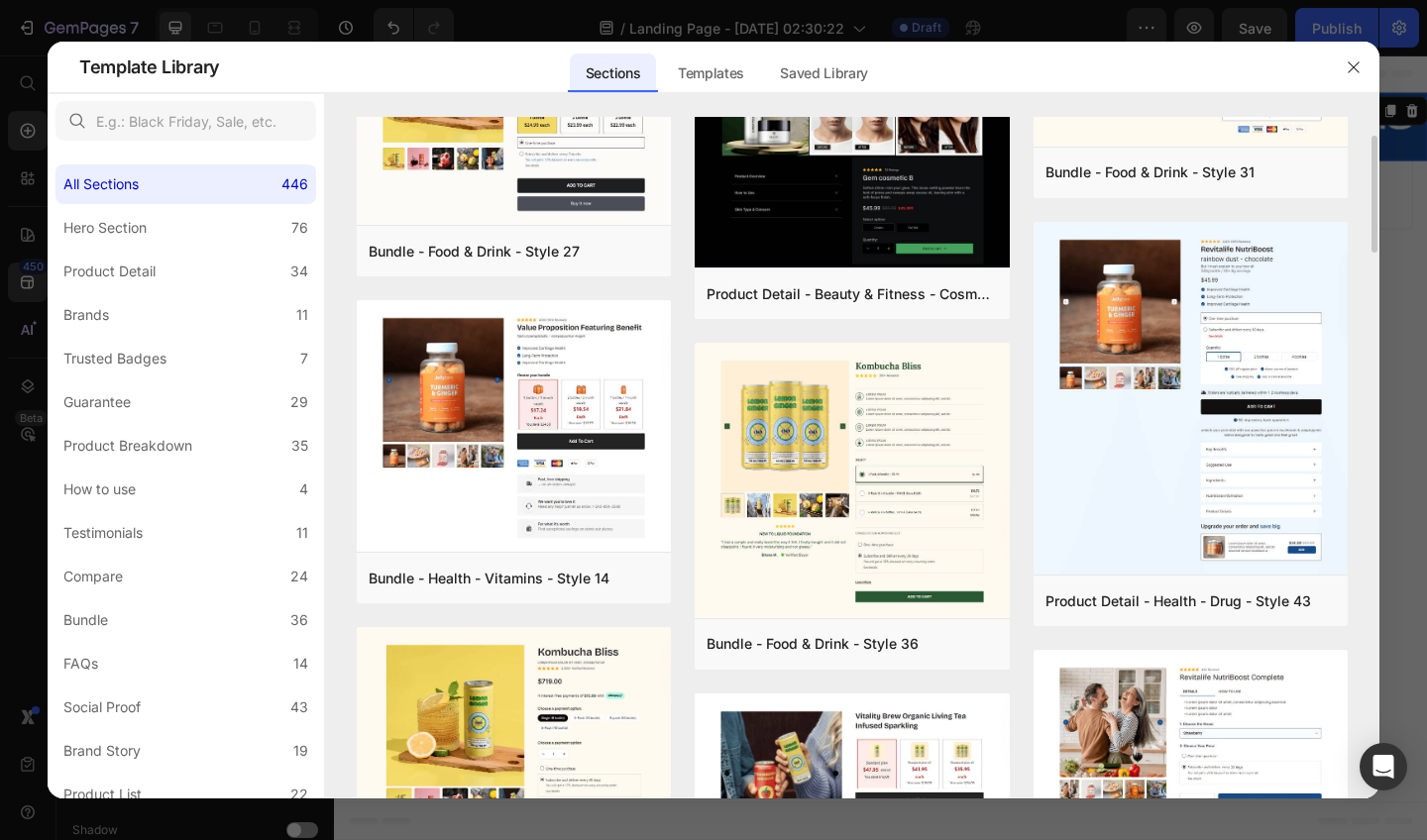 scroll, scrollTop: 854, scrollLeft: 0, axis: vertical 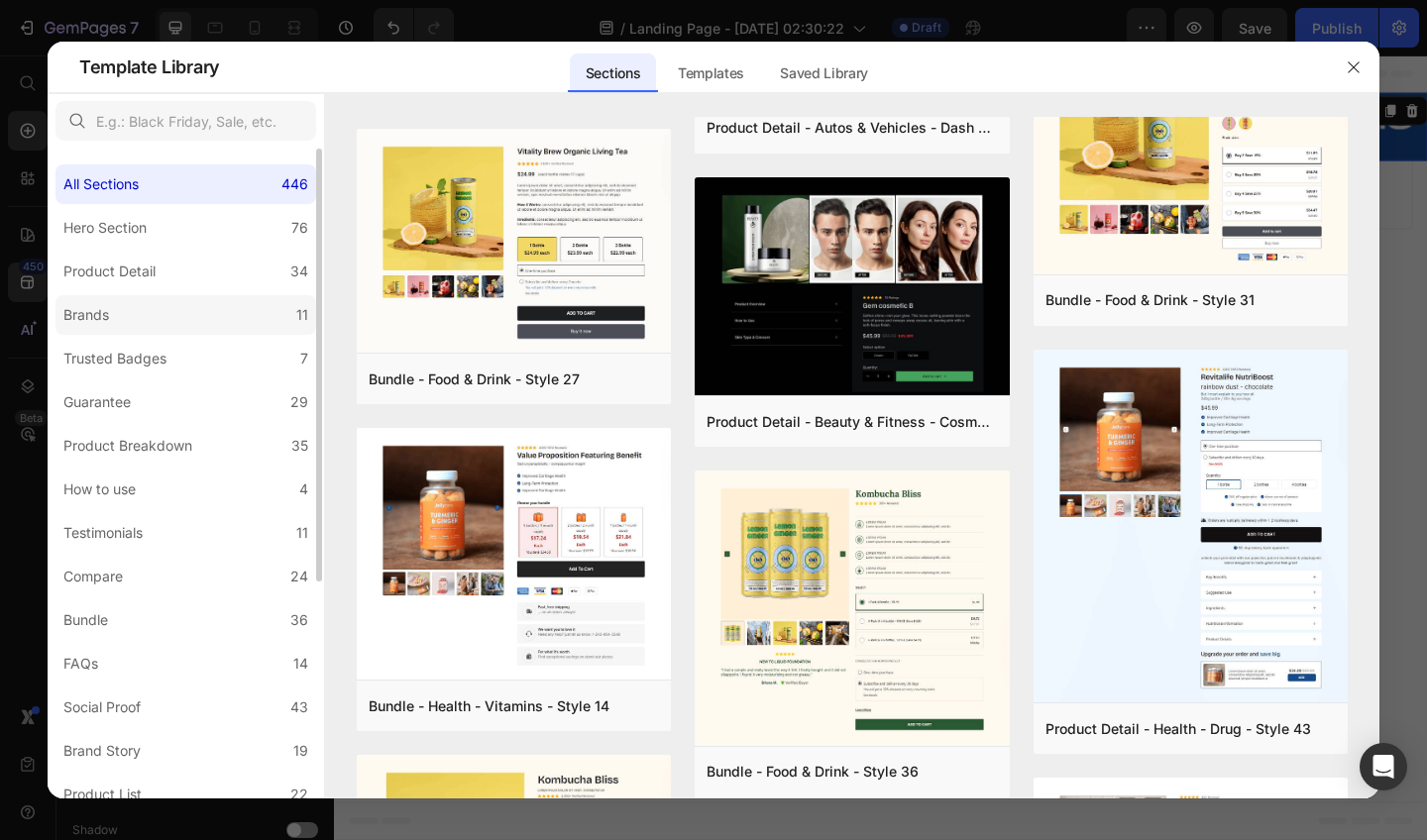 click on "Brands 11" 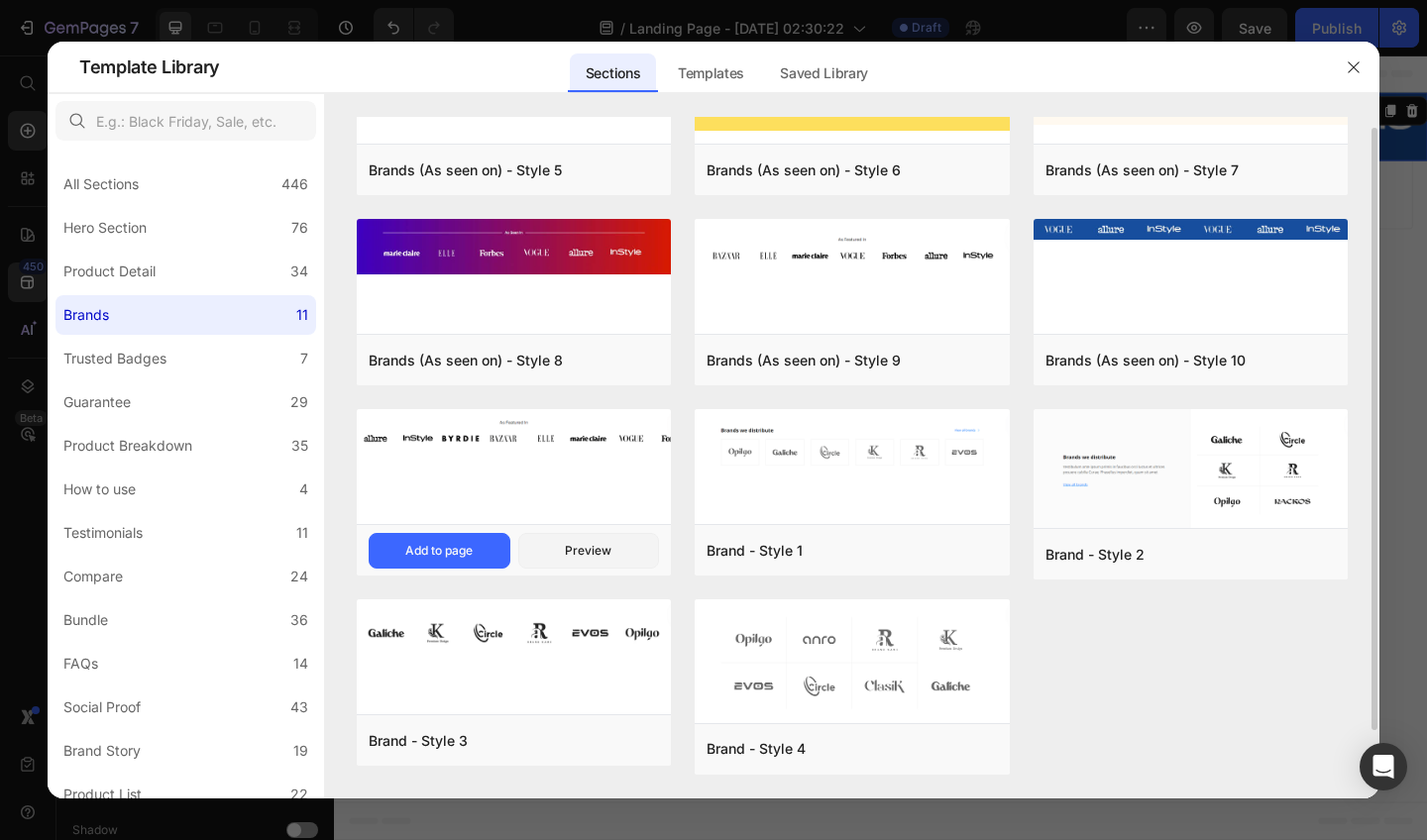 scroll, scrollTop: 0, scrollLeft: 0, axis: both 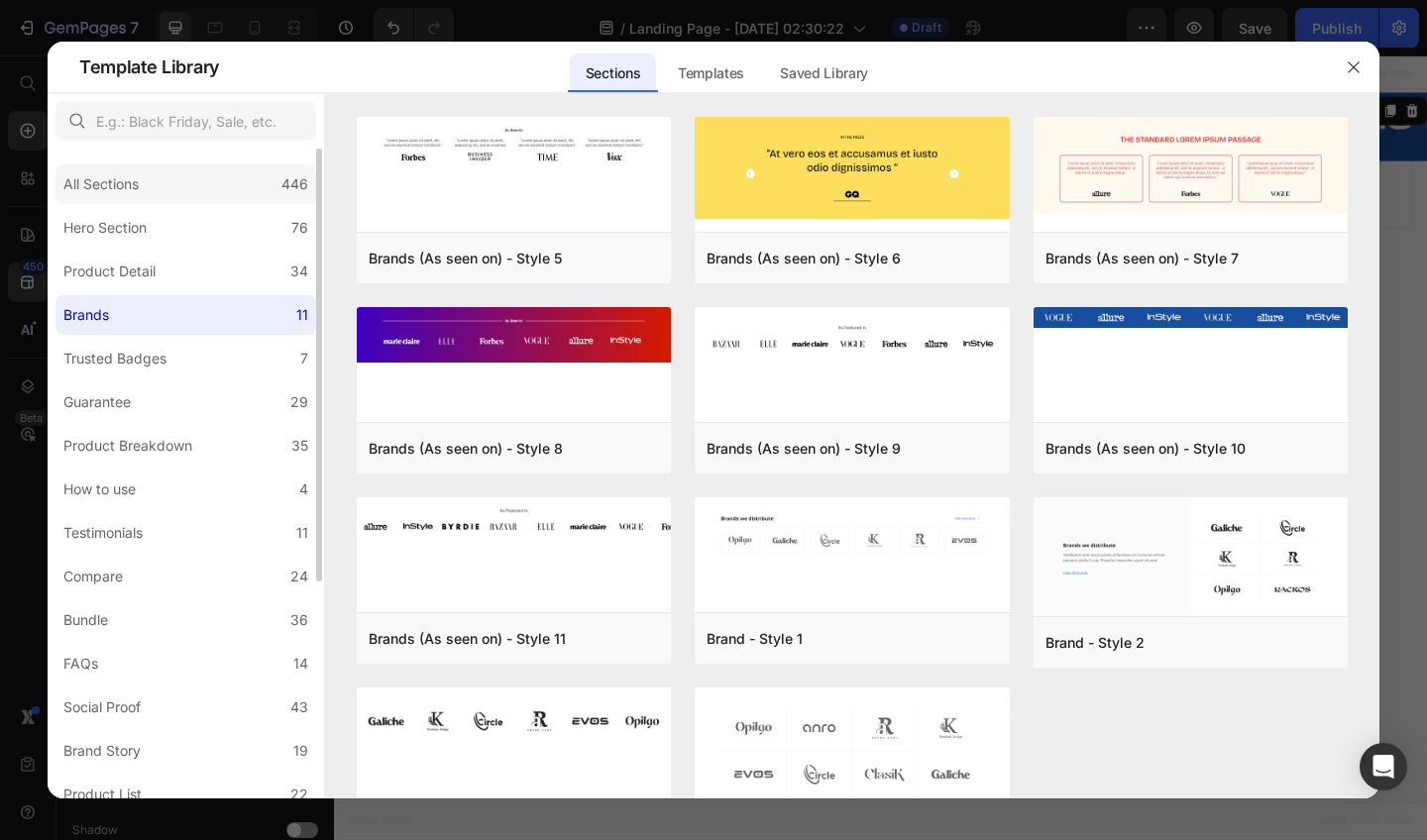 click on "All Sections" at bounding box center [105, 184] 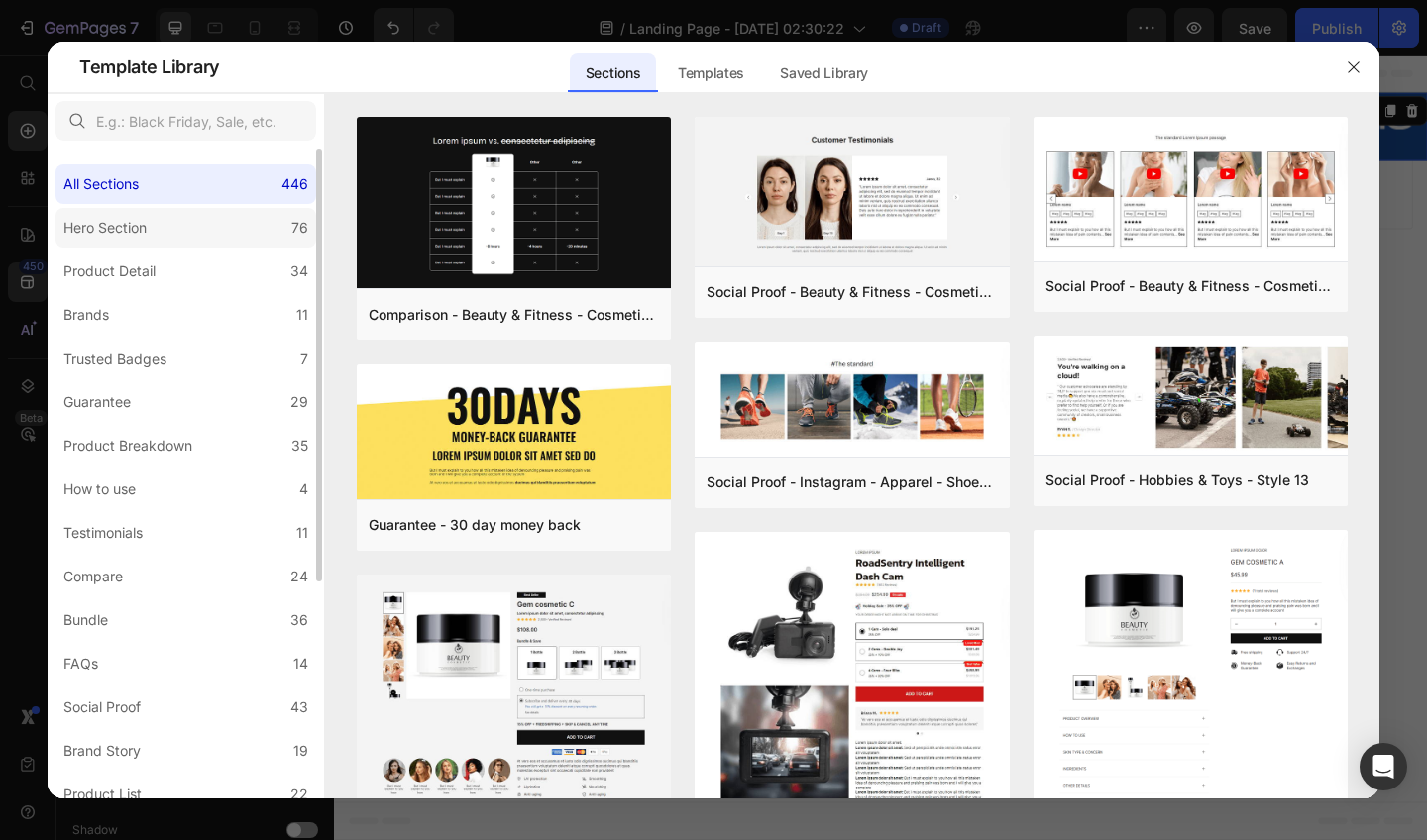 click on "Hero Section" at bounding box center [105, 228] 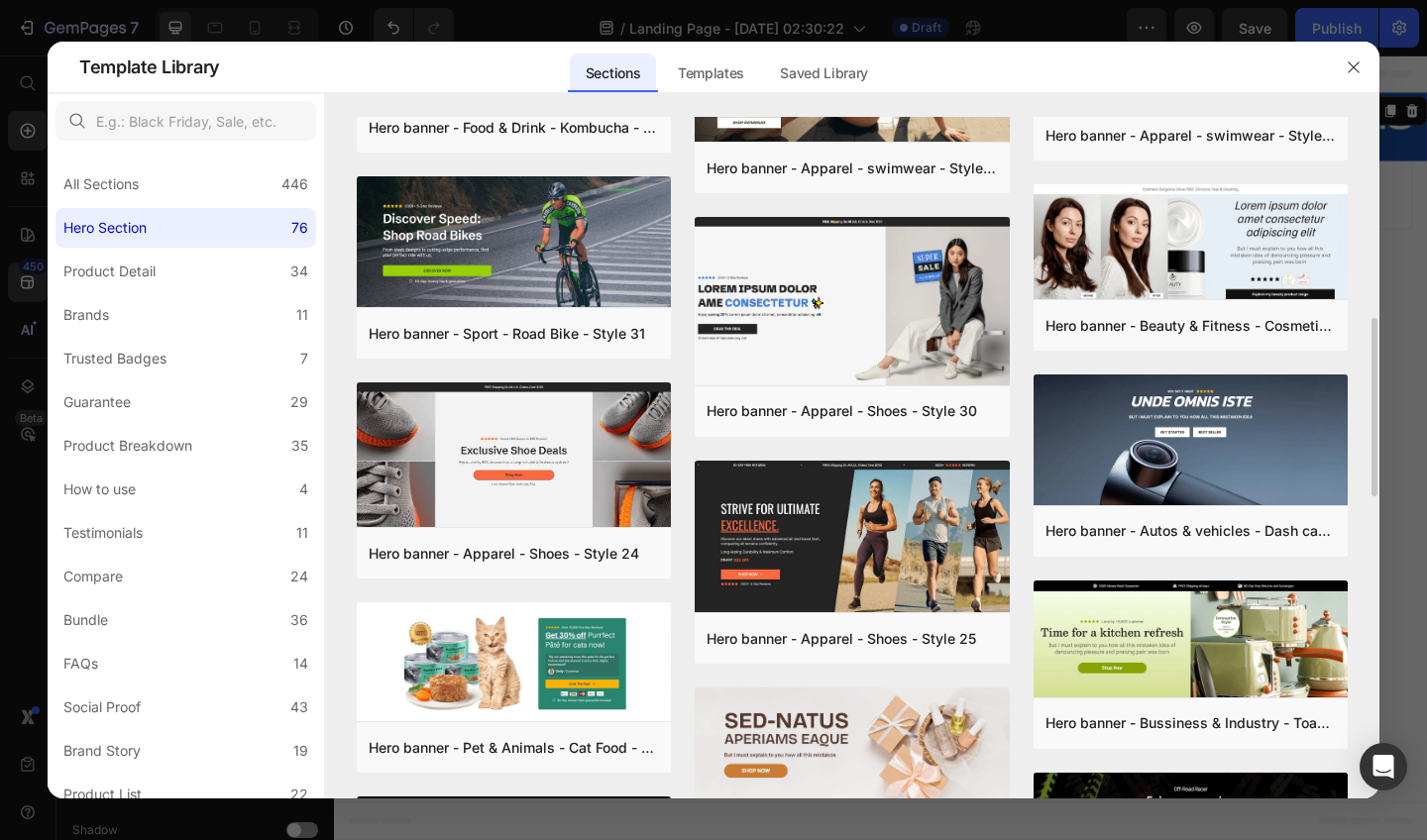 scroll, scrollTop: 788, scrollLeft: 0, axis: vertical 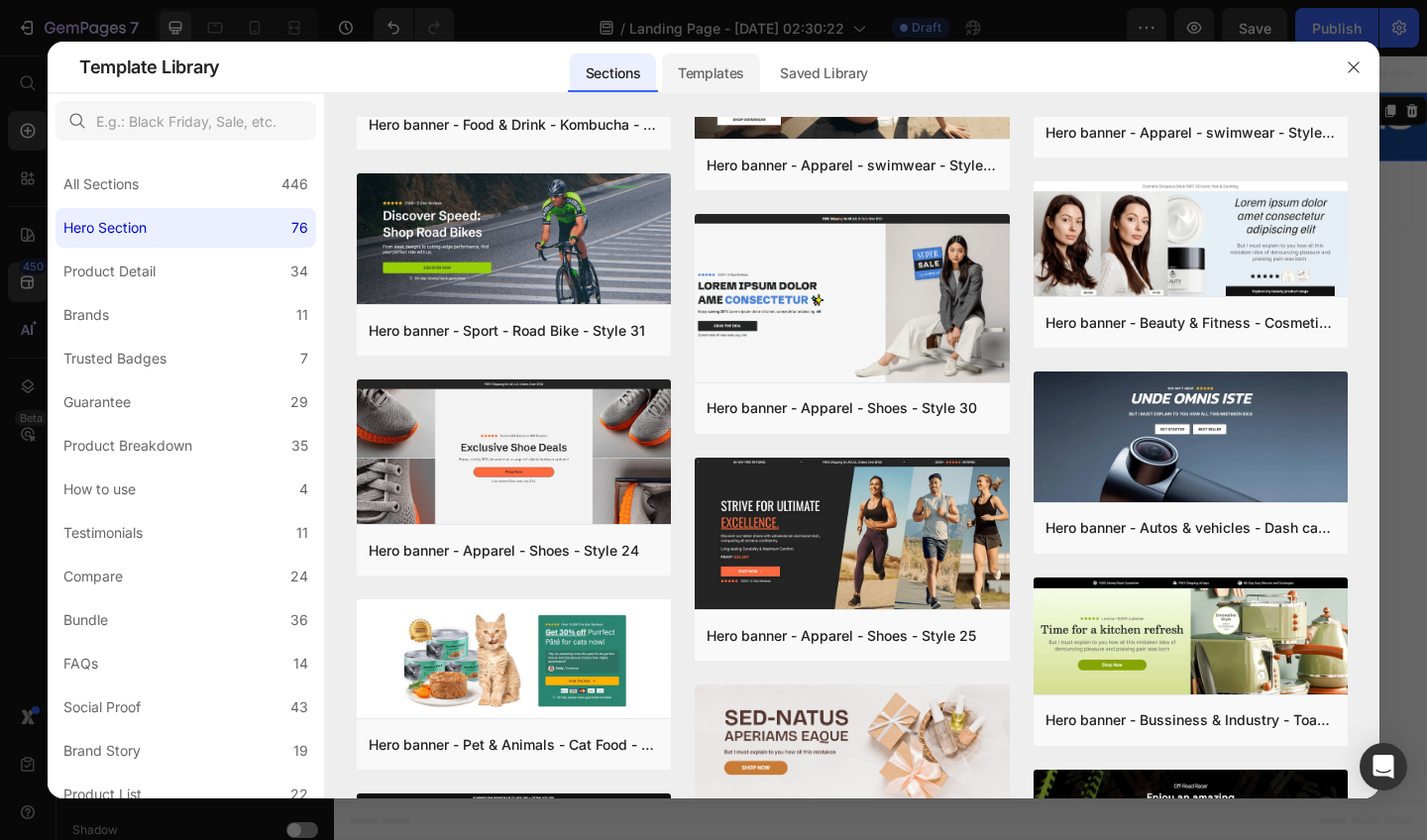 click on "Templates" 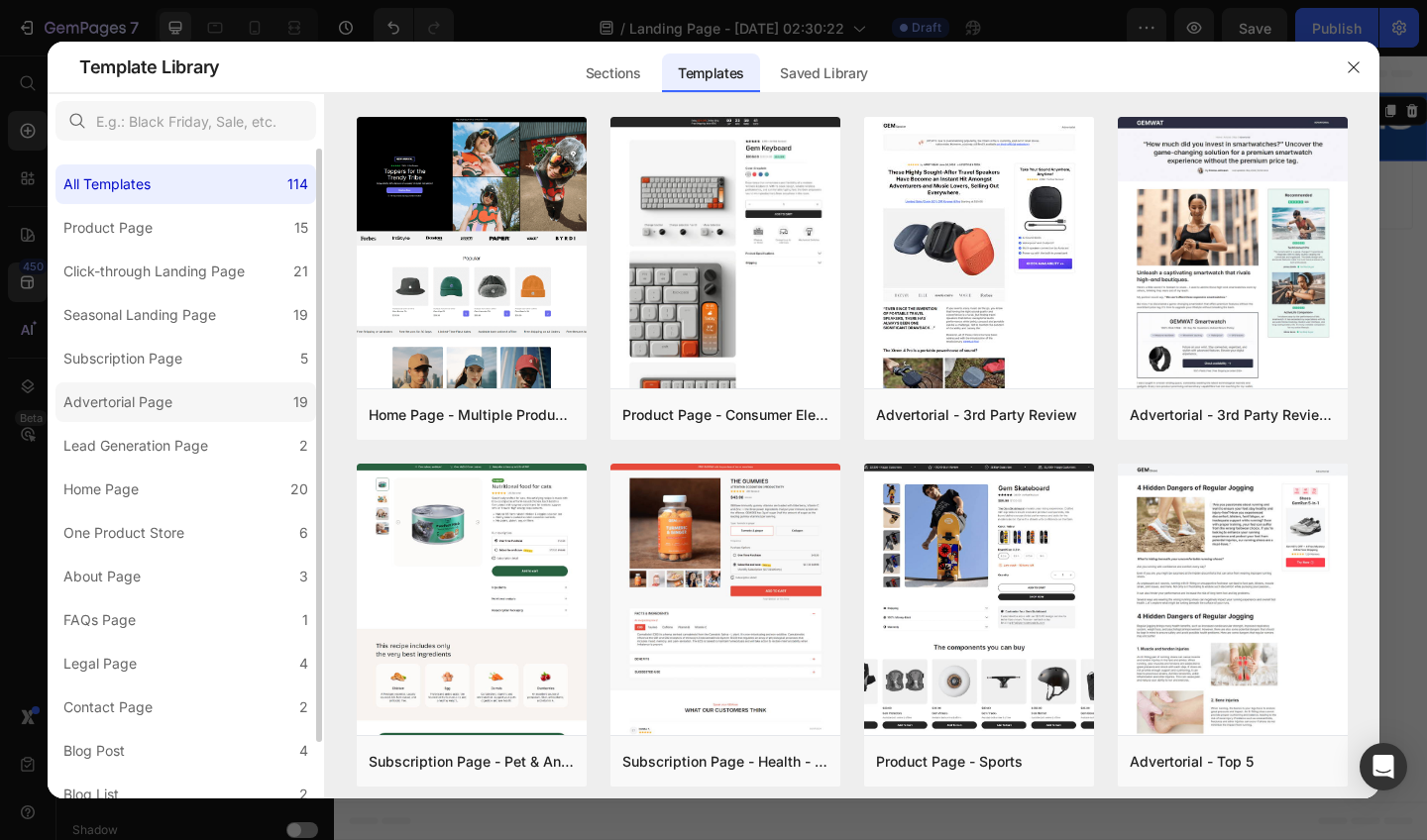 click on "Advertorial Page 19" 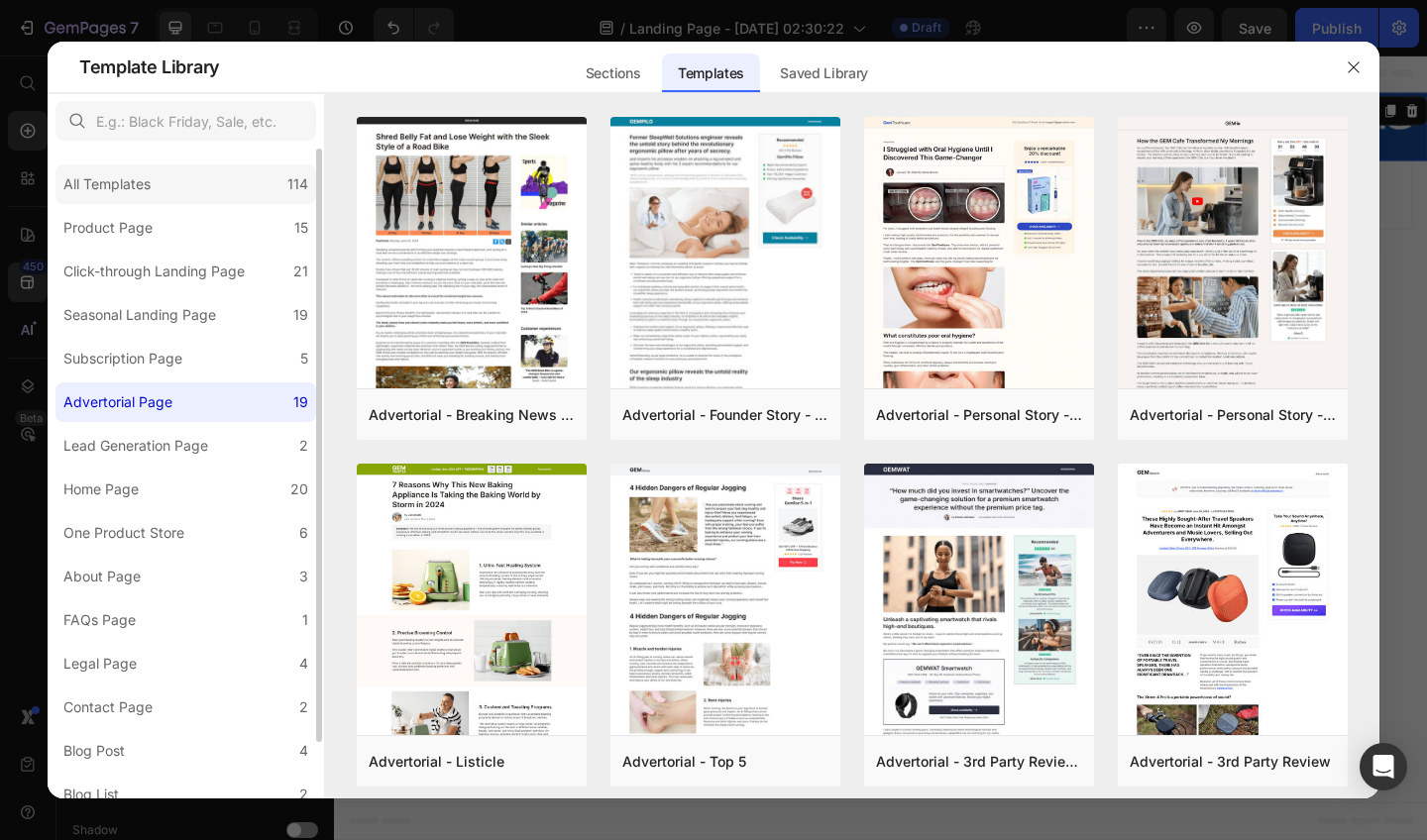 click on "All Templates 114" 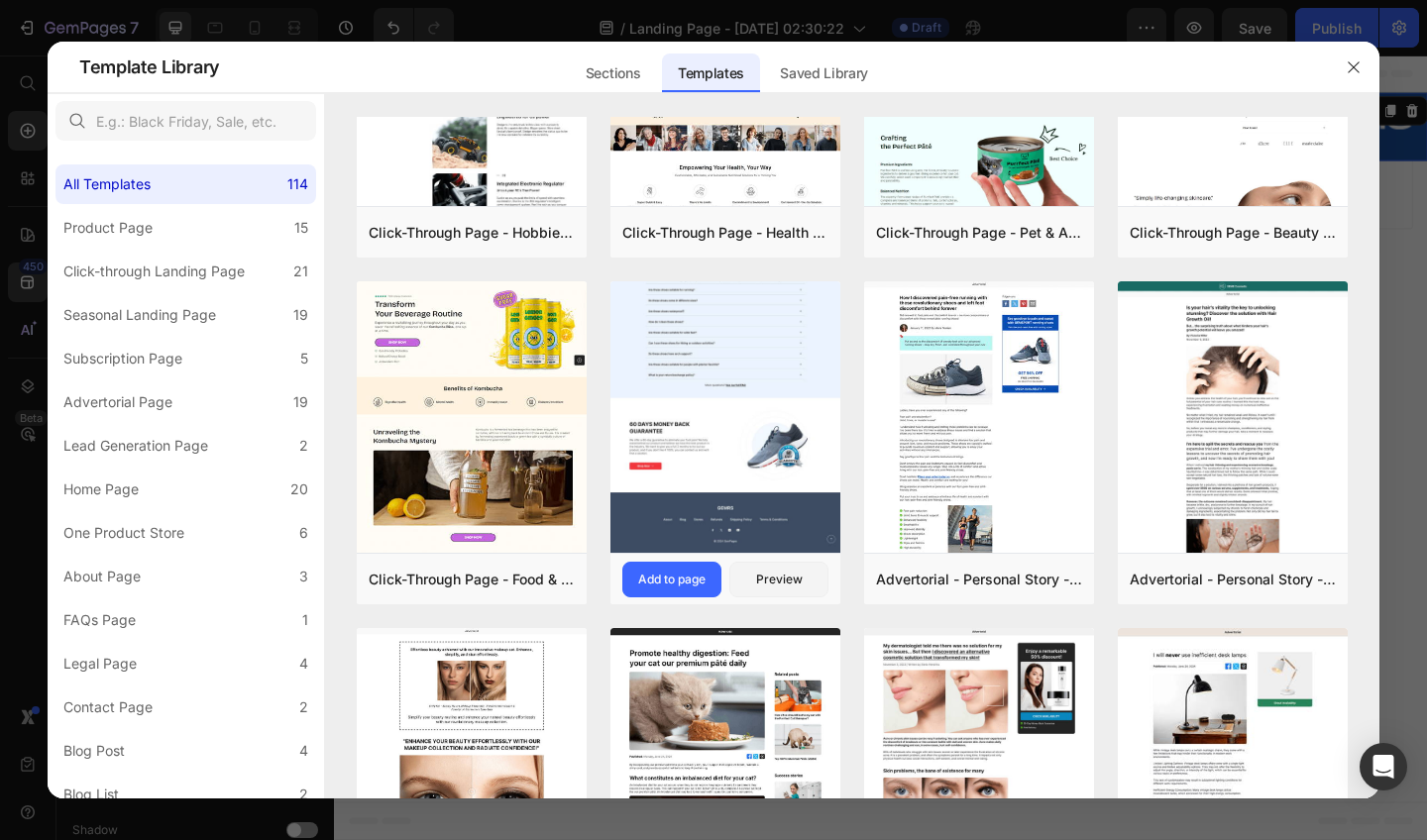 scroll, scrollTop: 2246, scrollLeft: 0, axis: vertical 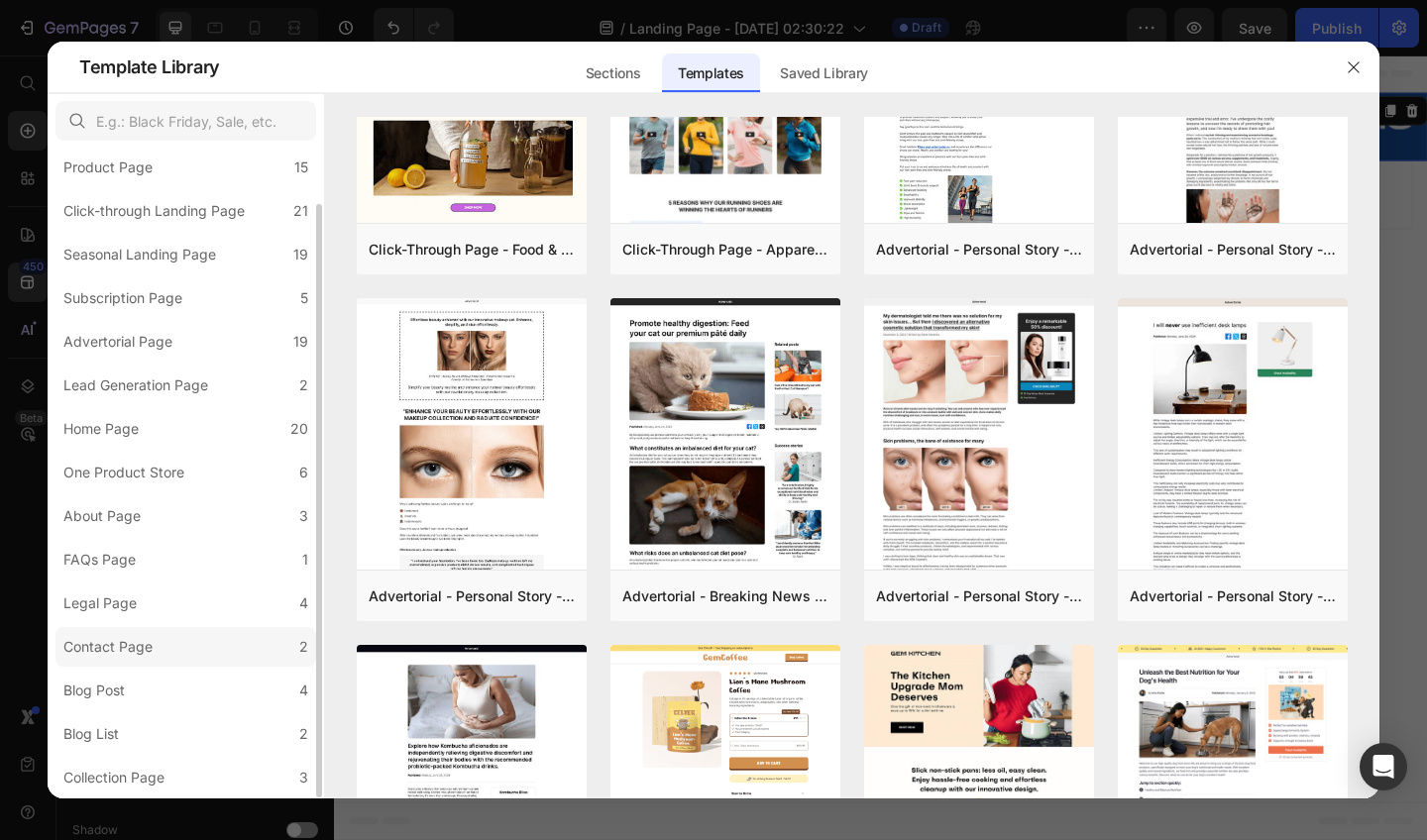 click on "Contact Page 2" 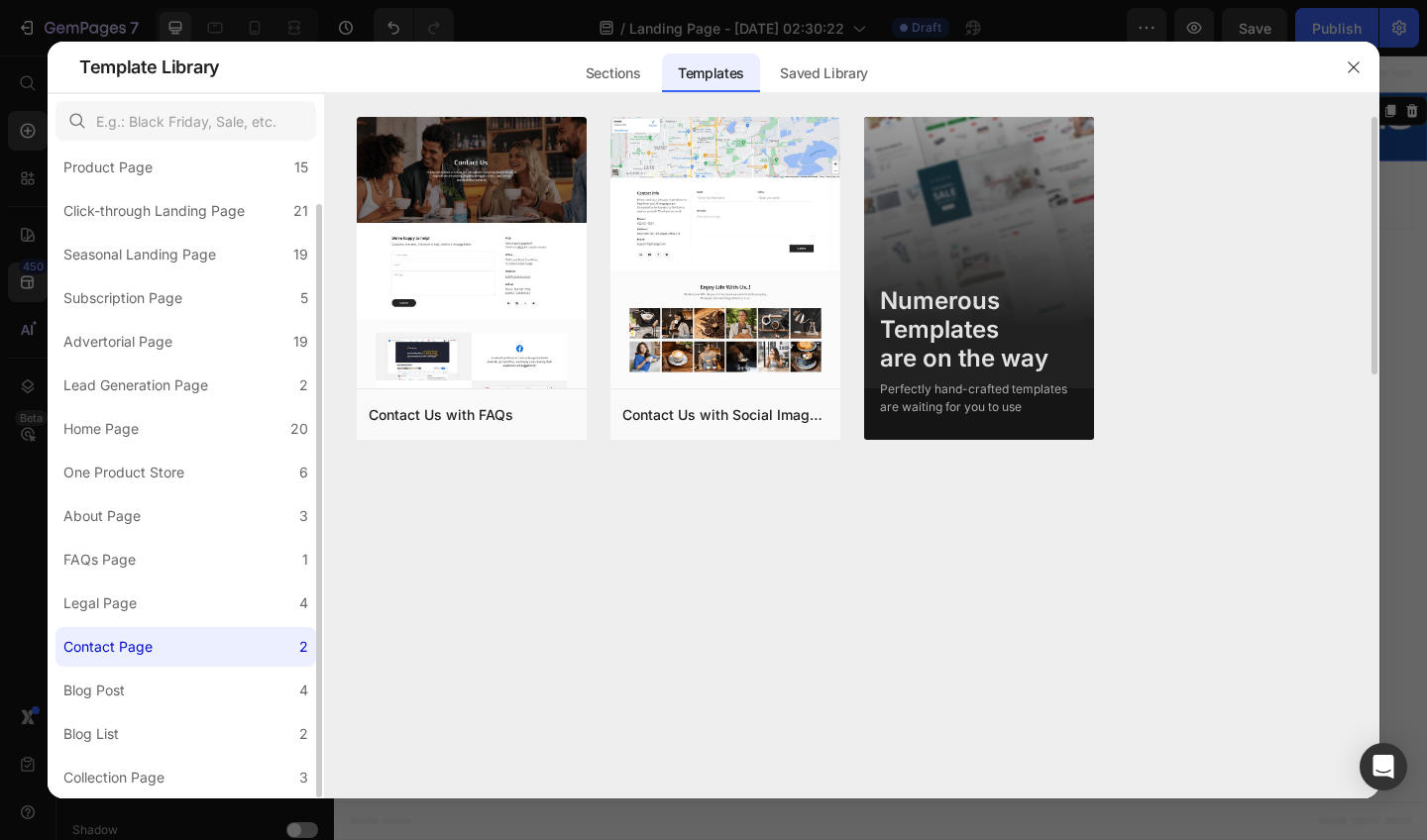 scroll, scrollTop: 0, scrollLeft: 0, axis: both 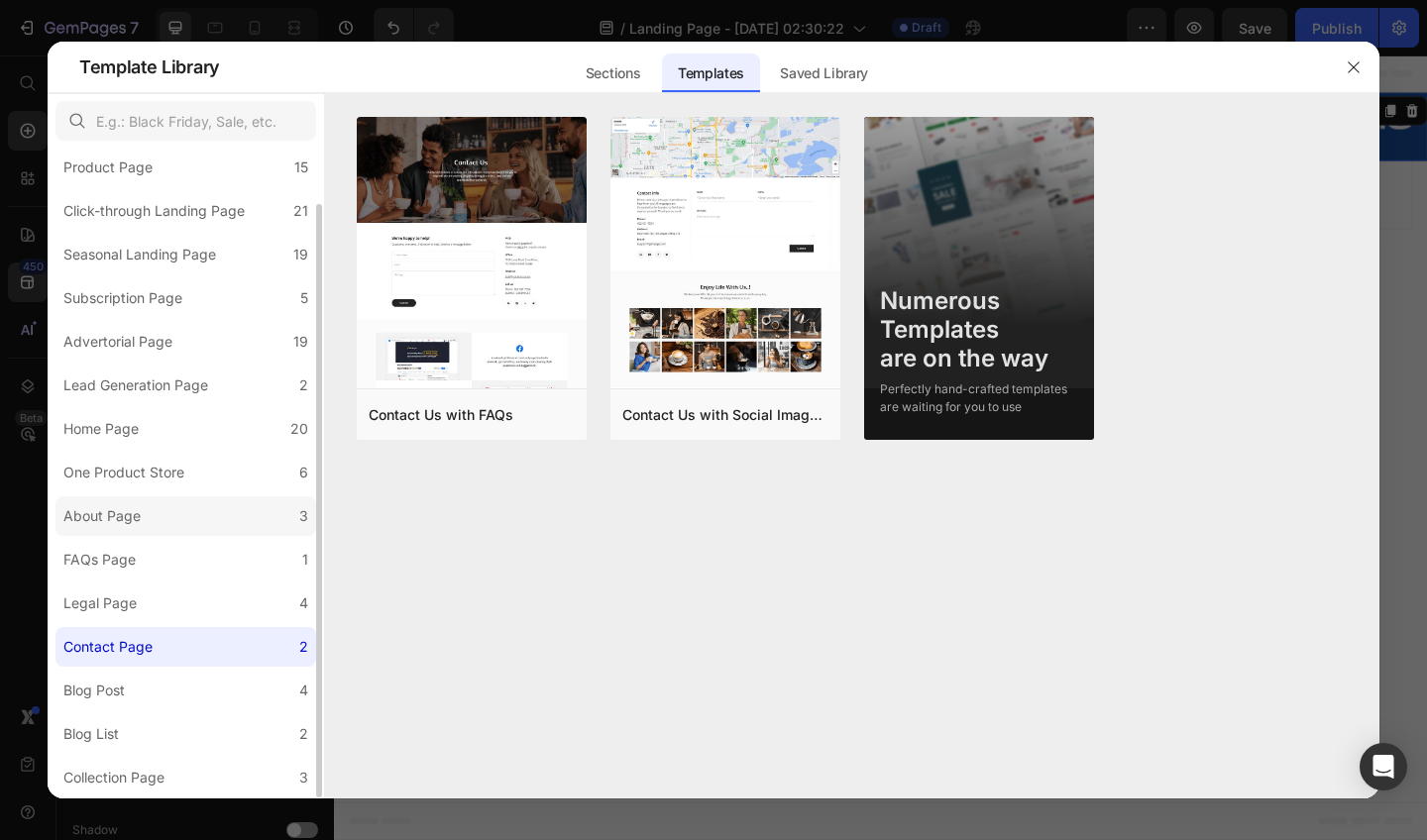 click on "About Page 3" 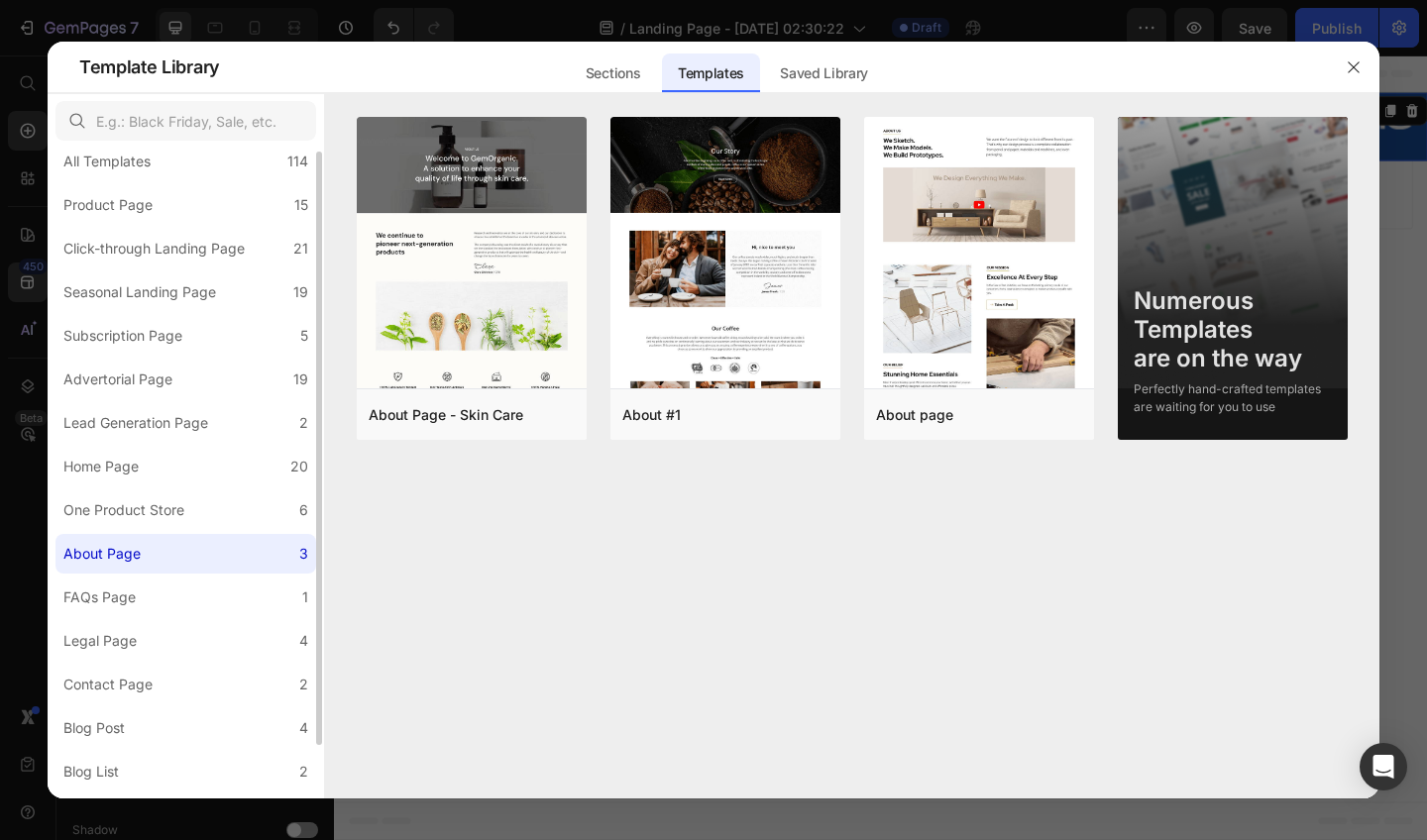 scroll, scrollTop: 0, scrollLeft: 0, axis: both 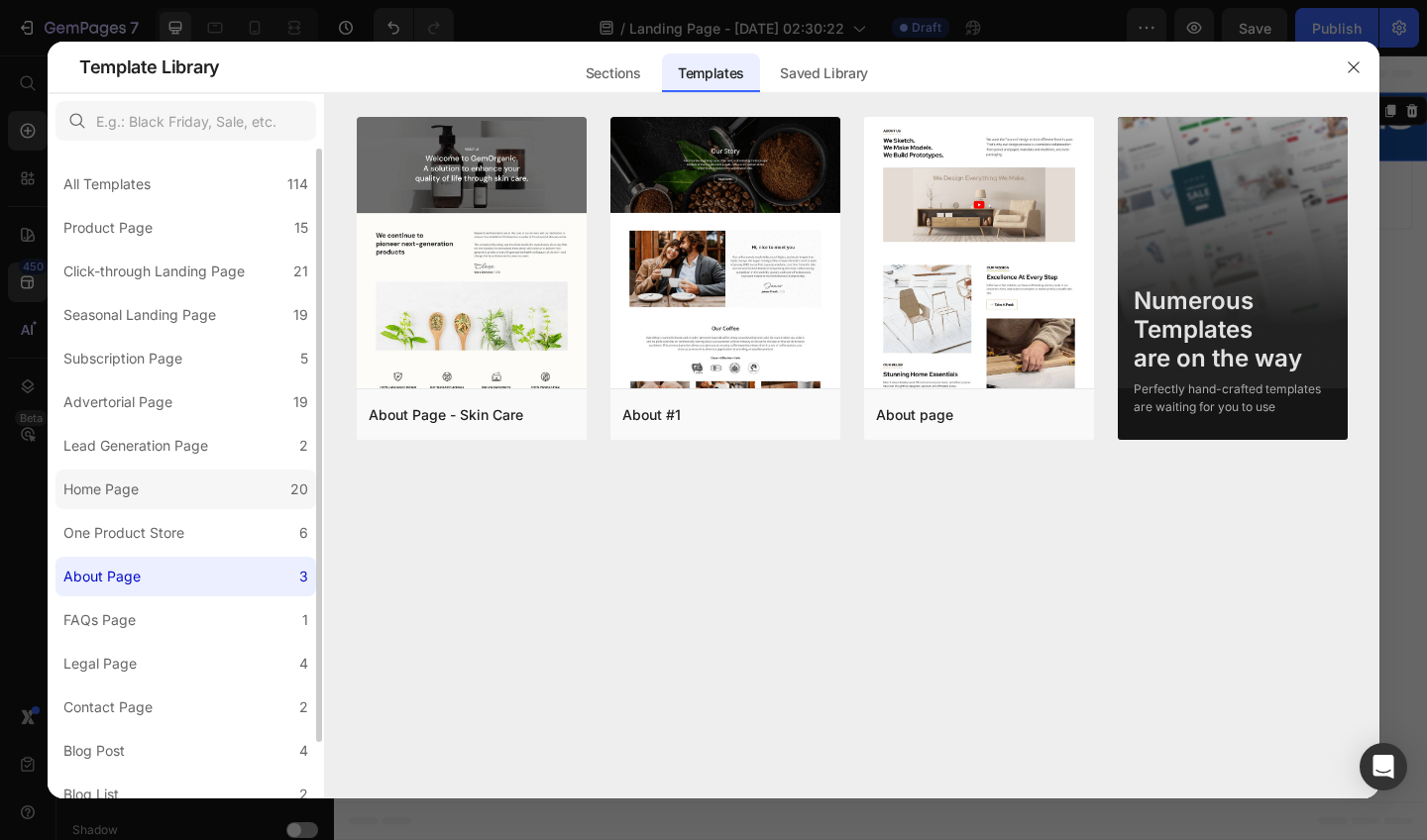 click on "Home Page 20" 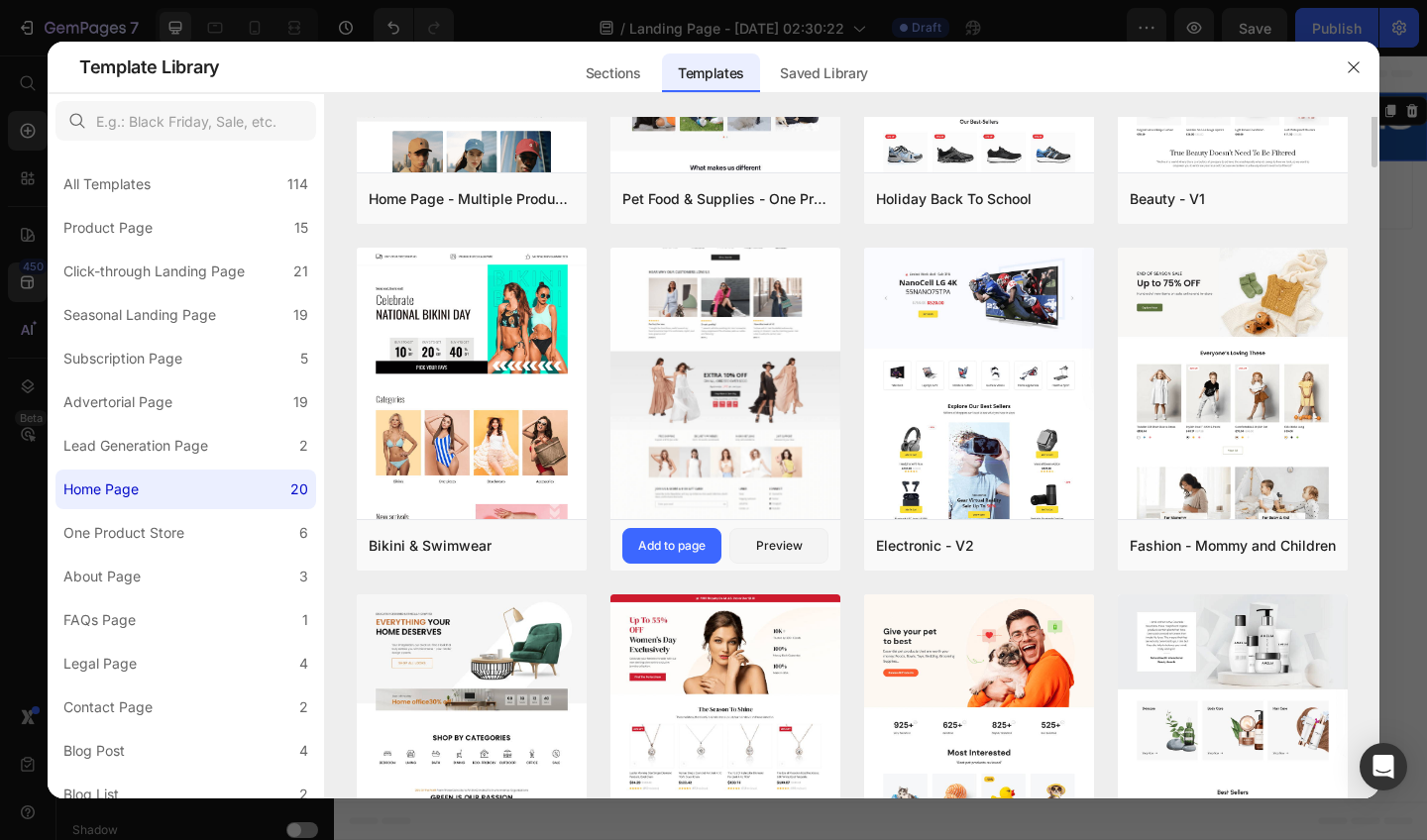 scroll, scrollTop: 0, scrollLeft: 0, axis: both 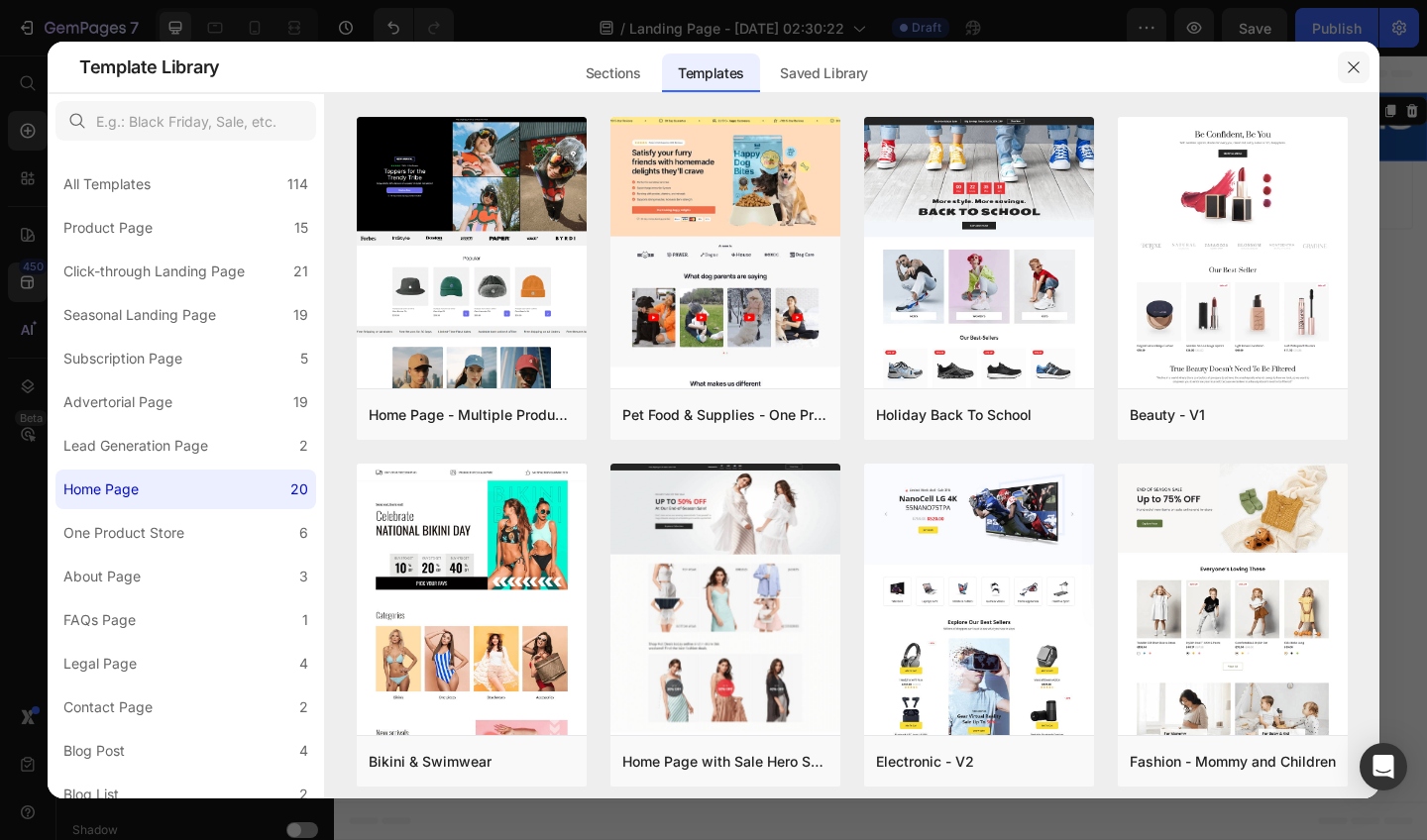 click 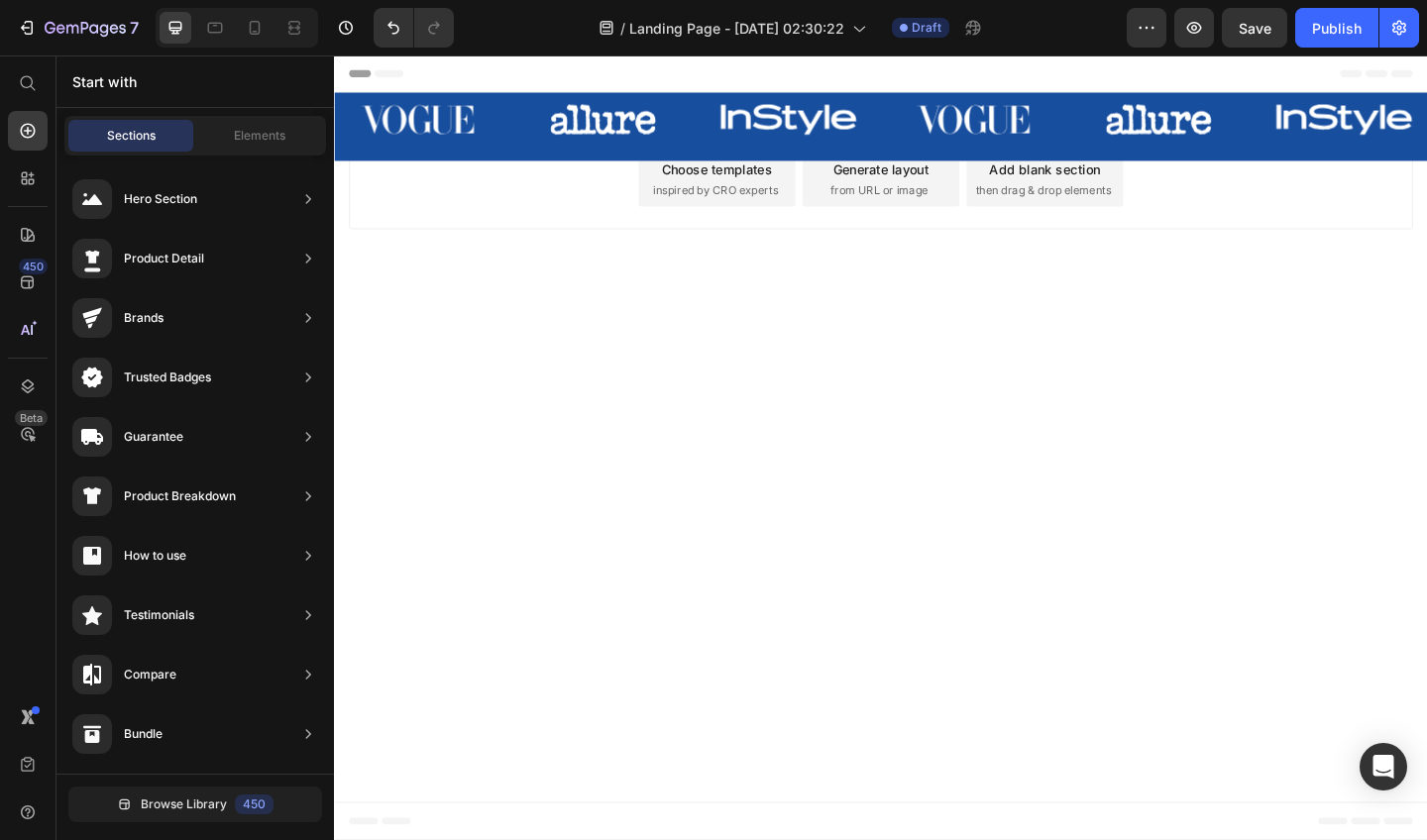 click on "Header Image Image Image Image Image Image Carousel Section 1   You can create reusable sections Create Theme Section AI Content Write with GemAI What would you like to describe here? Tone and Voice Persuasive Product [PERSON_NAME] T-Shirt Show more Generate Root Start with Sections from sidebar Add sections Add elements Start with Generating from URL or image Add section Choose templates inspired by CRO experts Generate layout from URL or image Add blank section then drag & drop elements Footer" at bounding box center (929, 482) 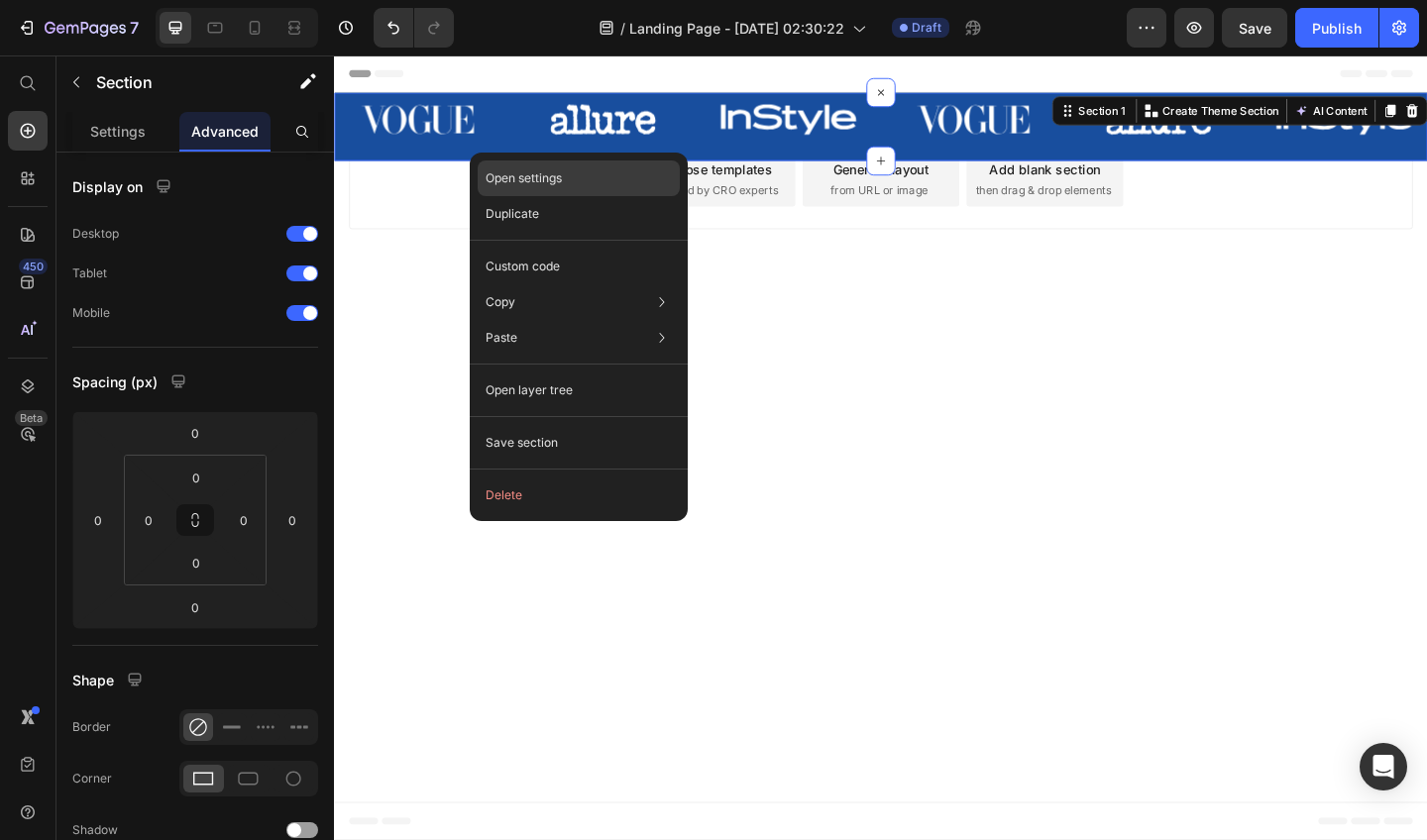 click on "Open settings" at bounding box center [523, 178] 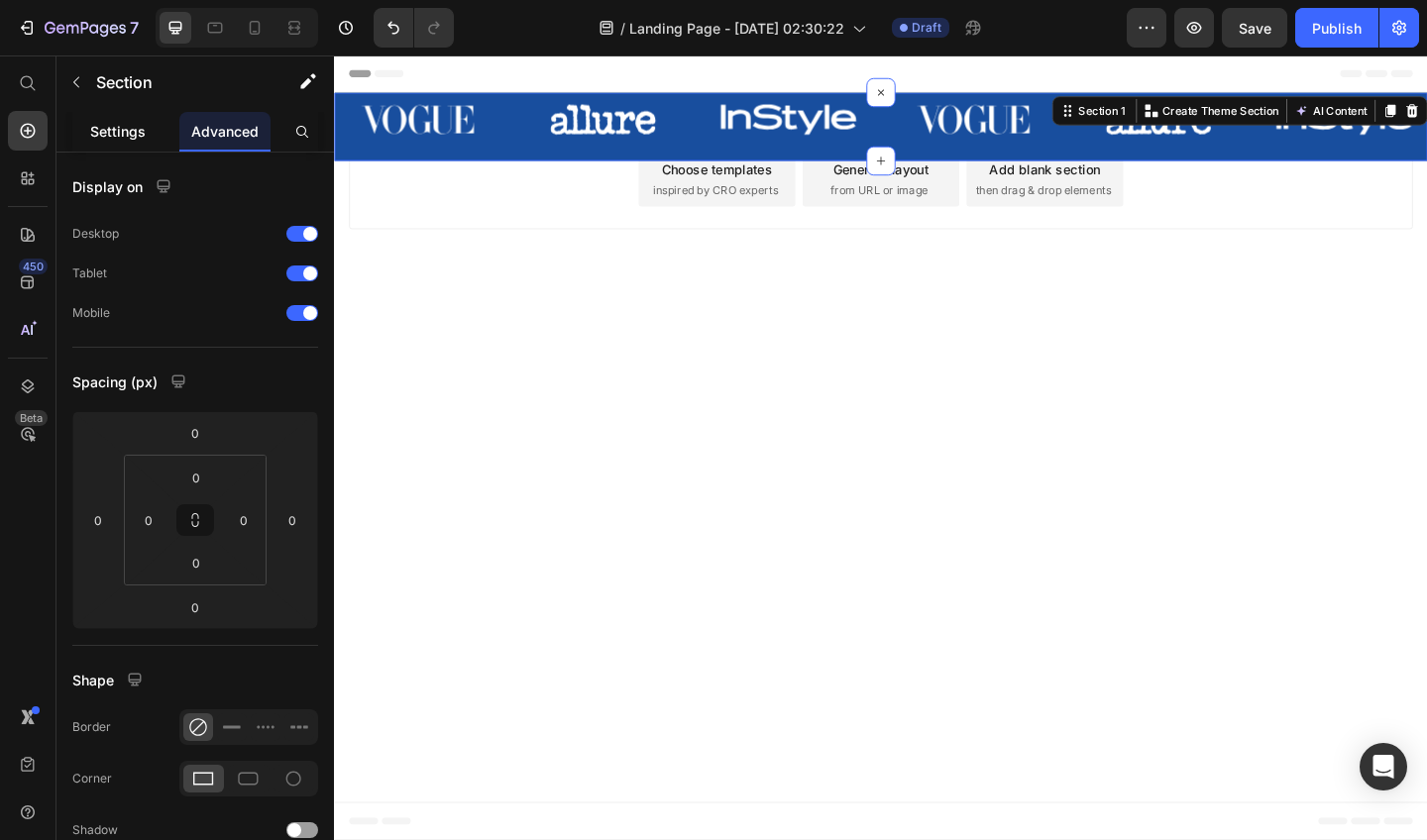 click on "Settings" at bounding box center (118, 131) 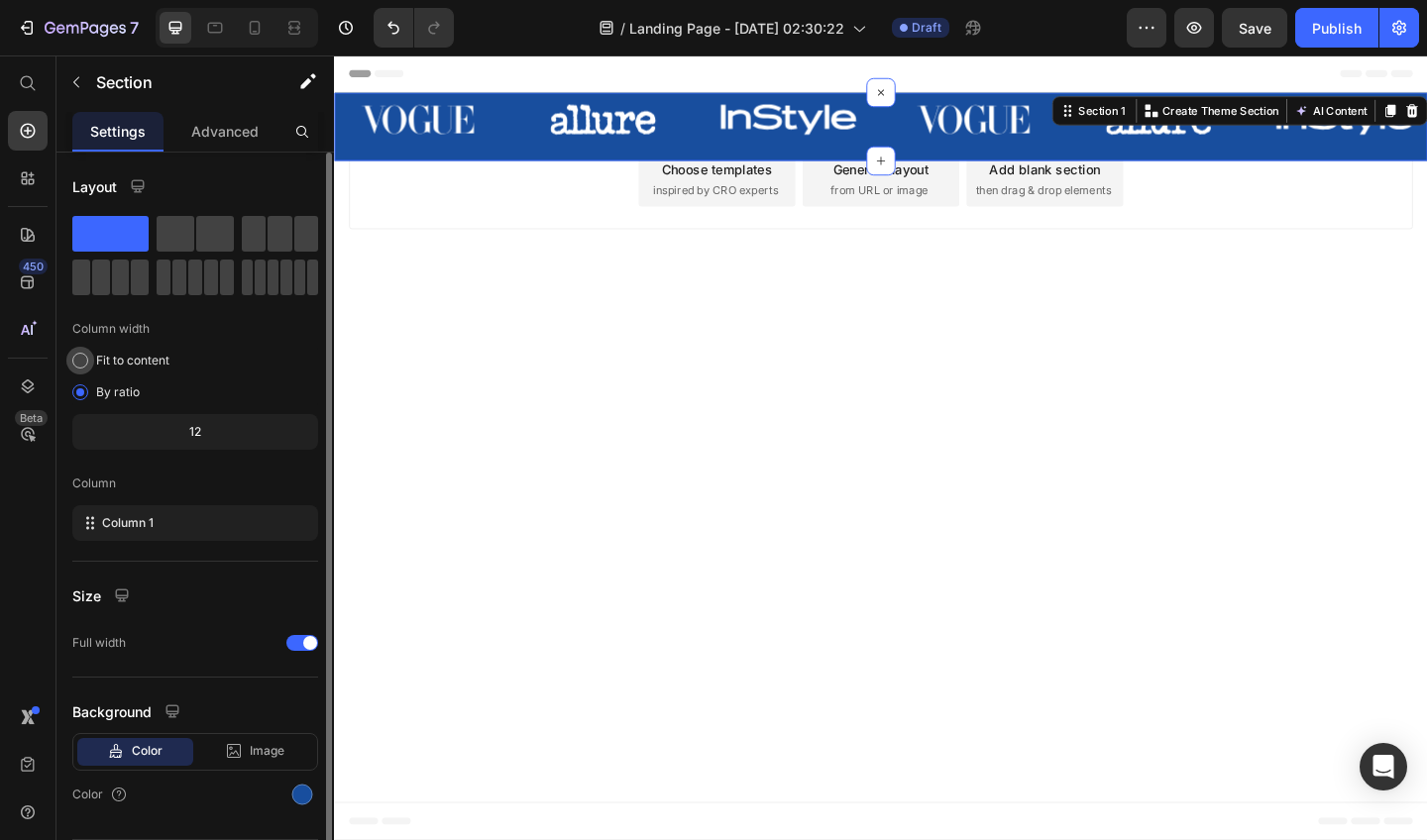click at bounding box center [80, 361] 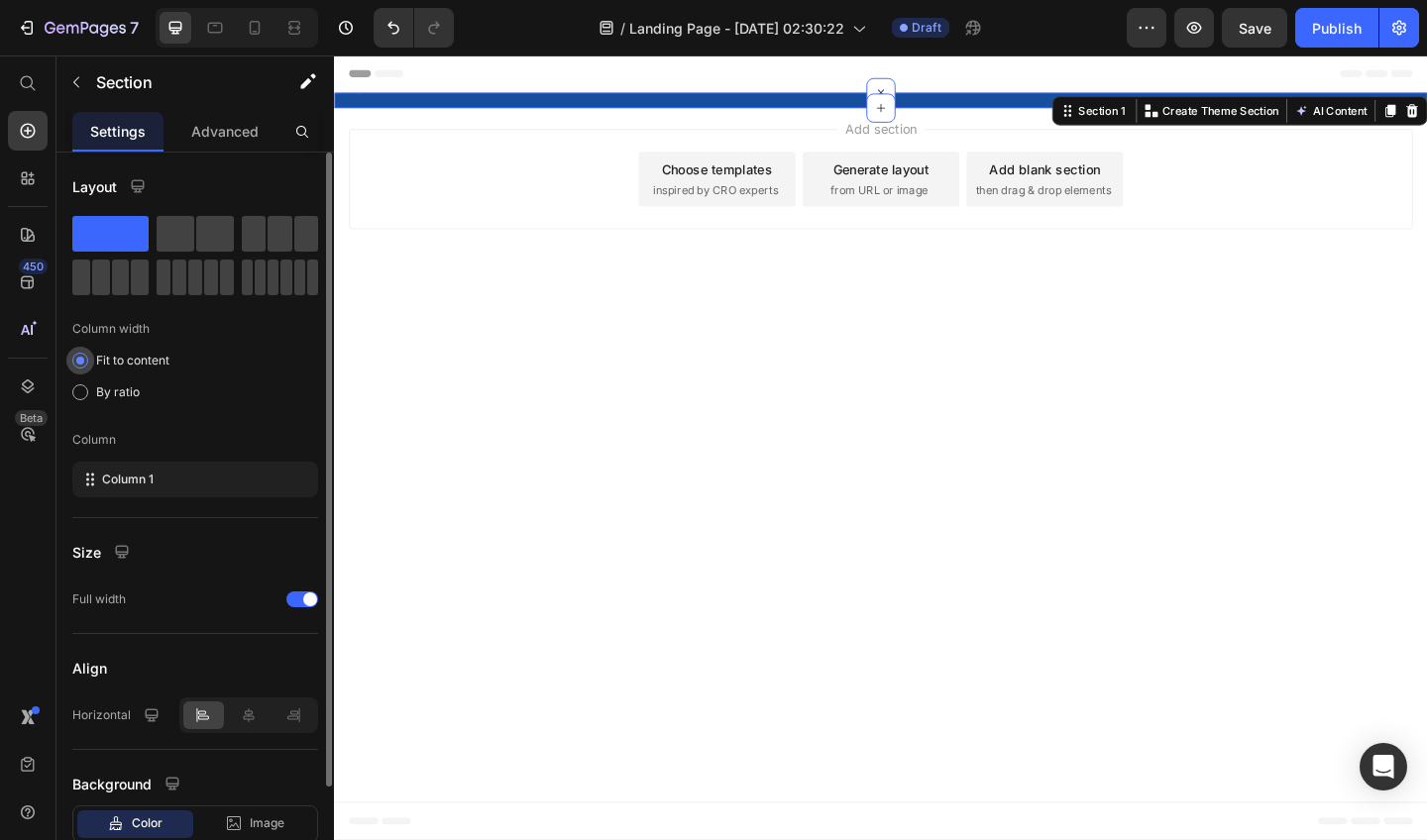 click at bounding box center [80, 361] 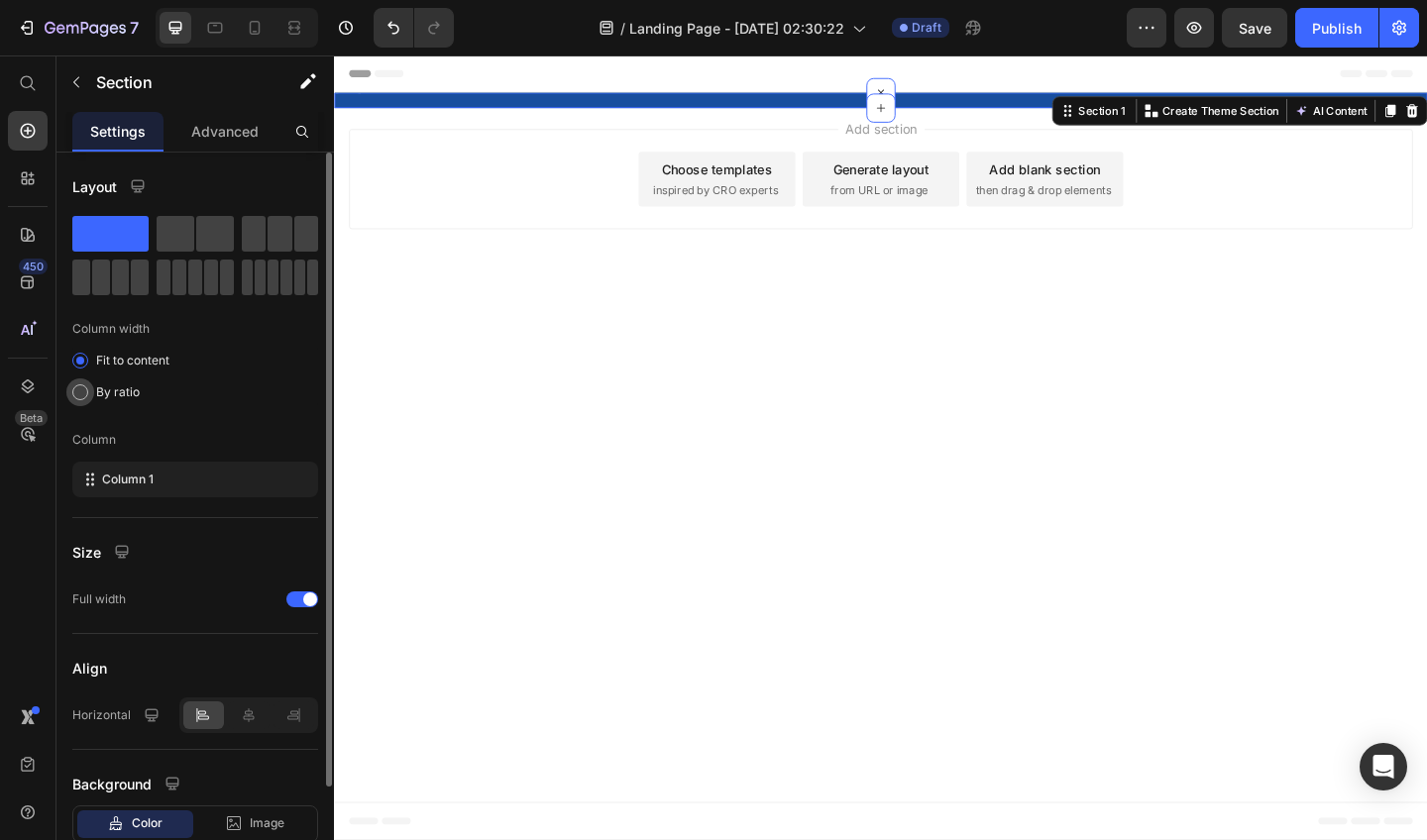 click at bounding box center [80, 392] 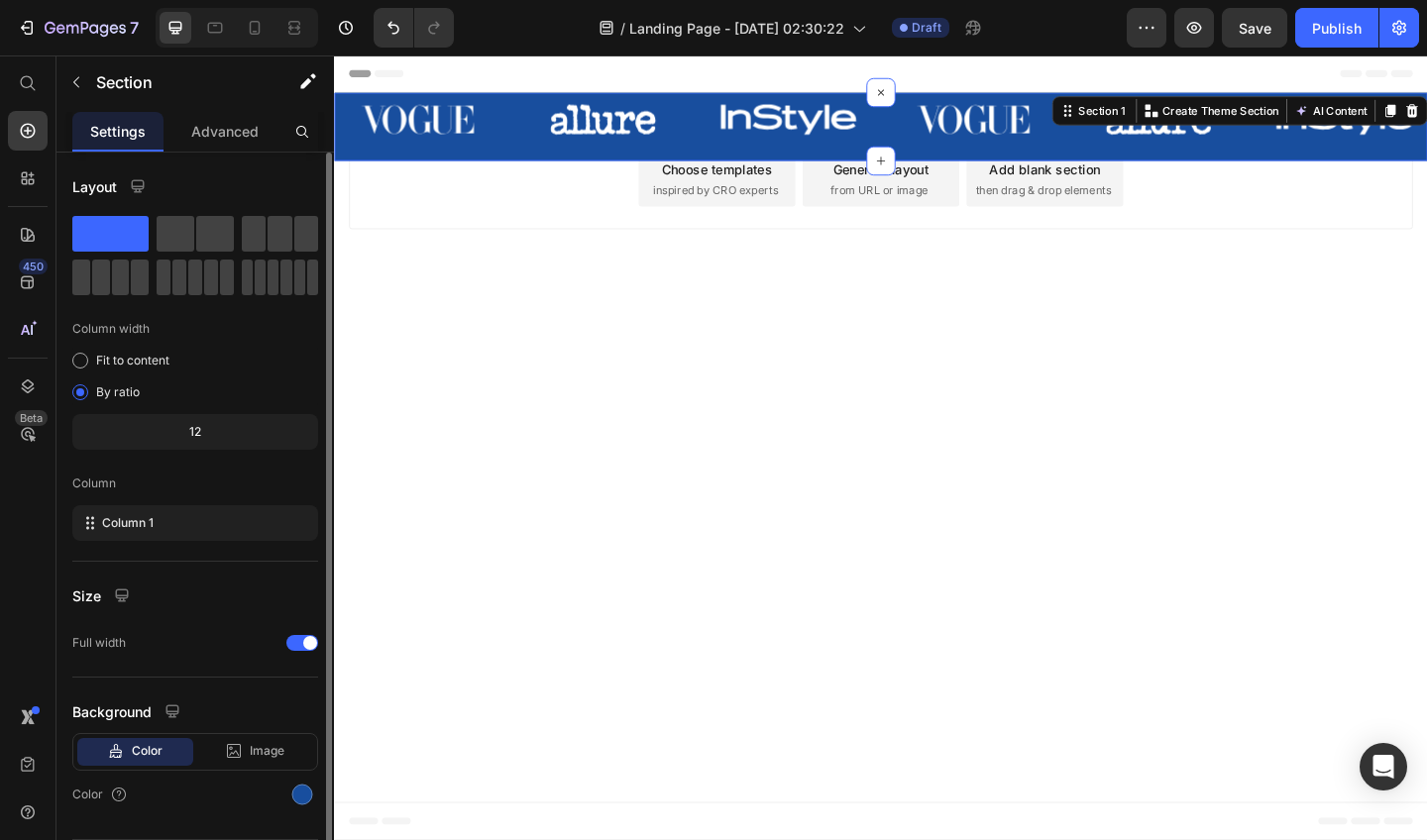 click on "12" 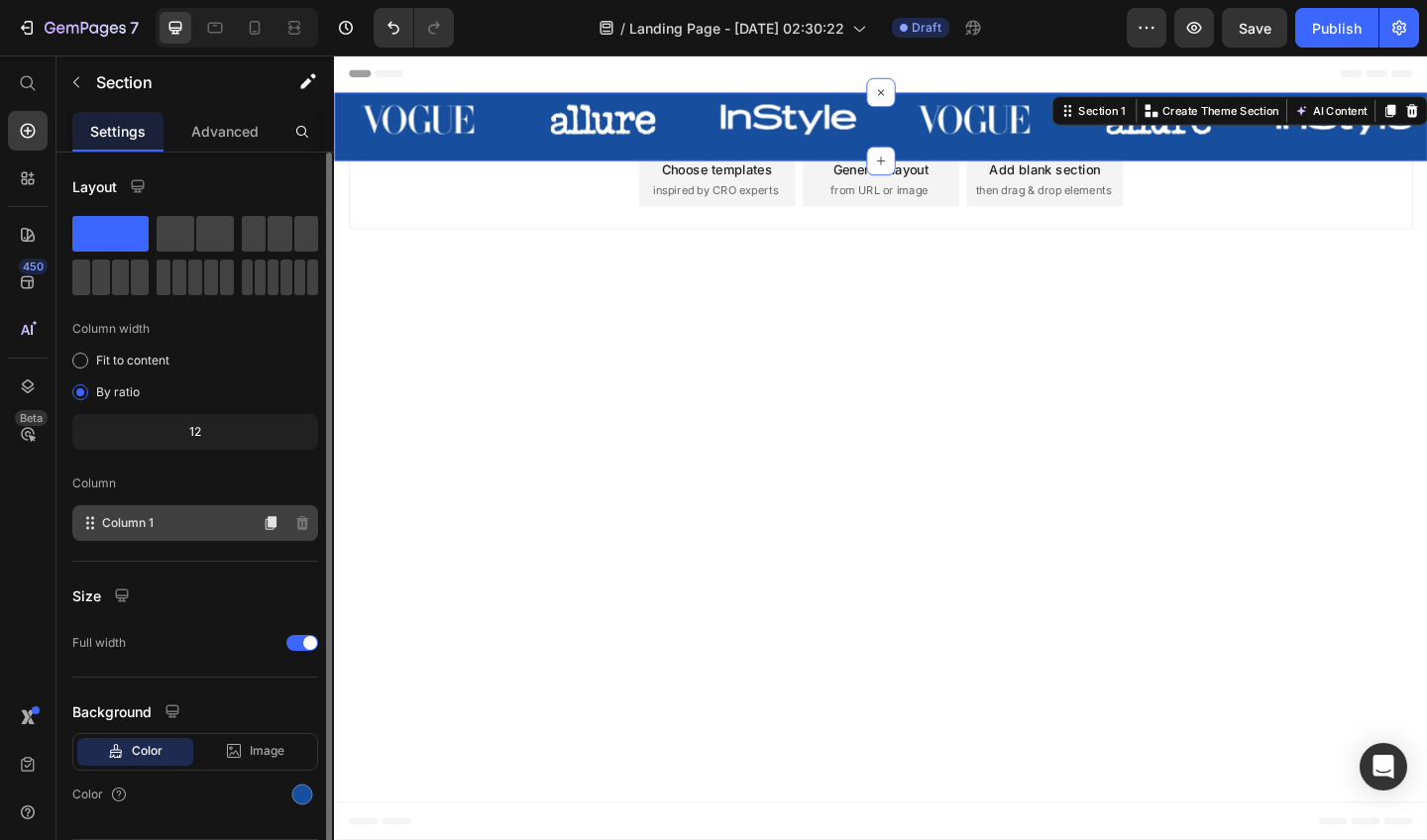 click on "Column 1" at bounding box center (128, 523) 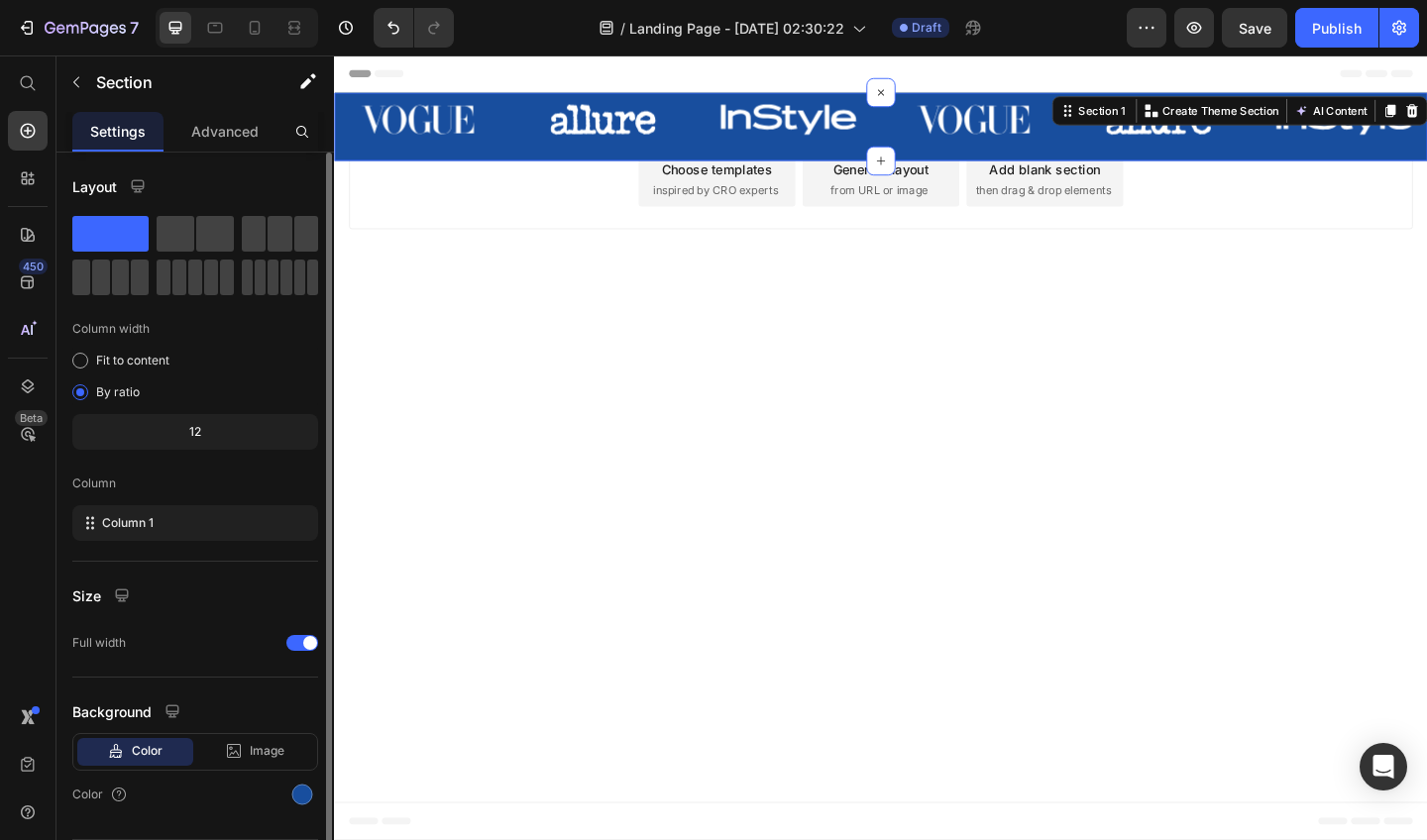 scroll, scrollTop: 56, scrollLeft: 0, axis: vertical 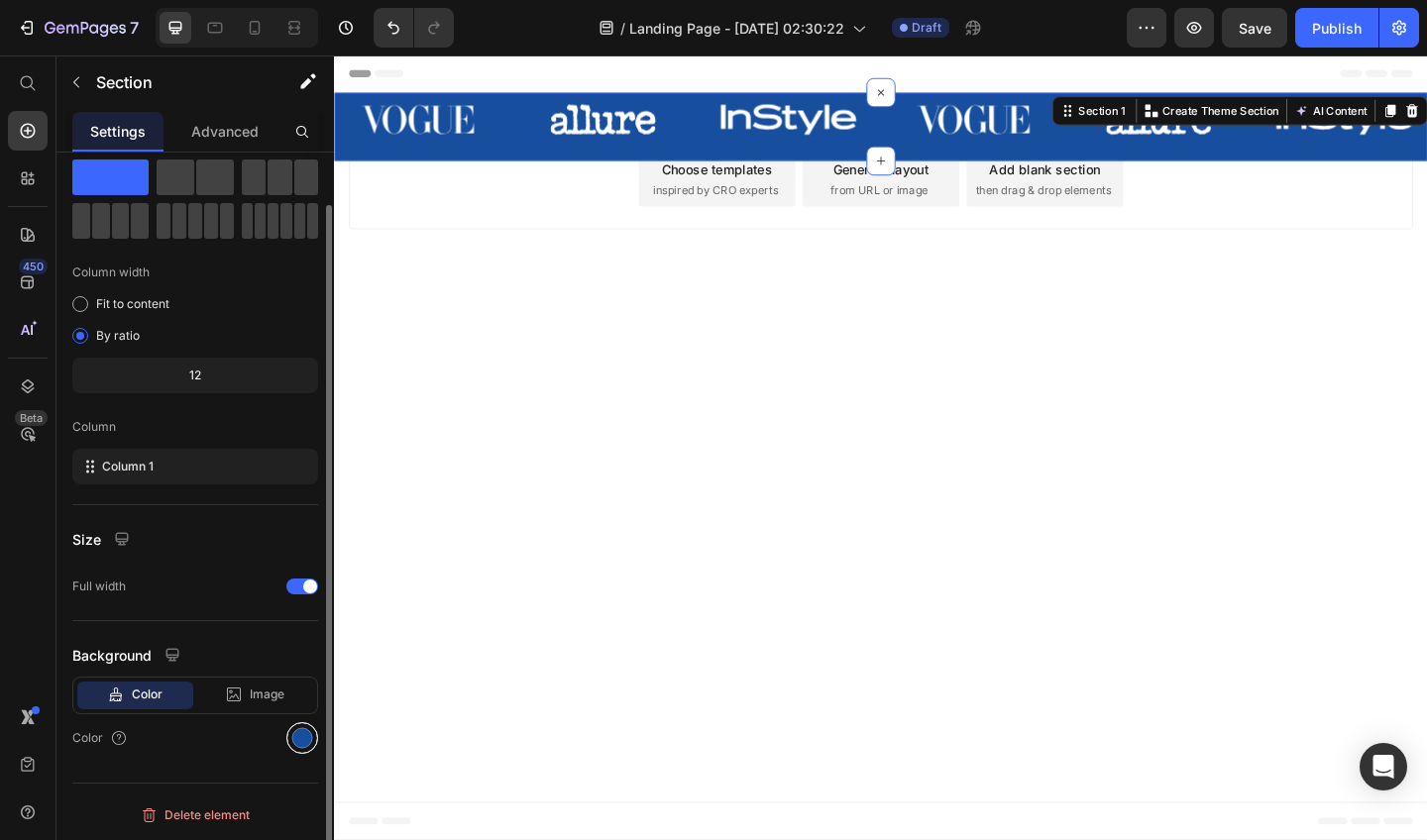 click at bounding box center [302, 738] 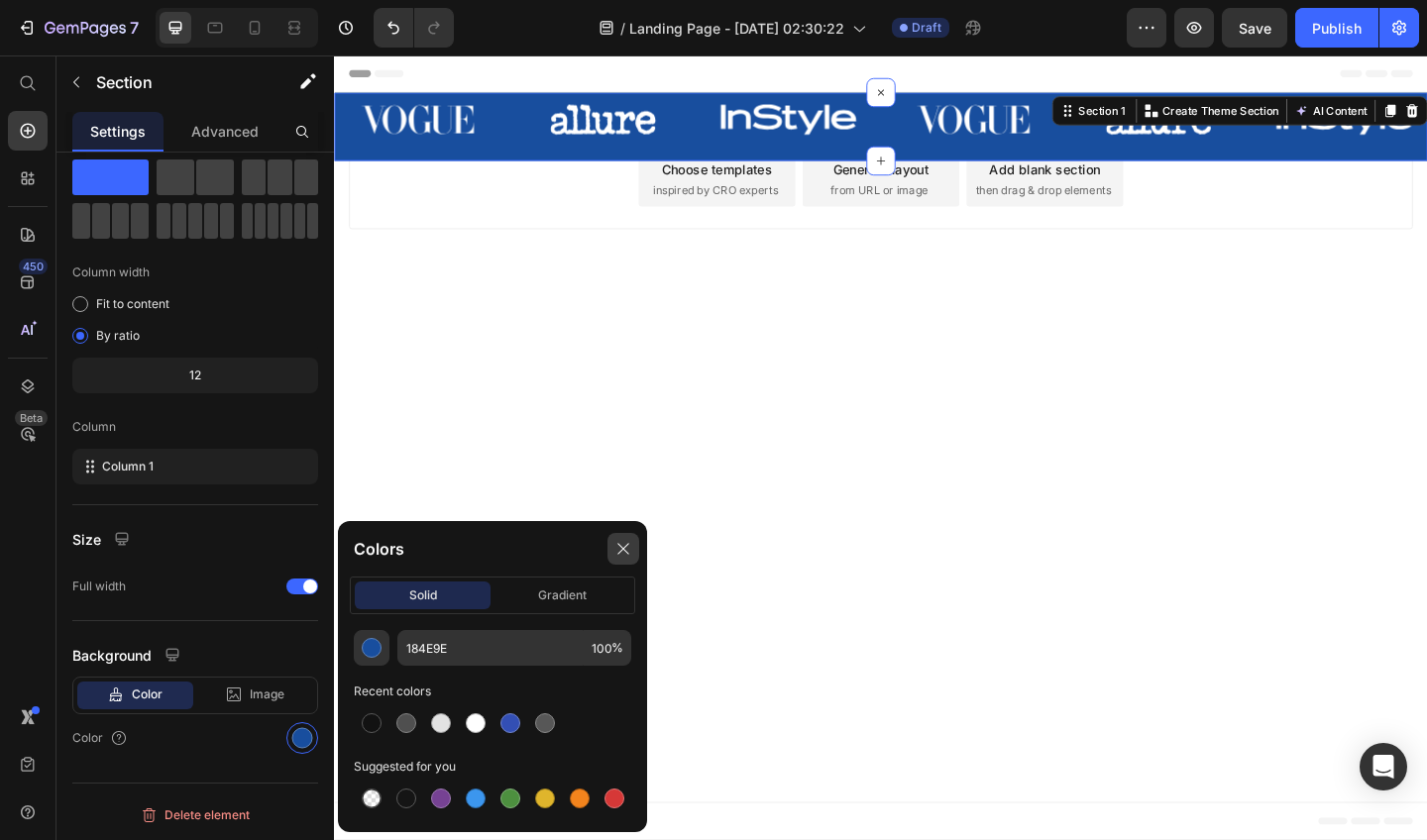 click 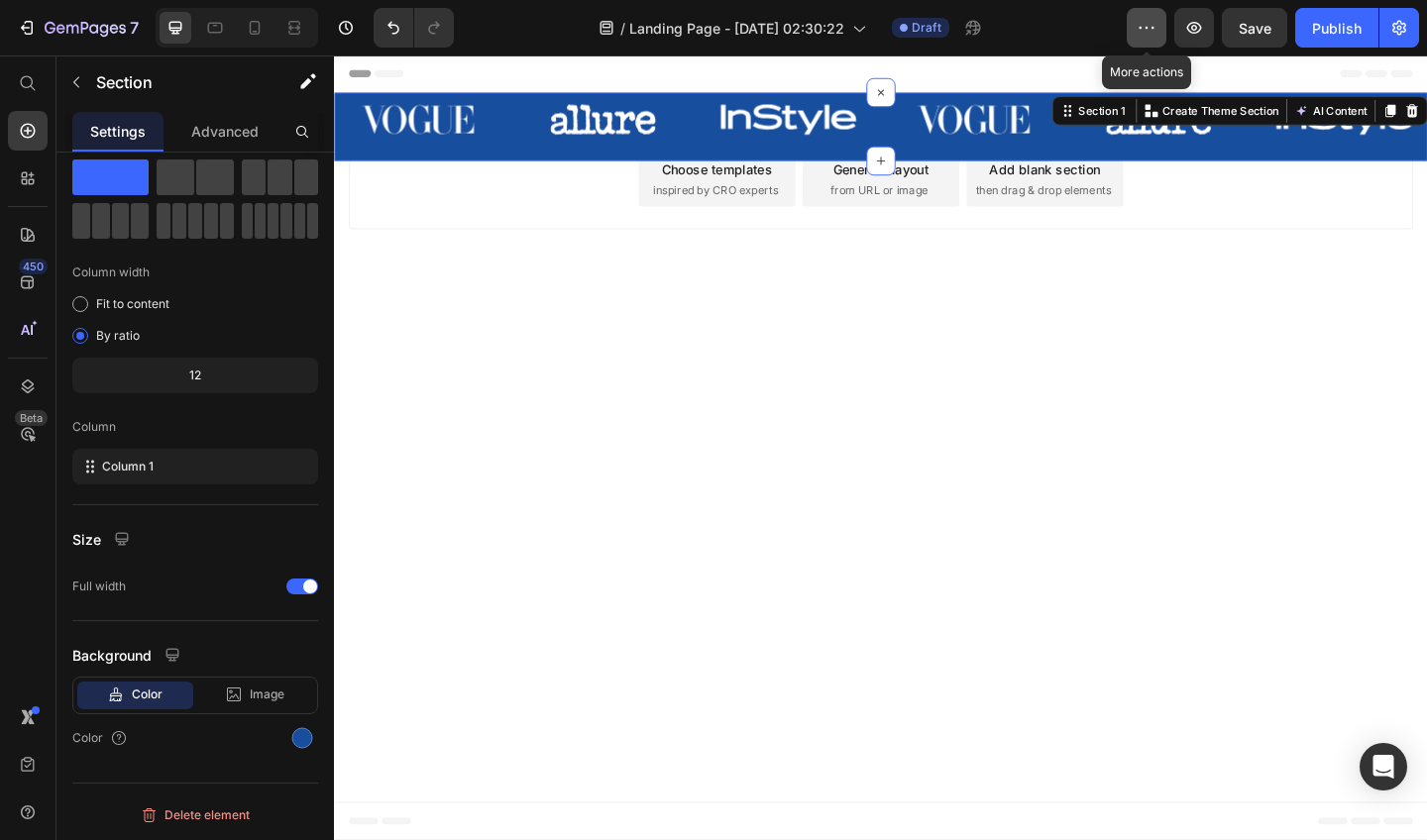 click 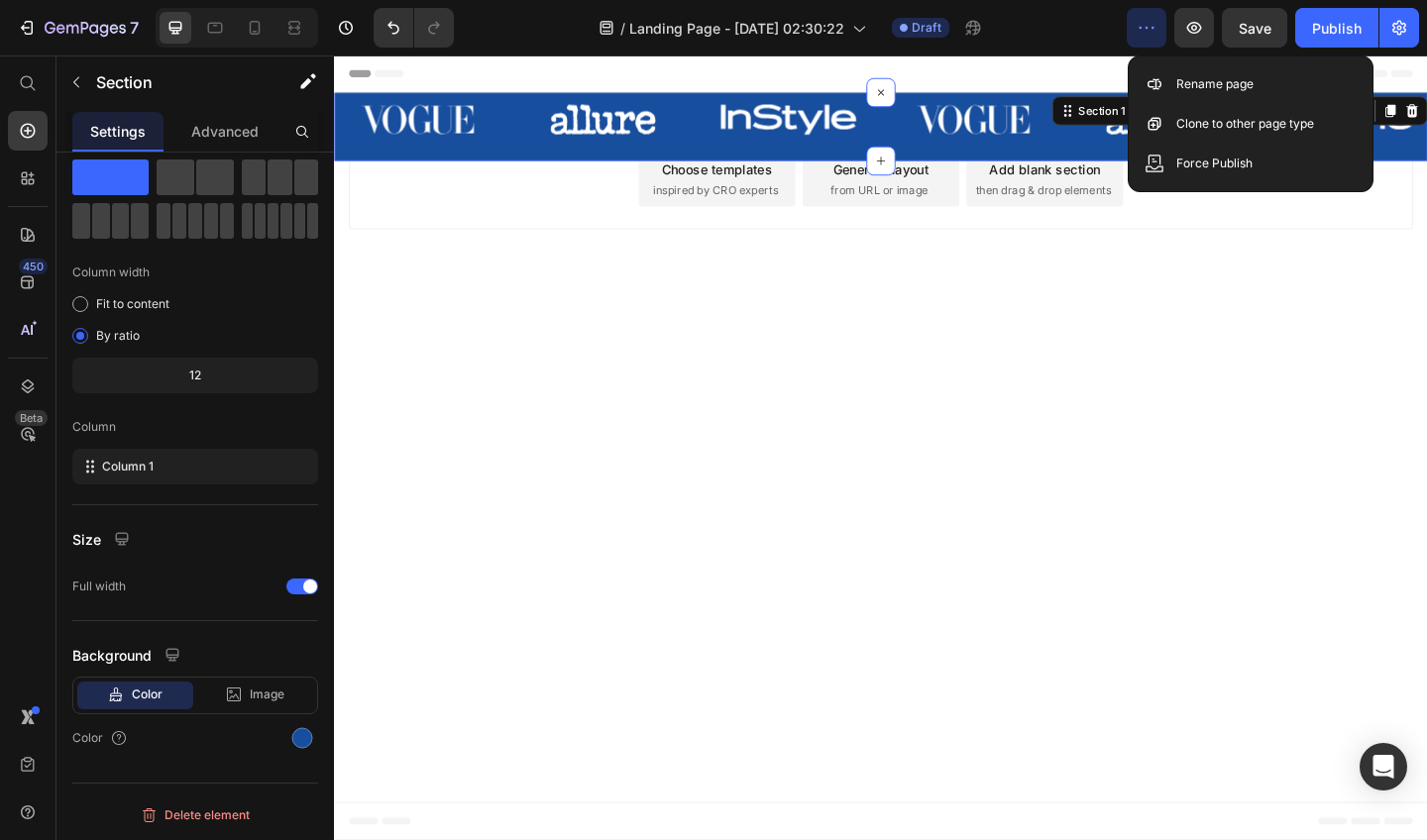 click on "/  Landing Page - [DATE] 02:30:22 Draft" 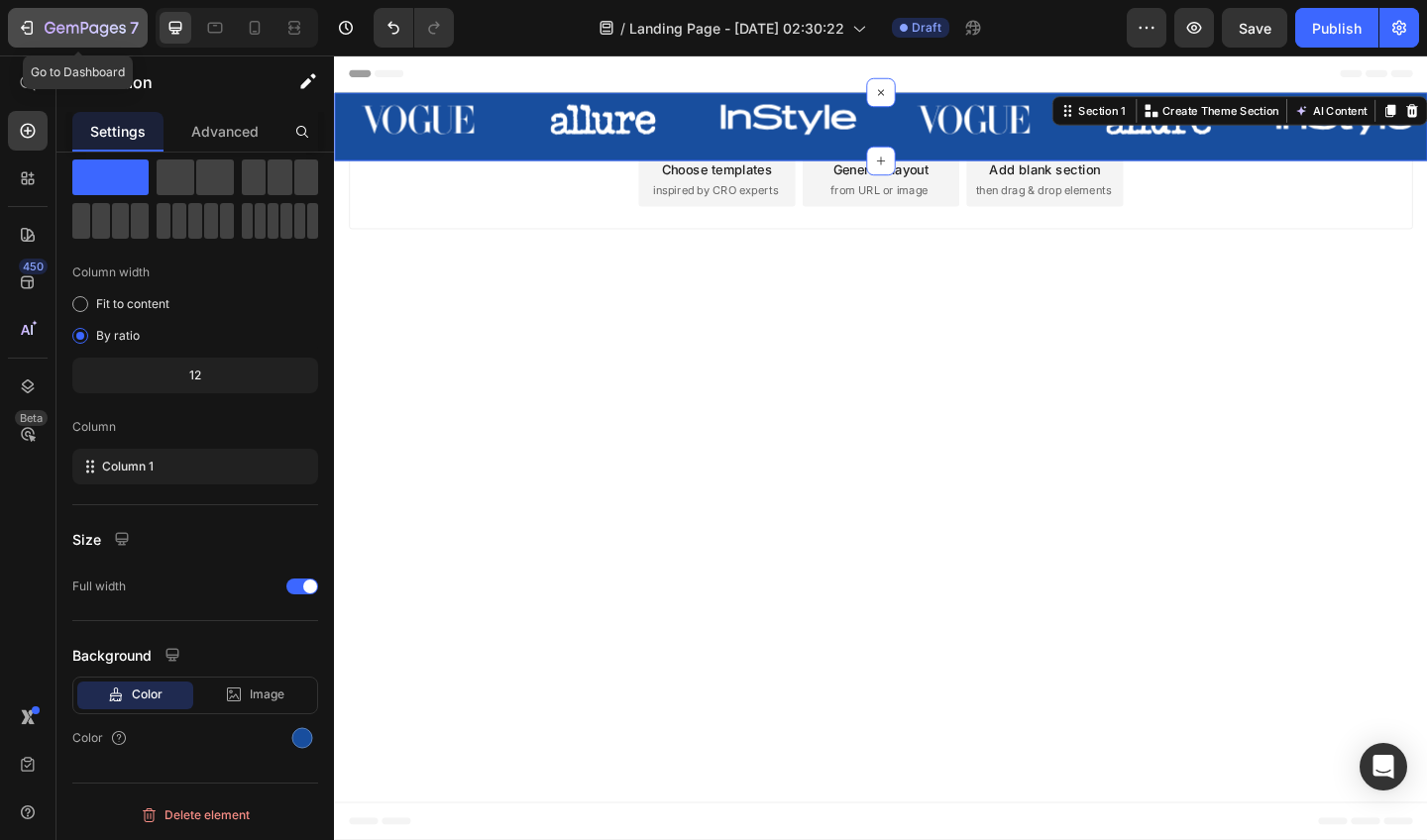 click 